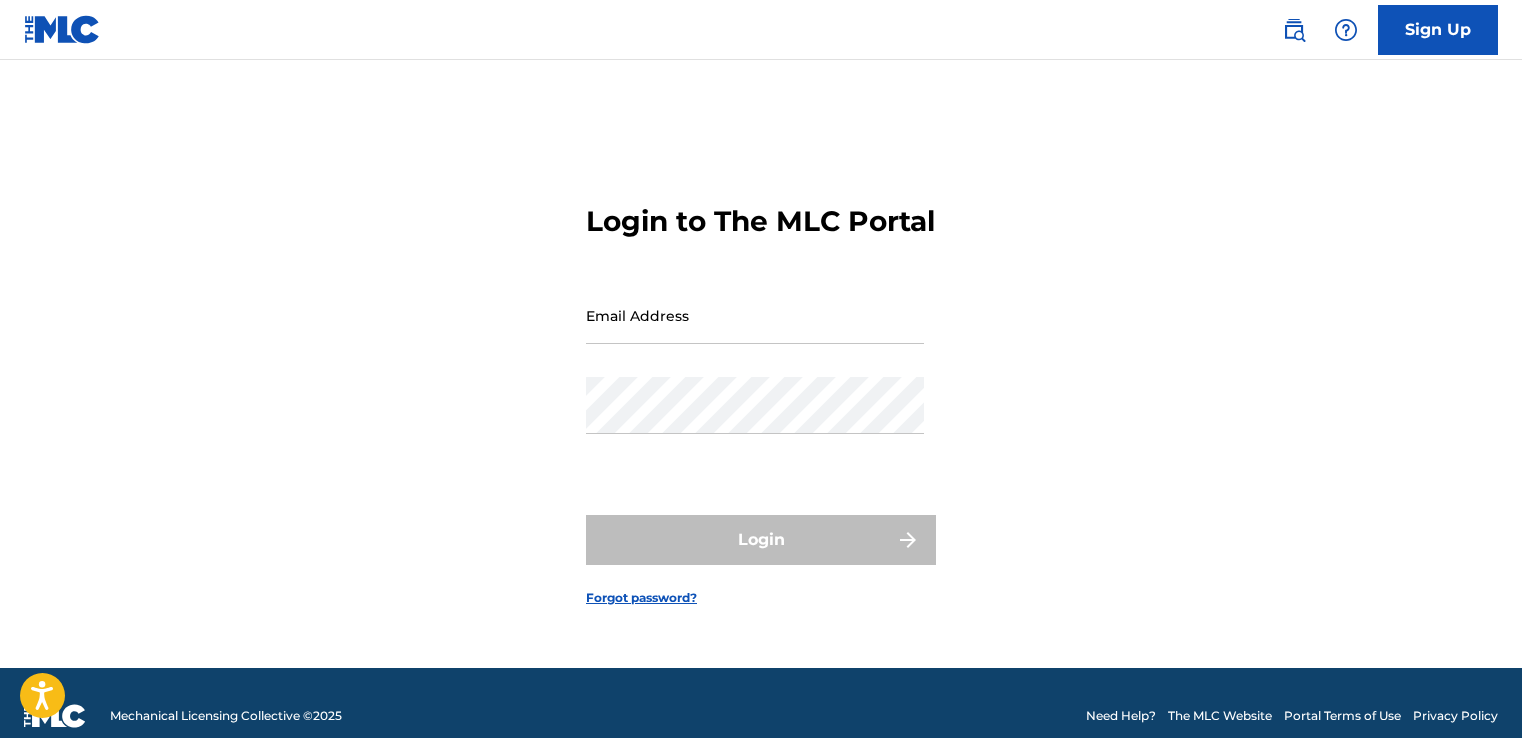 scroll, scrollTop: 0, scrollLeft: 0, axis: both 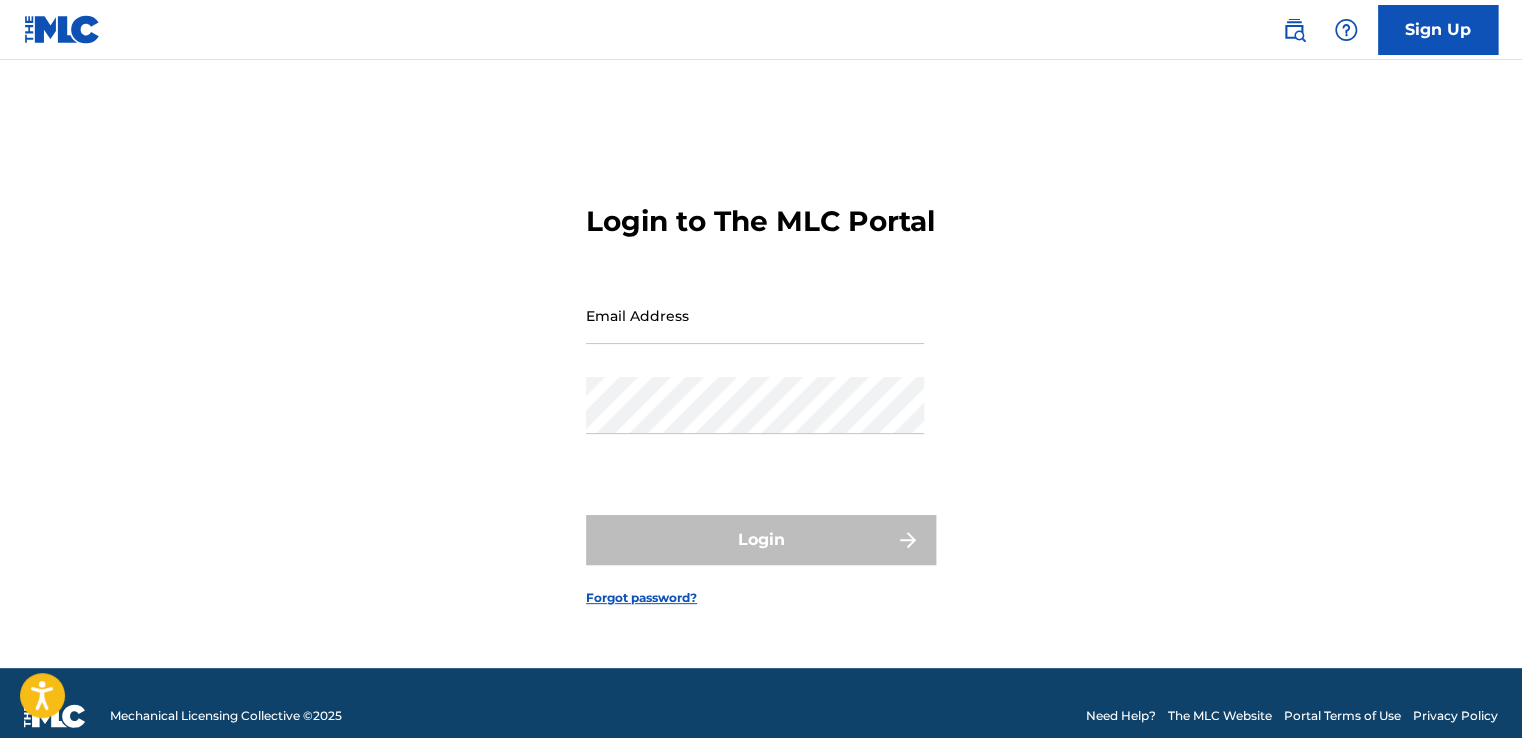 click at bounding box center [62, 29] 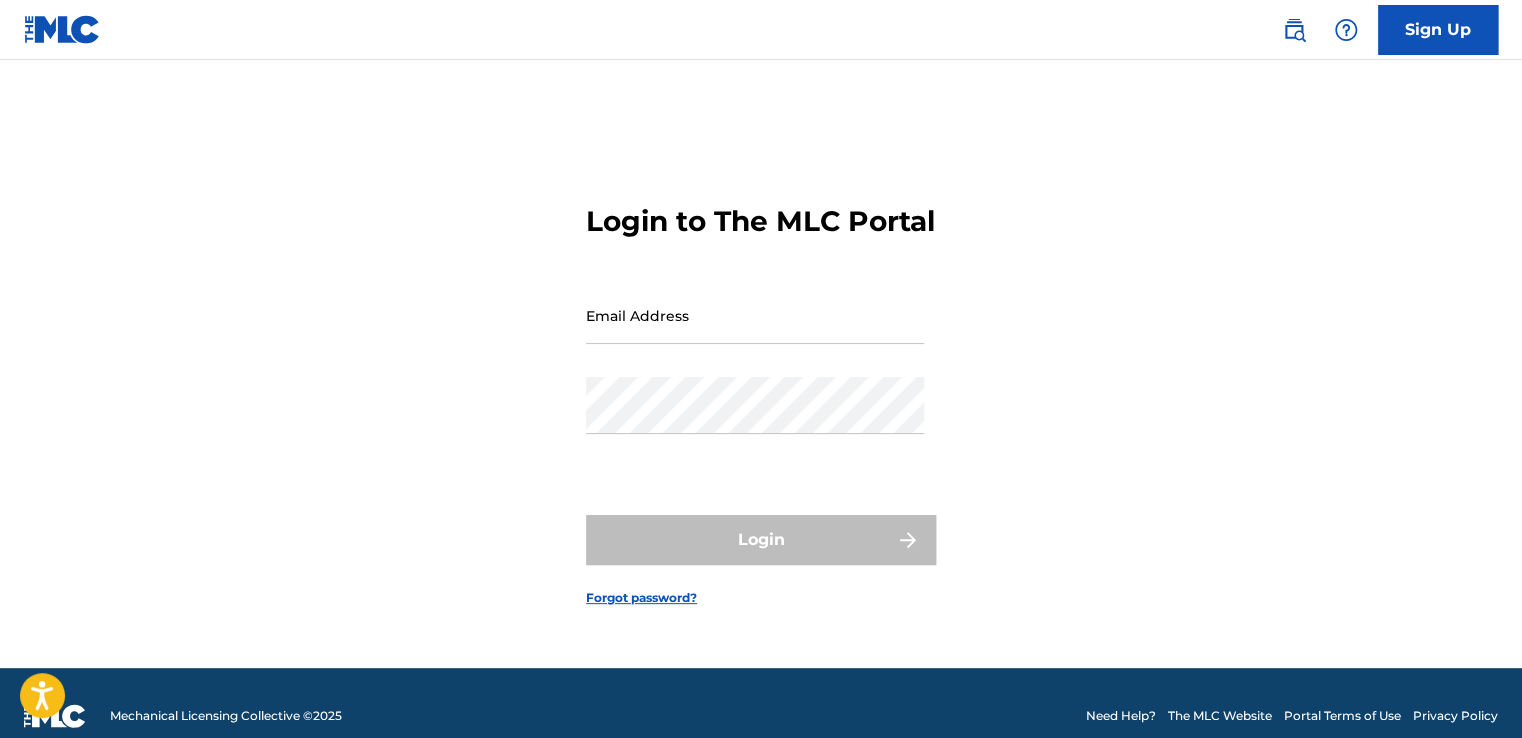click at bounding box center (62, 29) 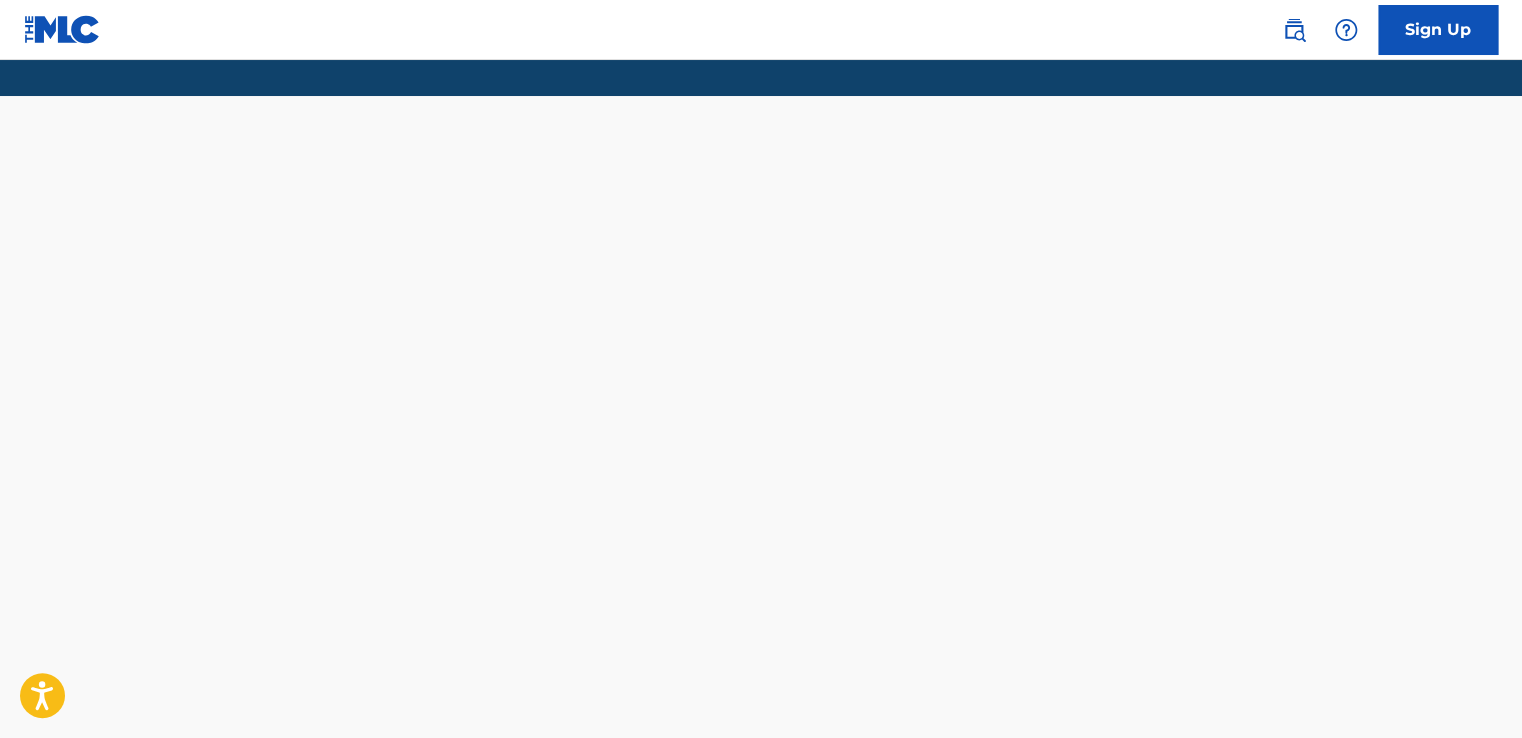 click at bounding box center (62, 29) 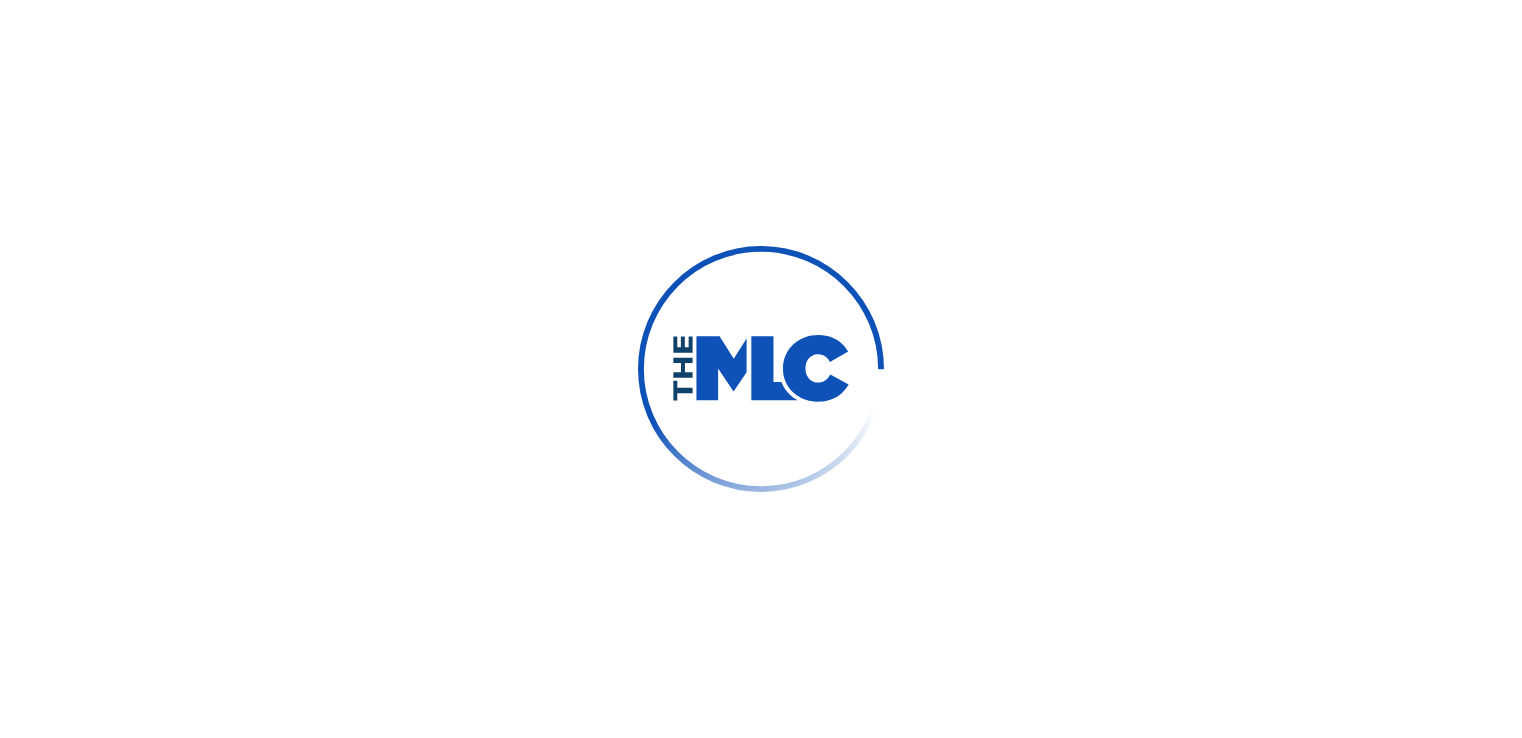 scroll, scrollTop: 0, scrollLeft: 0, axis: both 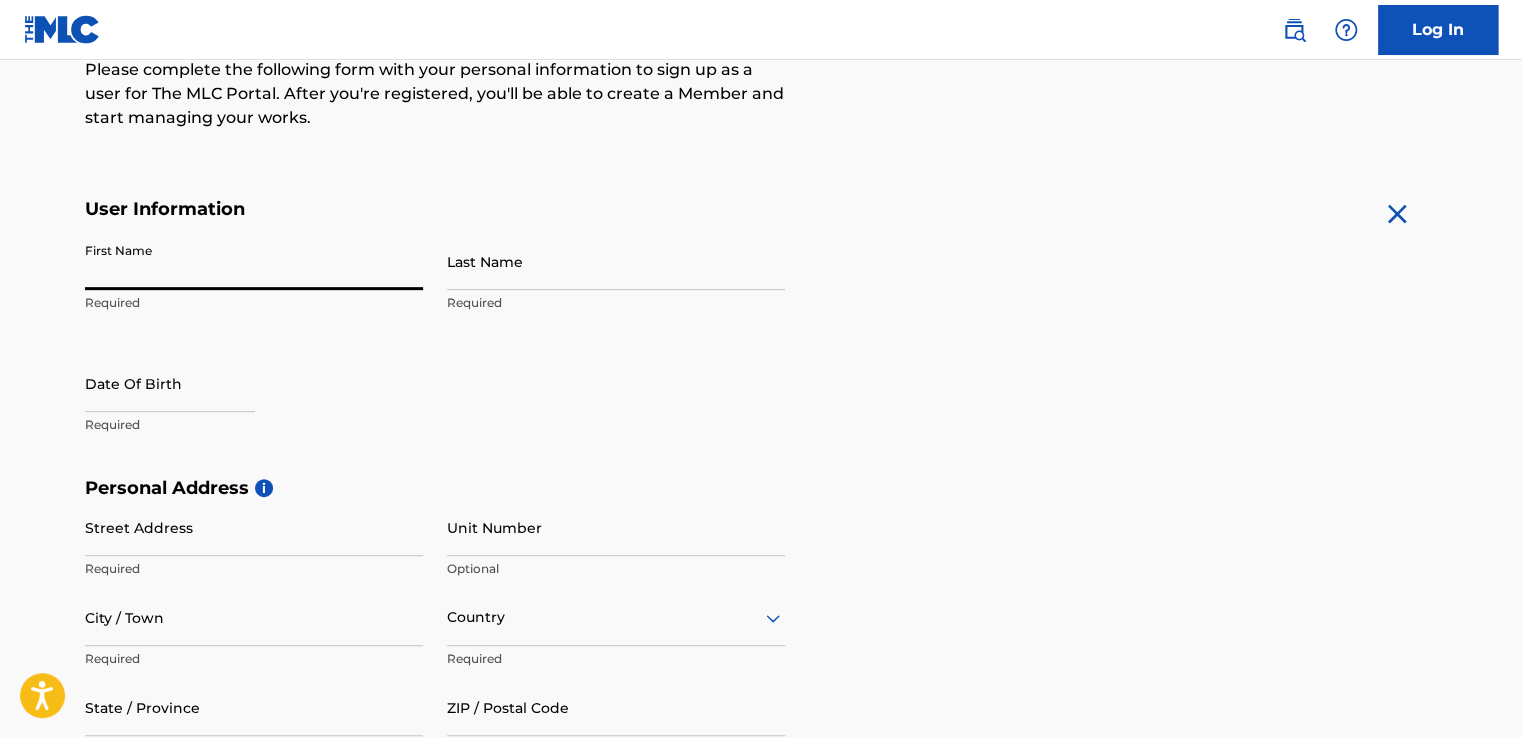 click on "First Name" at bounding box center [254, 261] 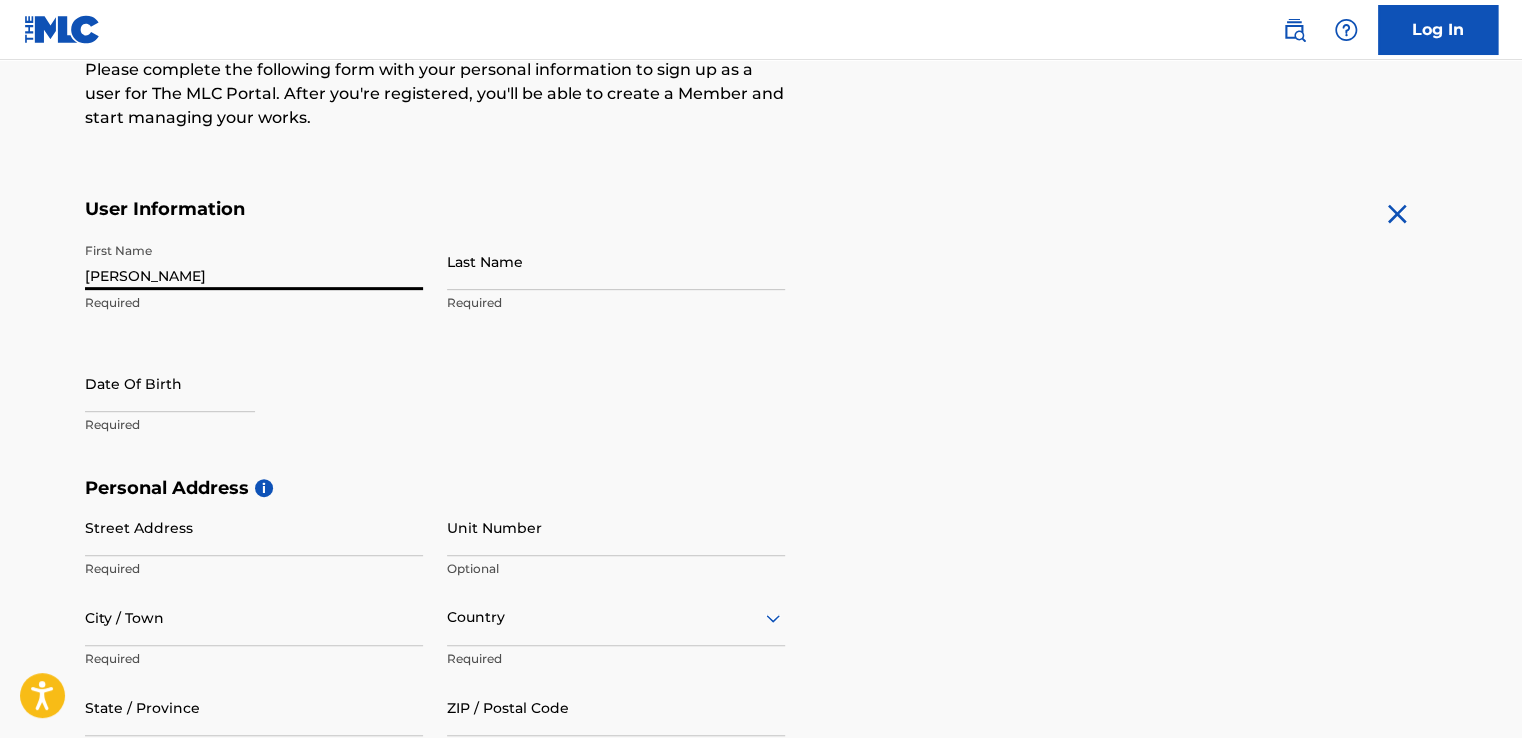 type on "[PERSON_NAME]" 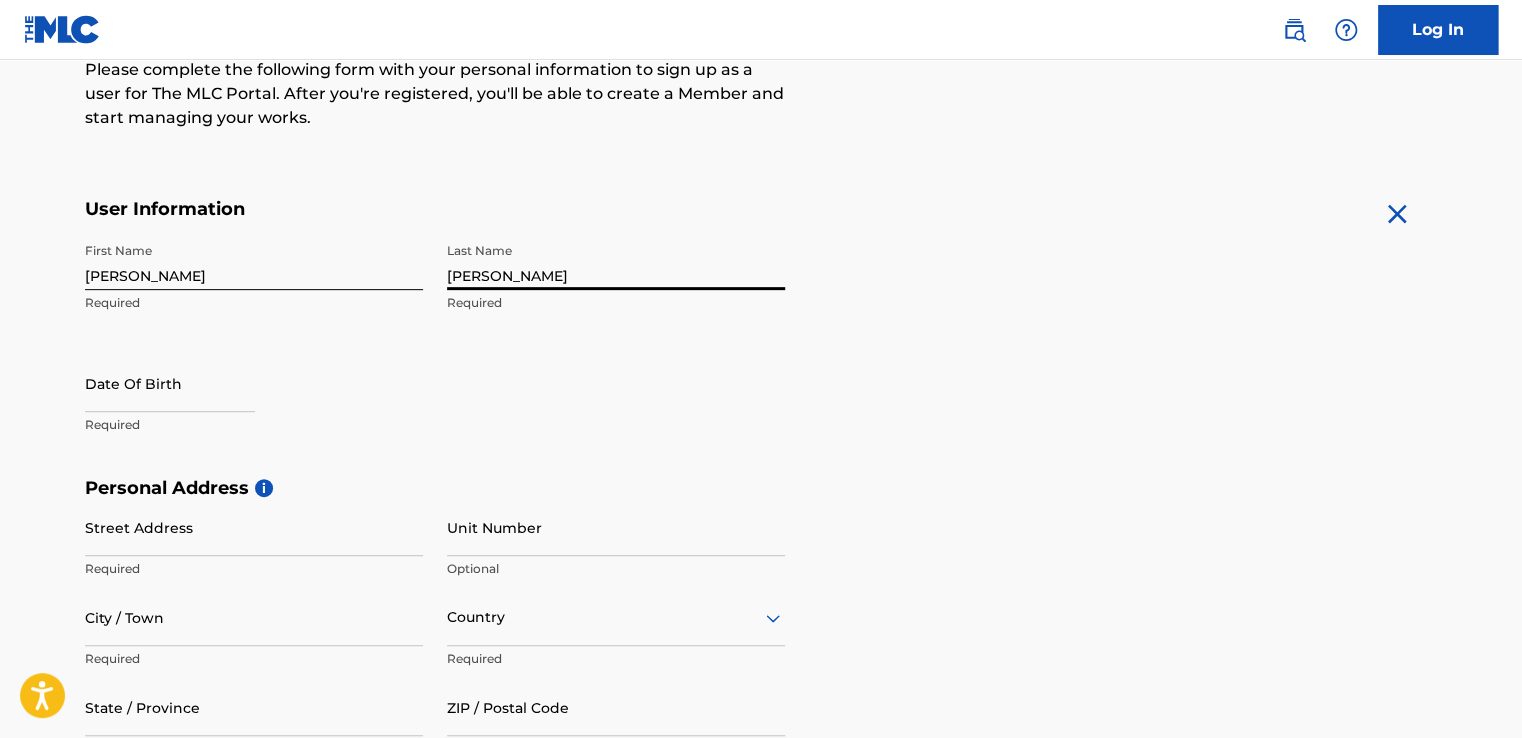 type on "[PERSON_NAME]" 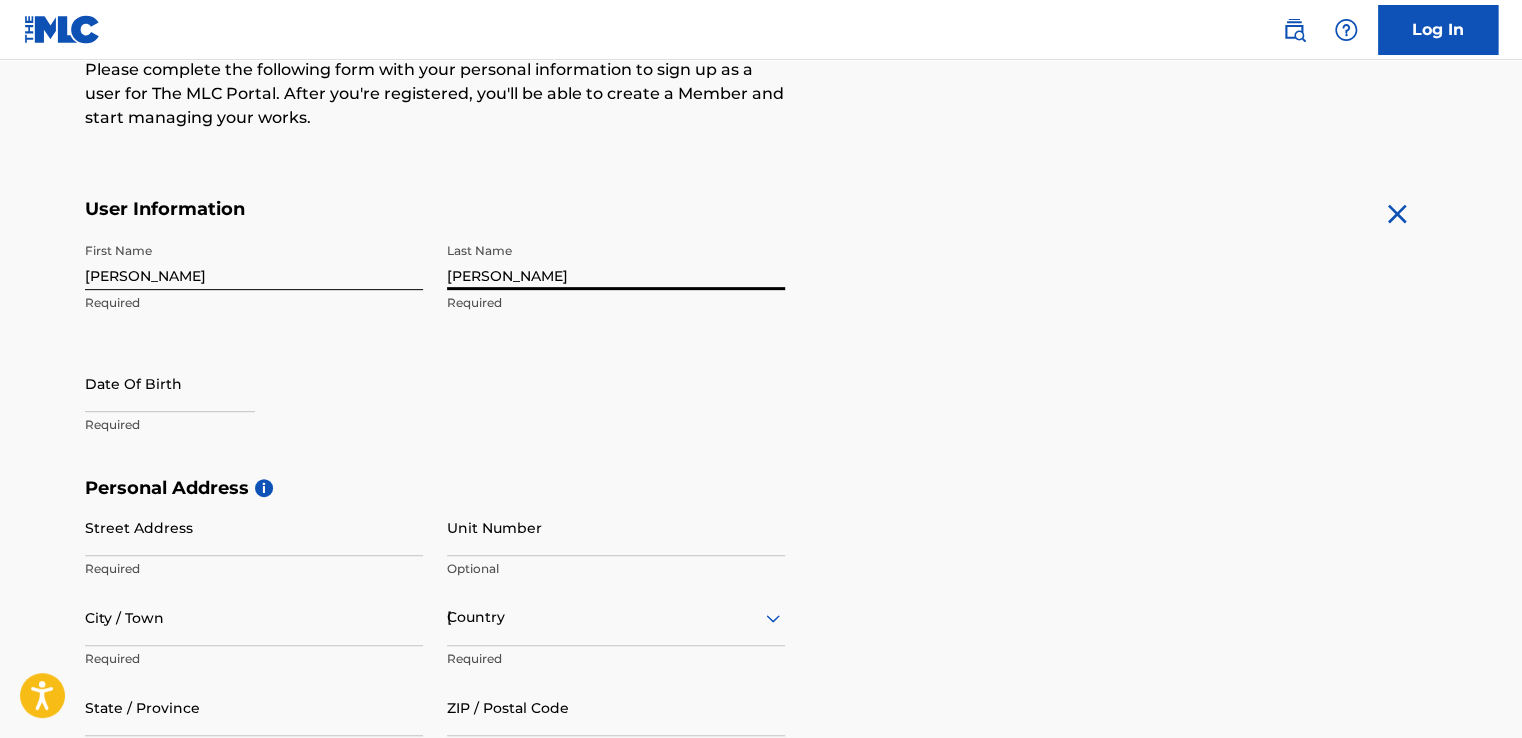 type on "[US_STATE]" 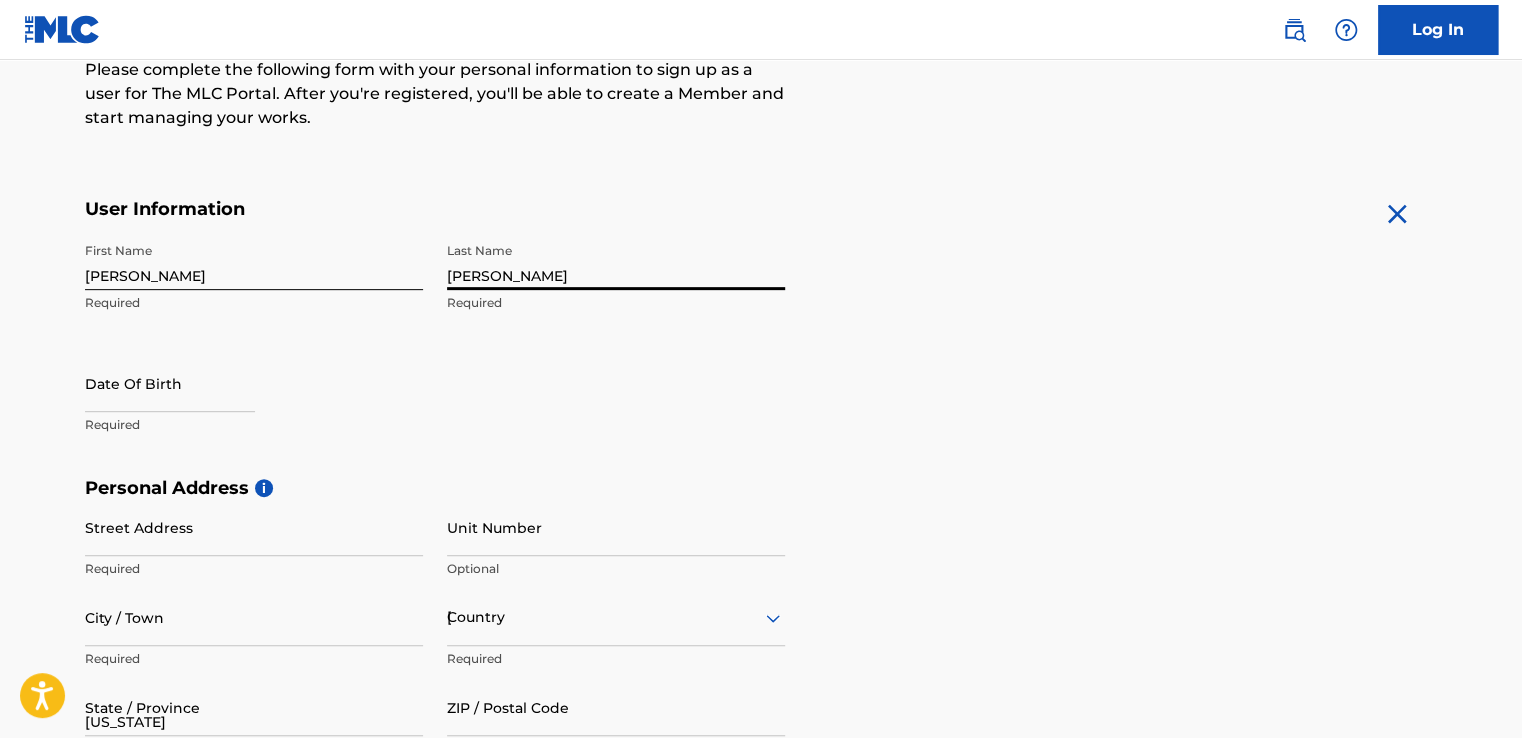 type on "[EMAIL_ADDRESS][DOMAIN_NAME]" 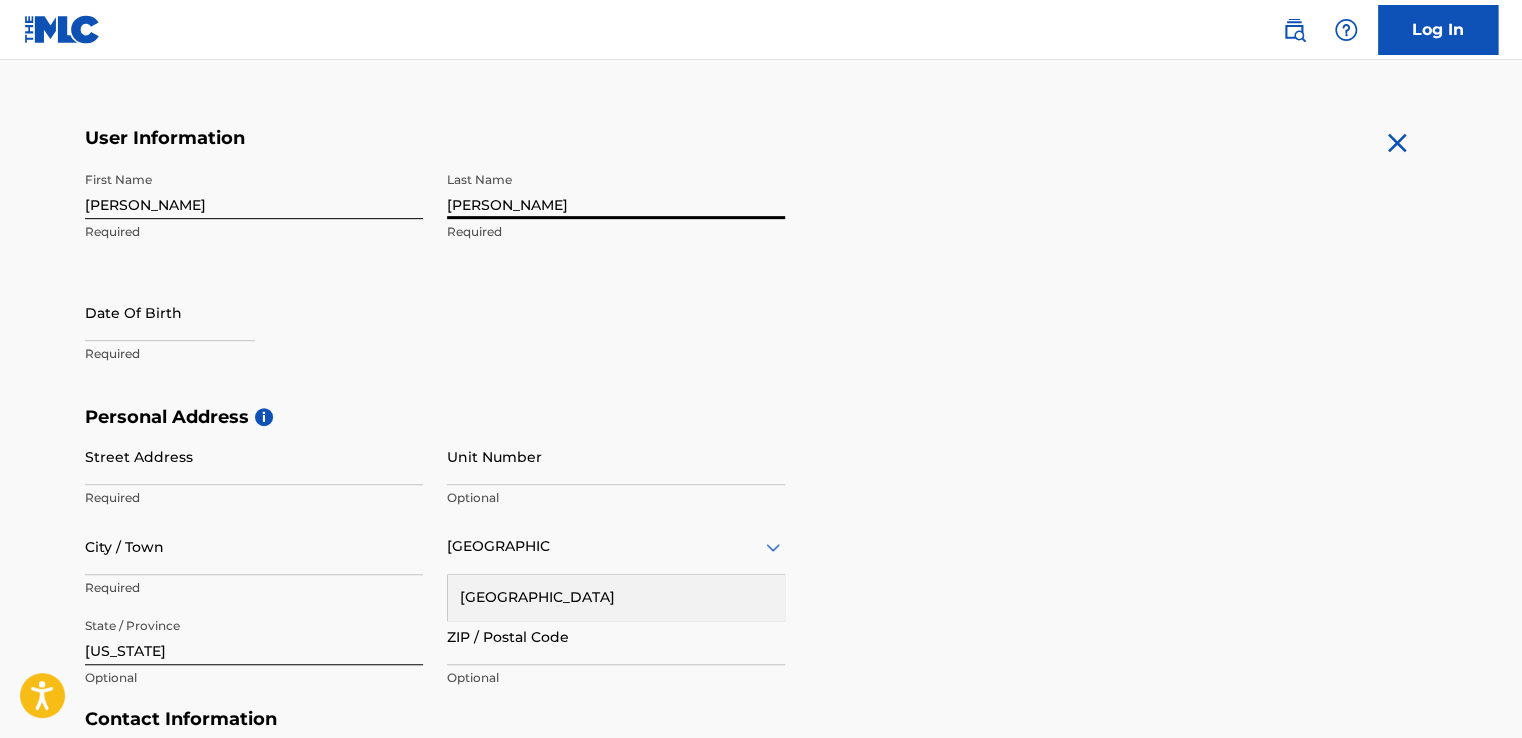 scroll, scrollTop: 357, scrollLeft: 0, axis: vertical 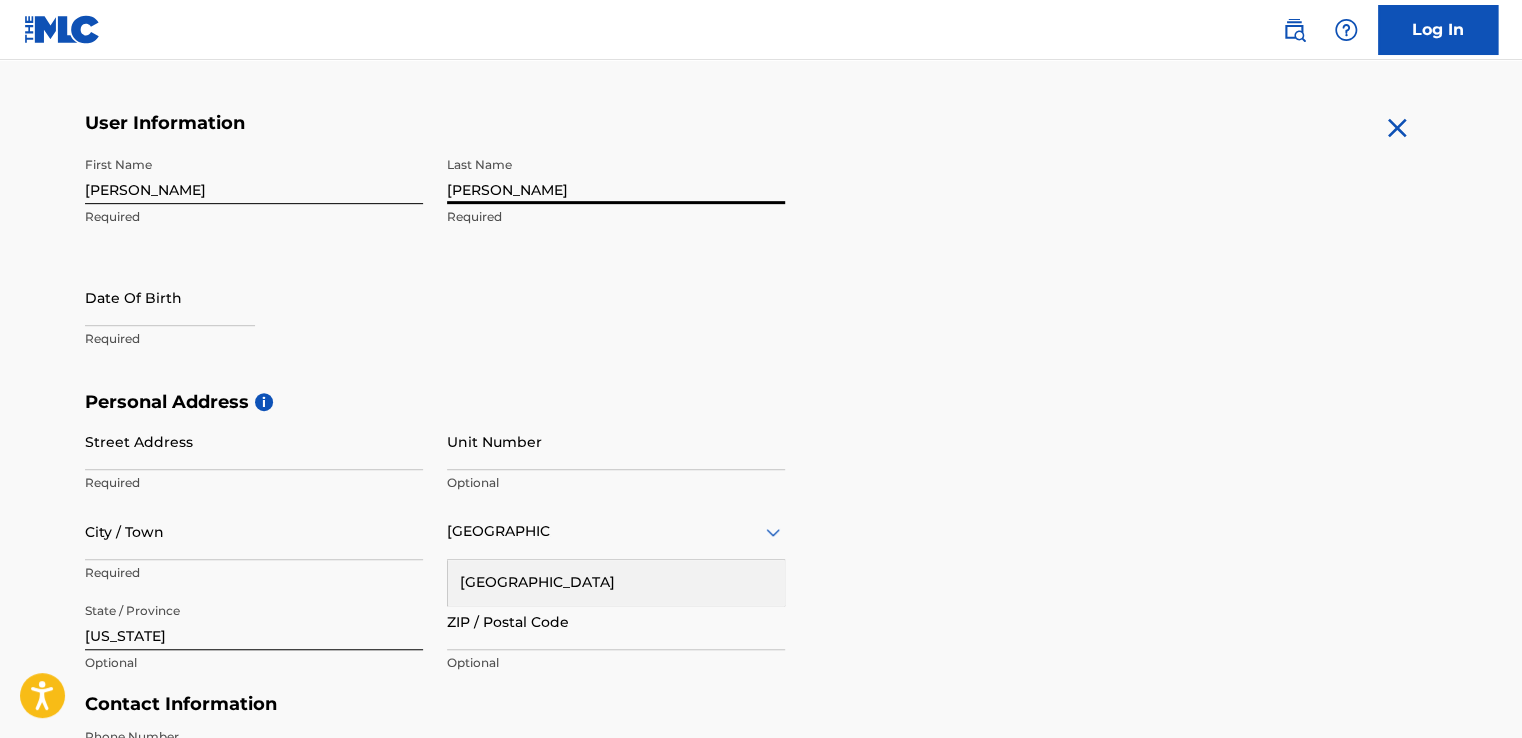 type on "[PERSON_NAME]" 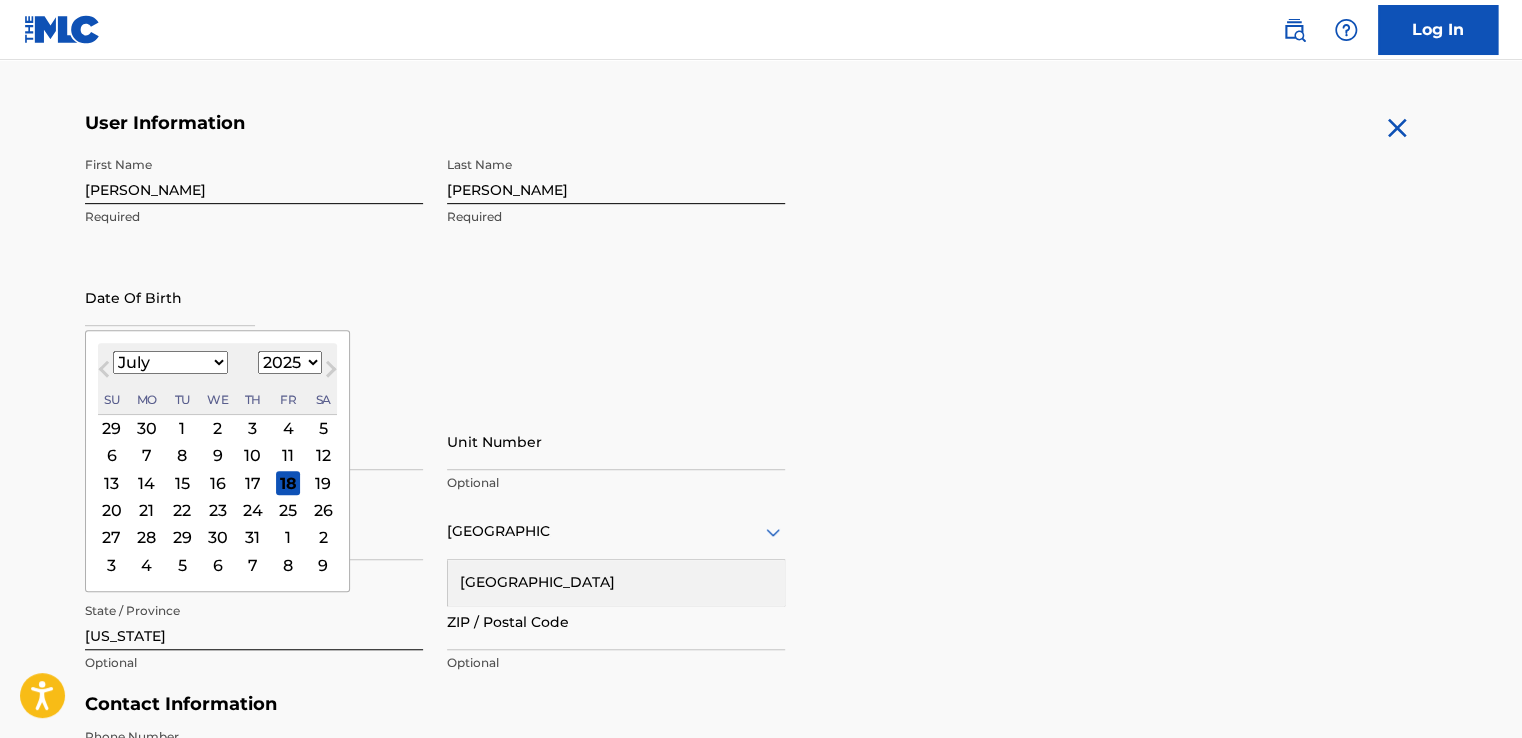 click on "1899 1900 1901 1902 1903 1904 1905 1906 1907 1908 1909 1910 1911 1912 1913 1914 1915 1916 1917 1918 1919 1920 1921 1922 1923 1924 1925 1926 1927 1928 1929 1930 1931 1932 1933 1934 1935 1936 1937 1938 1939 1940 1941 1942 1943 1944 1945 1946 1947 1948 1949 1950 1951 1952 1953 1954 1955 1956 1957 1958 1959 1960 1961 1962 1963 1964 1965 1966 1967 1968 1969 1970 1971 1972 1973 1974 1975 1976 1977 1978 1979 1980 1981 1982 1983 1984 1985 1986 1987 1988 1989 1990 1991 1992 1993 1994 1995 1996 1997 1998 1999 2000 2001 2002 2003 2004 2005 2006 2007 2008 2009 2010 2011 2012 2013 2014 2015 2016 2017 2018 2019 2020 2021 2022 2023 2024 2025 2026 2027 2028 2029 2030 2031 2032 2033 2034 2035 2036 2037 2038 2039 2040 2041 2042 2043 2044 2045 2046 2047 2048 2049 2050 2051 2052 2053 2054 2055 2056 2057 2058 2059 2060 2061 2062 2063 2064 2065 2066 2067 2068 2069 2070 2071 2072 2073 2074 2075 2076 2077 2078 2079 2080 2081 2082 2083 2084 2085 2086 2087 2088 2089 2090 2091 2092 2093 2094 2095 2096 2097 2098 2099 2100" at bounding box center (290, 362) 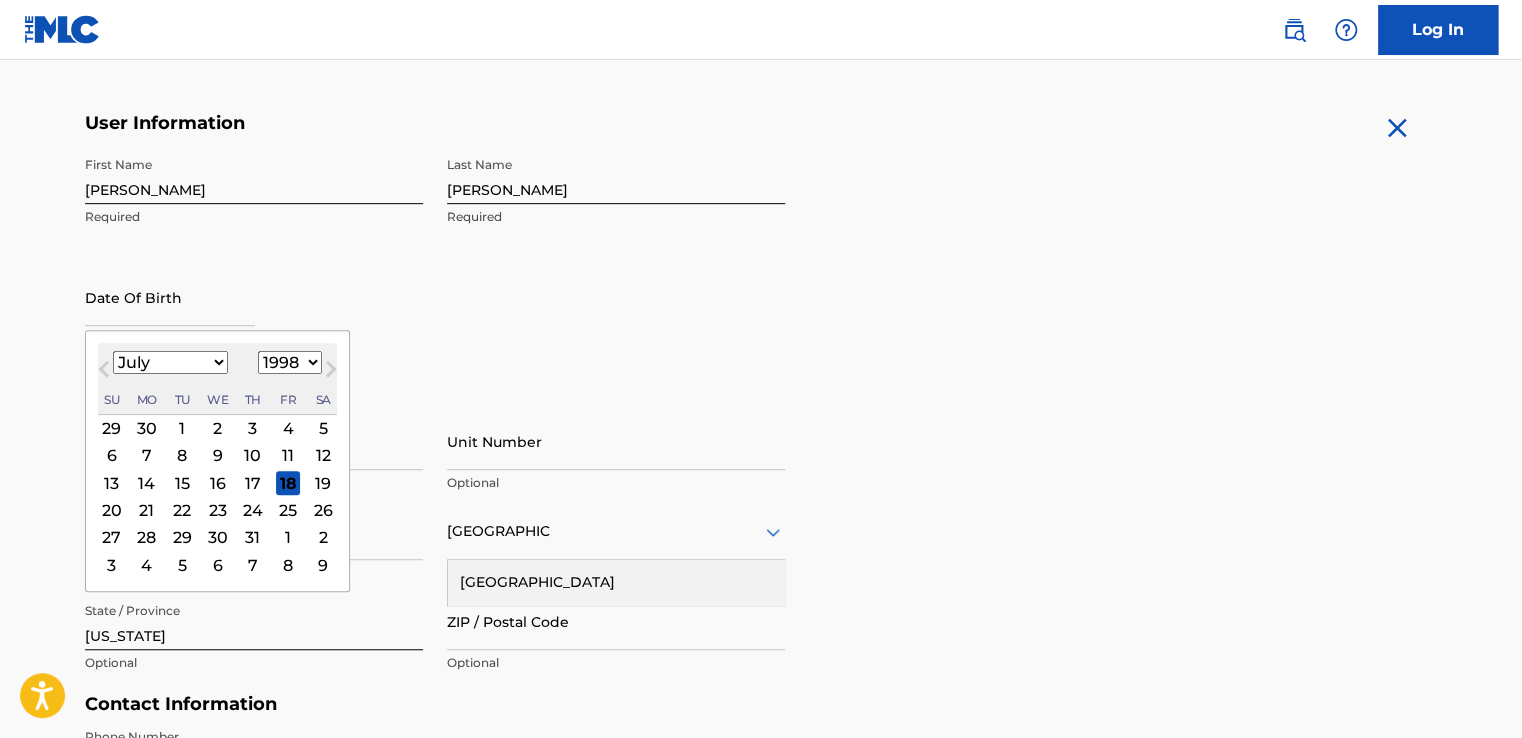click on "1899 1900 1901 1902 1903 1904 1905 1906 1907 1908 1909 1910 1911 1912 1913 1914 1915 1916 1917 1918 1919 1920 1921 1922 1923 1924 1925 1926 1927 1928 1929 1930 1931 1932 1933 1934 1935 1936 1937 1938 1939 1940 1941 1942 1943 1944 1945 1946 1947 1948 1949 1950 1951 1952 1953 1954 1955 1956 1957 1958 1959 1960 1961 1962 1963 1964 1965 1966 1967 1968 1969 1970 1971 1972 1973 1974 1975 1976 1977 1978 1979 1980 1981 1982 1983 1984 1985 1986 1987 1988 1989 1990 1991 1992 1993 1994 1995 1996 1997 1998 1999 2000 2001 2002 2003 2004 2005 2006 2007 2008 2009 2010 2011 2012 2013 2014 2015 2016 2017 2018 2019 2020 2021 2022 2023 2024 2025 2026 2027 2028 2029 2030 2031 2032 2033 2034 2035 2036 2037 2038 2039 2040 2041 2042 2043 2044 2045 2046 2047 2048 2049 2050 2051 2052 2053 2054 2055 2056 2057 2058 2059 2060 2061 2062 2063 2064 2065 2066 2067 2068 2069 2070 2071 2072 2073 2074 2075 2076 2077 2078 2079 2080 2081 2082 2083 2084 2085 2086 2087 2088 2089 2090 2091 2092 2093 2094 2095 2096 2097 2098 2099 2100" at bounding box center (290, 362) 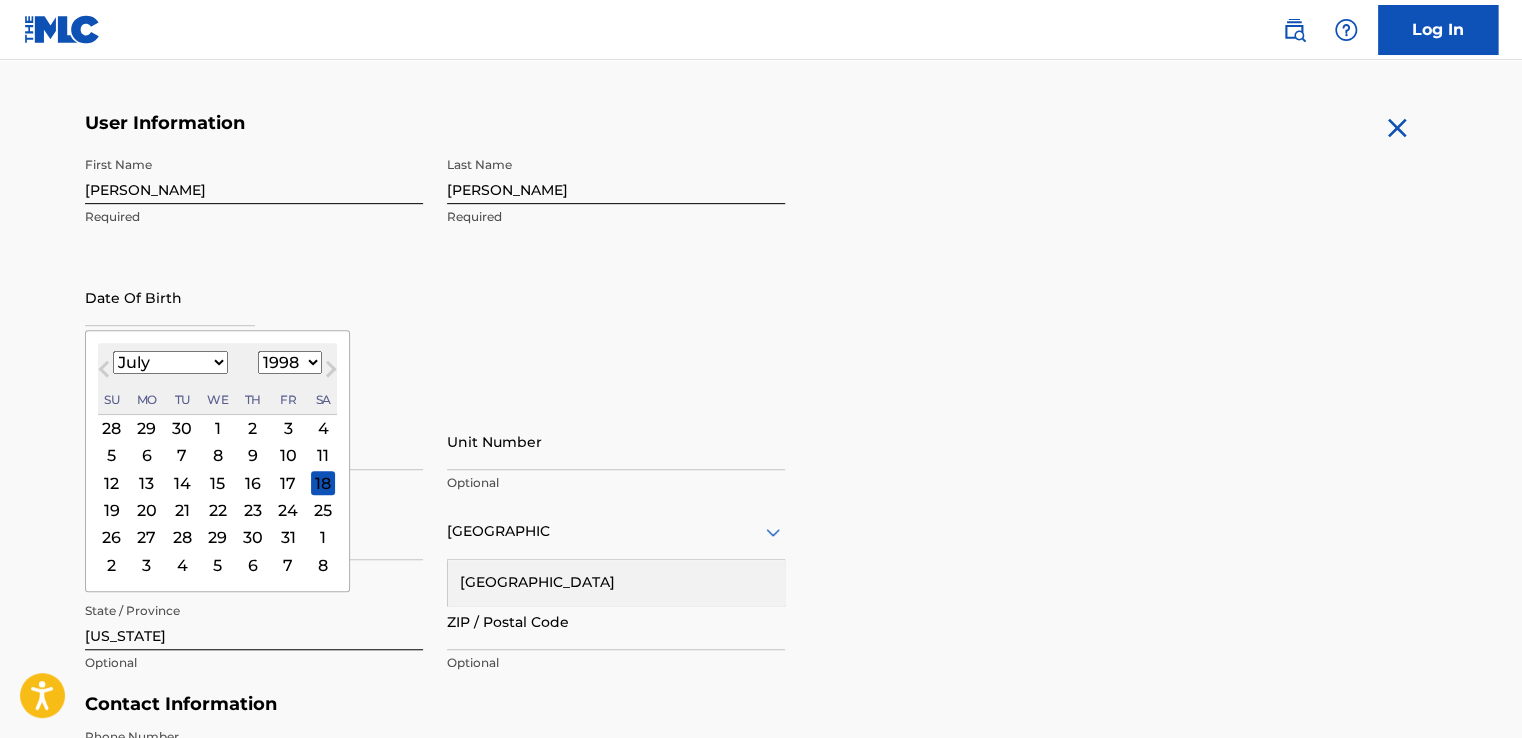 click on "January February March April May June July August September October November December" at bounding box center [170, 362] 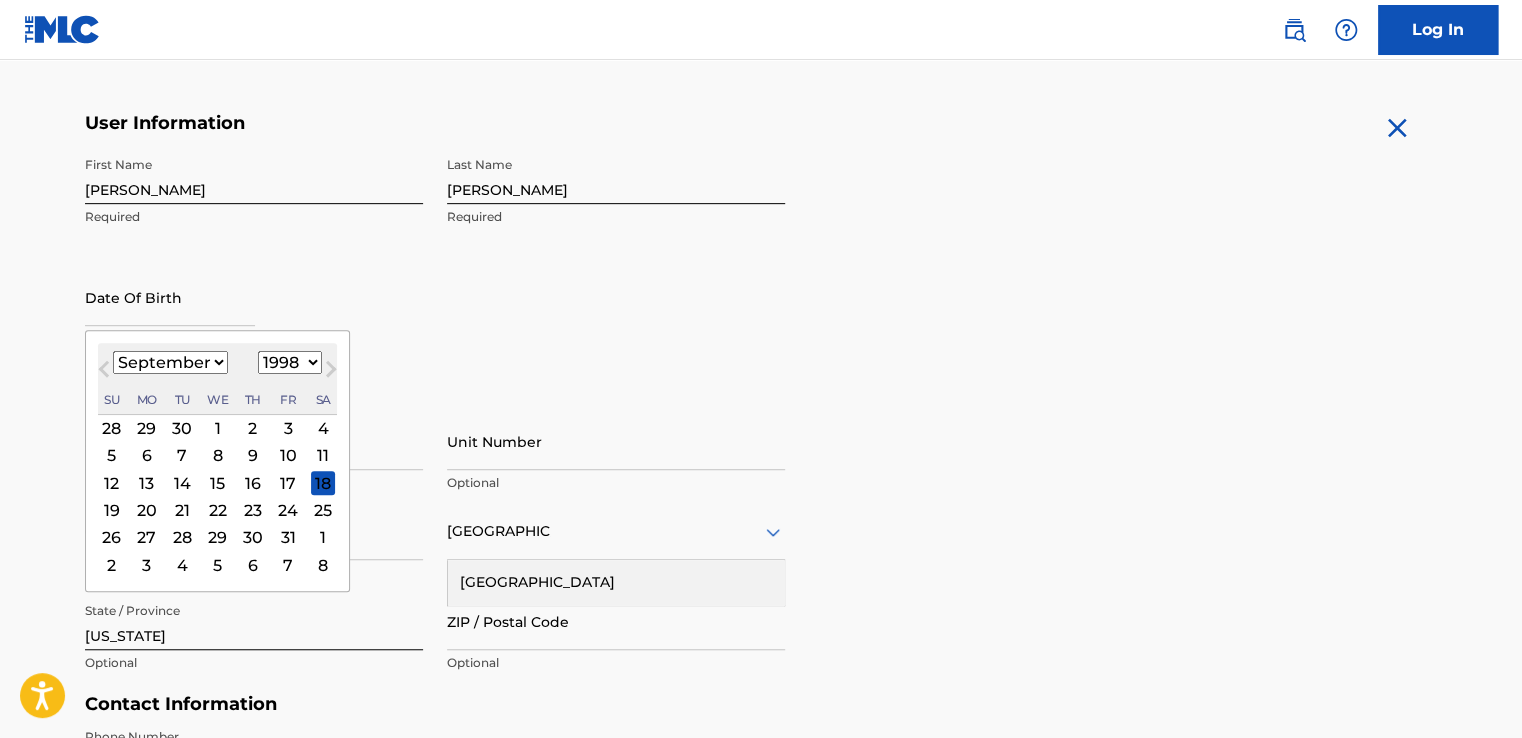click on "January February March April May June July August September October November December" at bounding box center [170, 362] 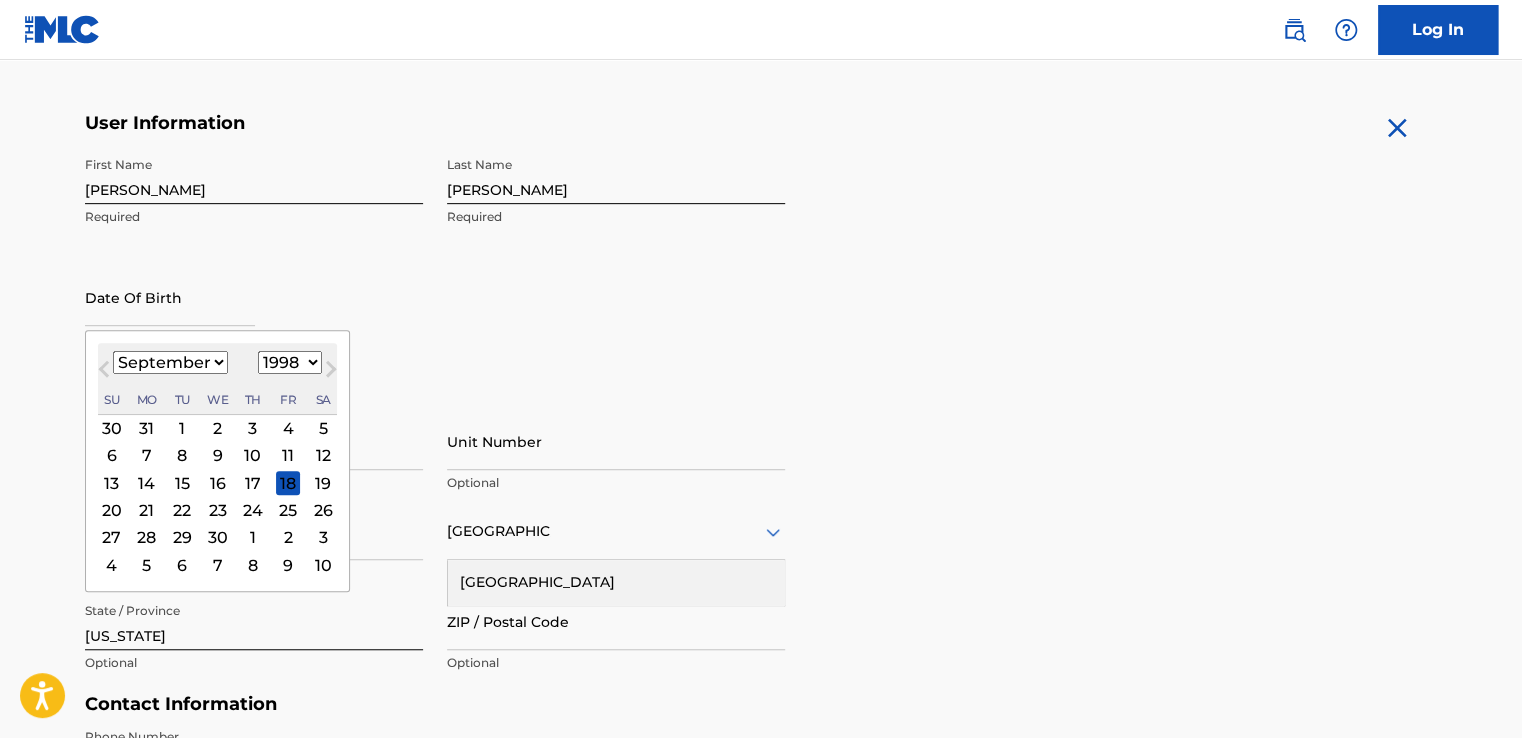 click on "28" at bounding box center (147, 538) 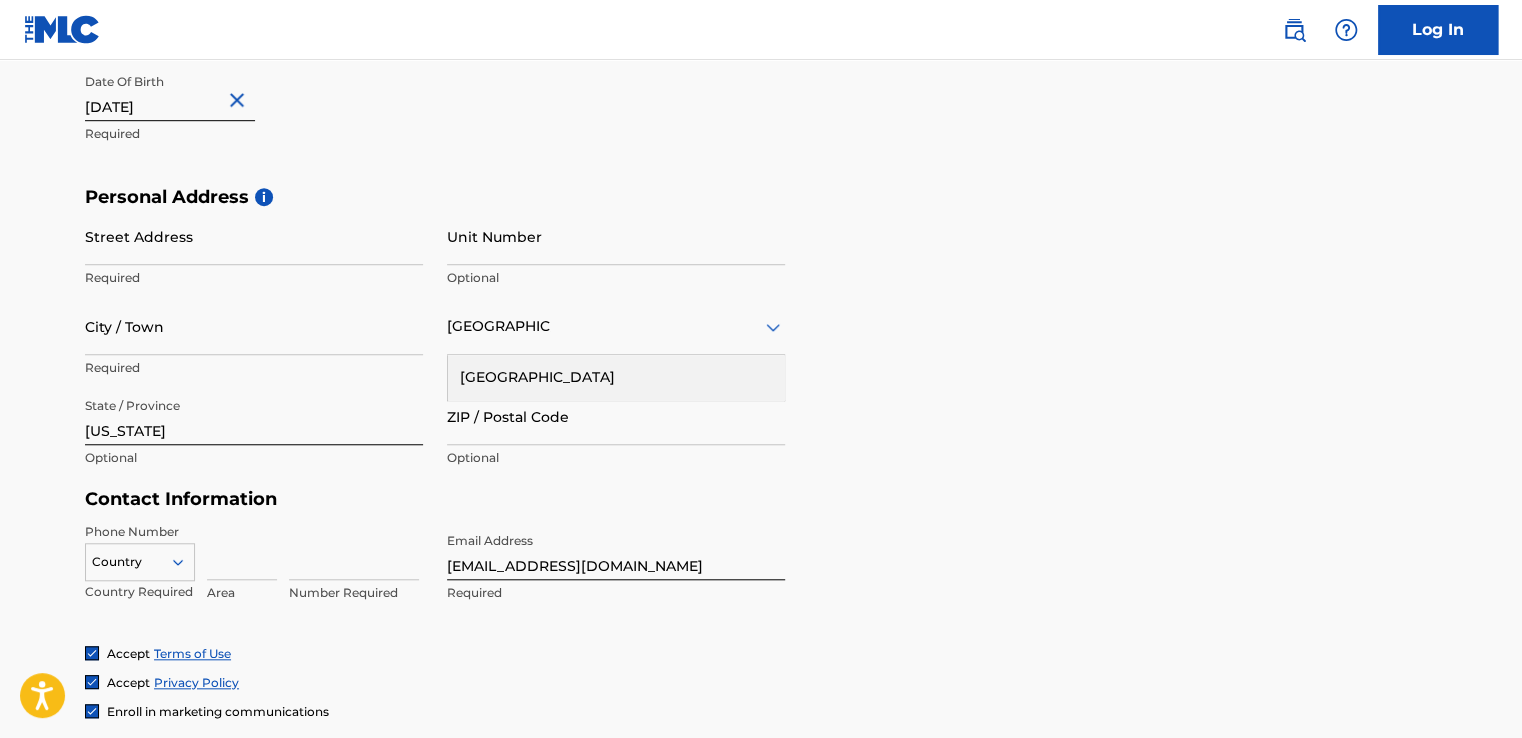 scroll, scrollTop: 565, scrollLeft: 0, axis: vertical 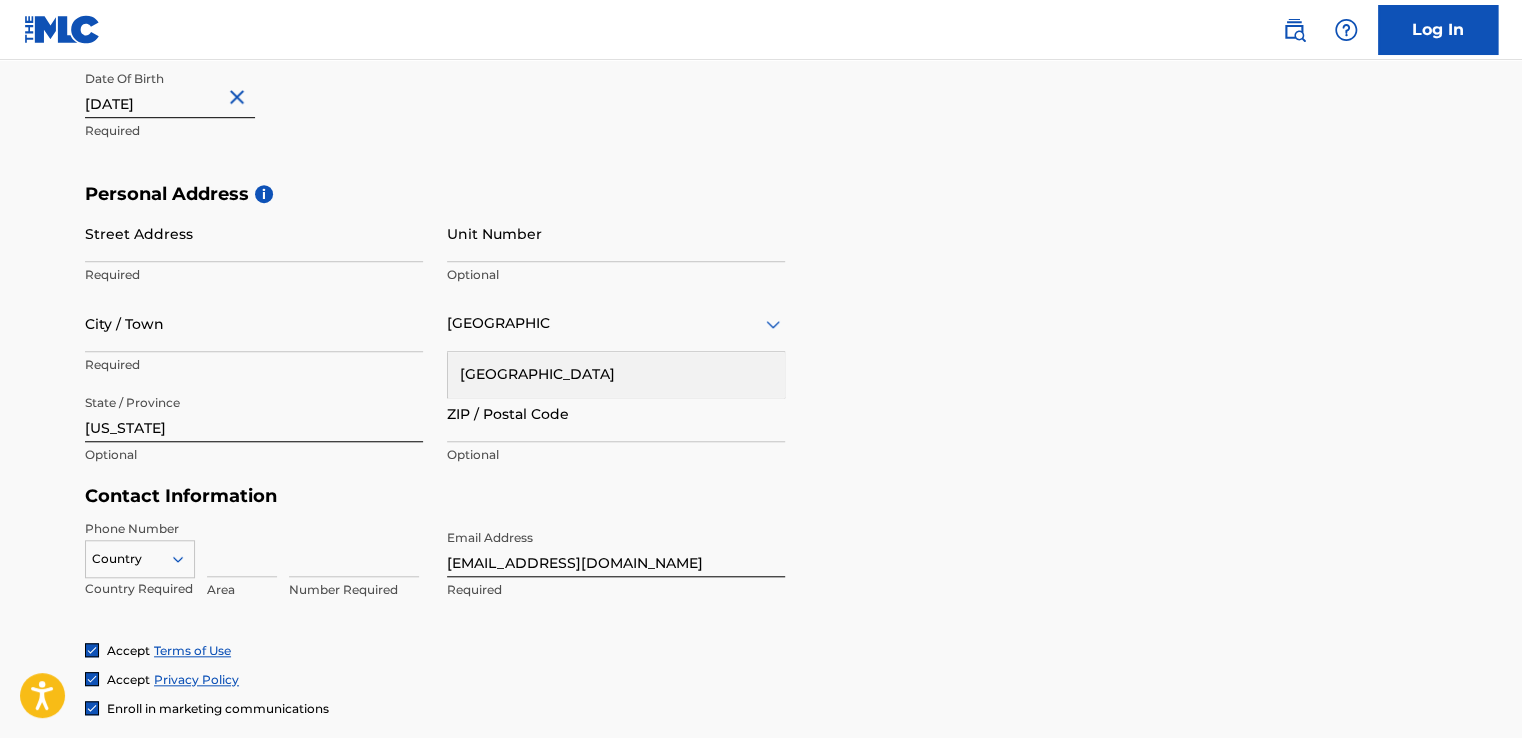 click on "Street Address" at bounding box center [254, 233] 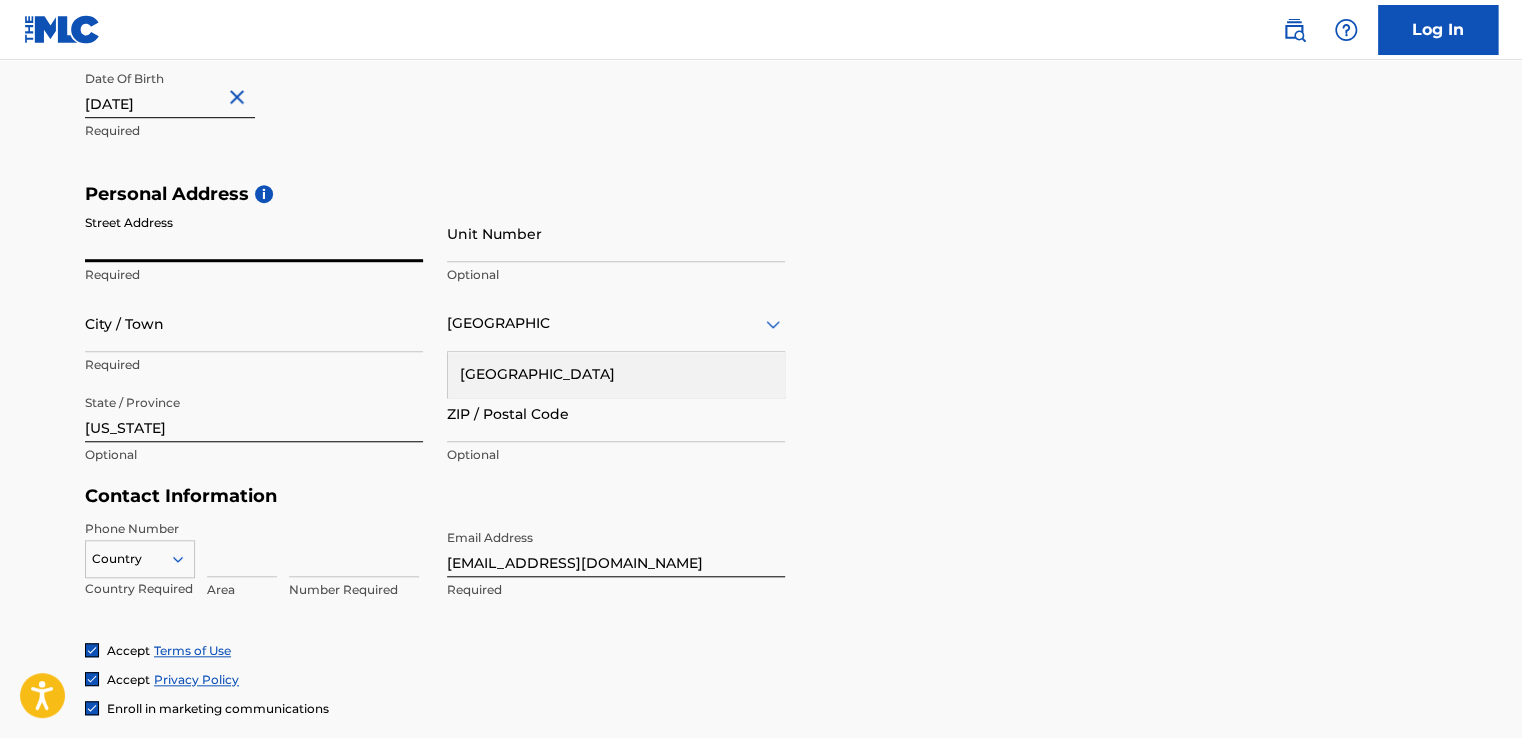 type on "[STREET_ADDRESS]" 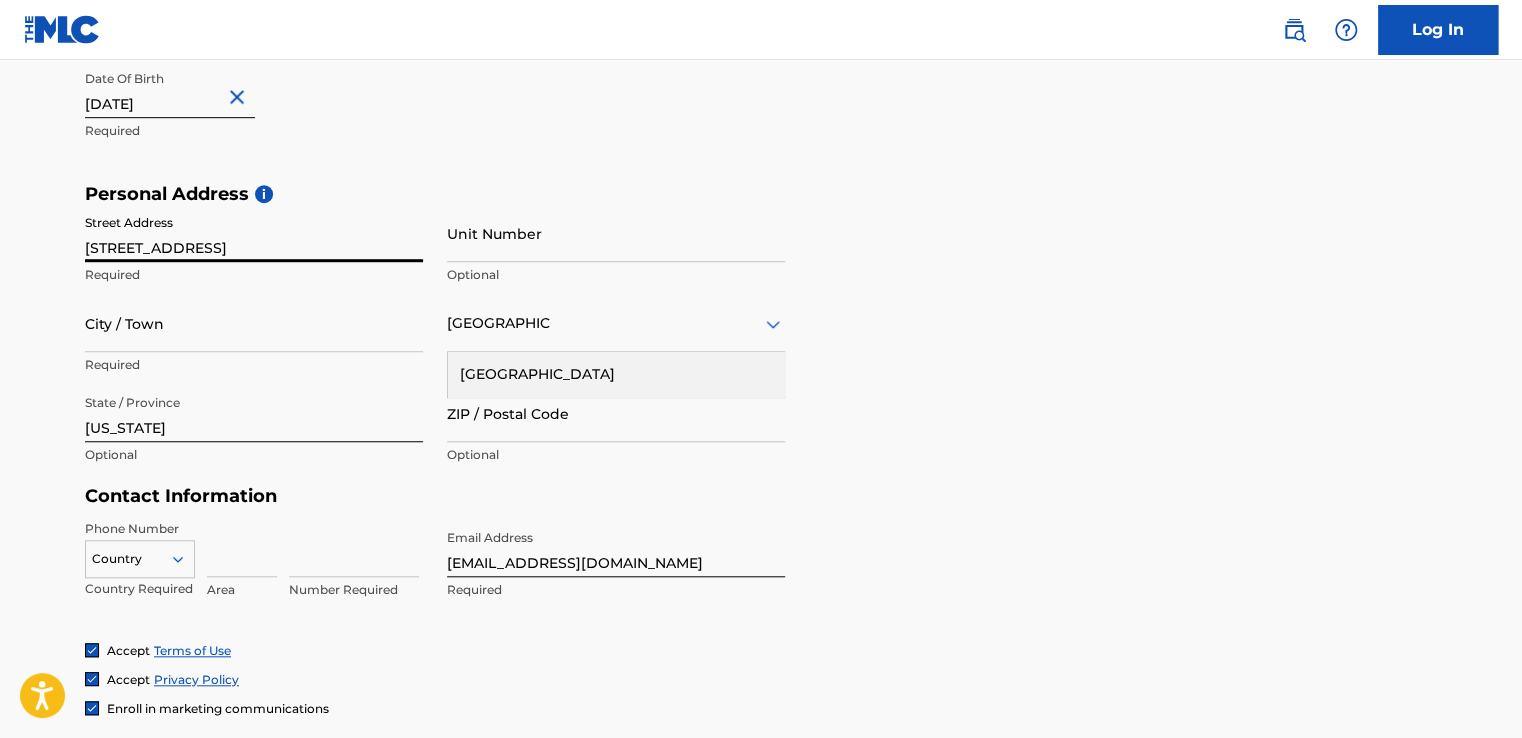 type on "noble ok" 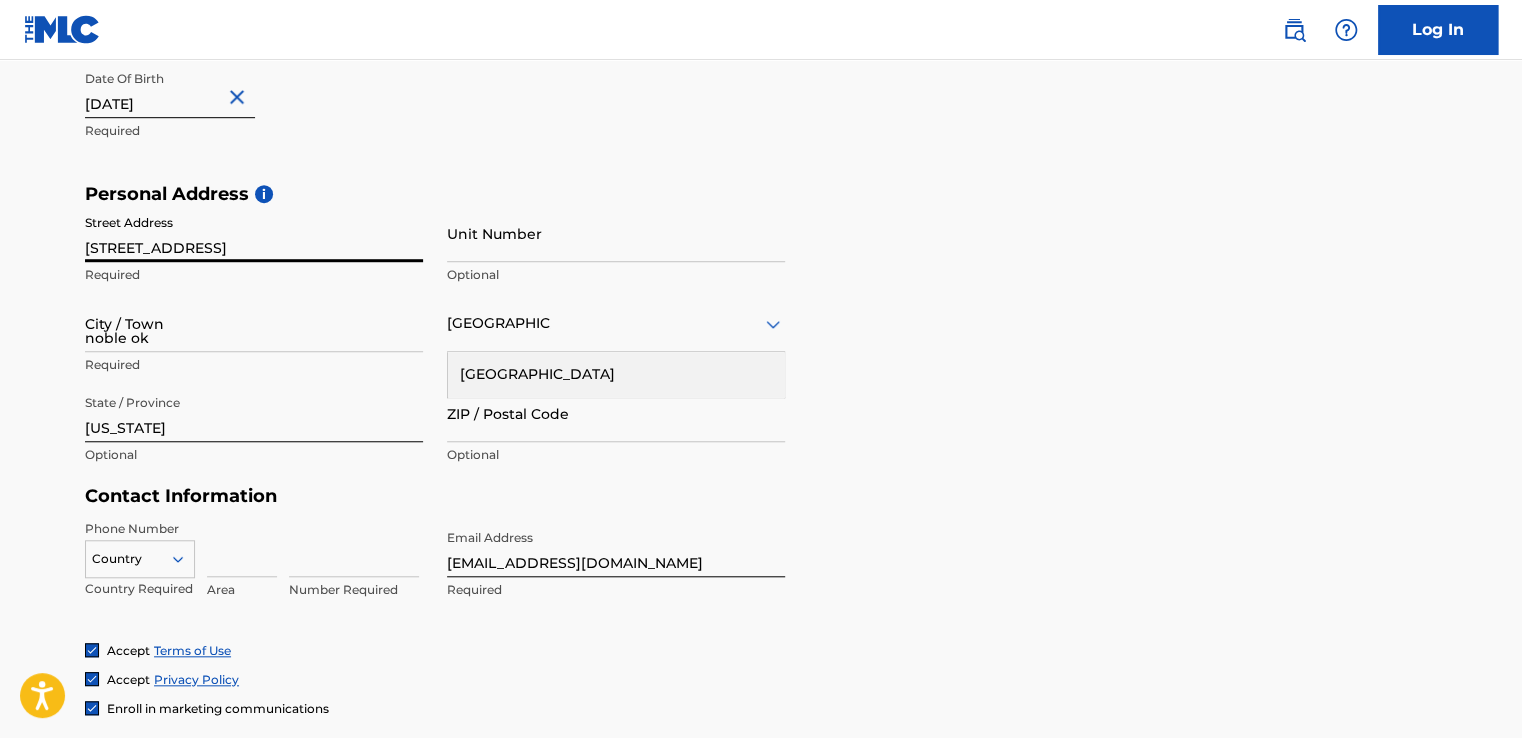 type on "73068" 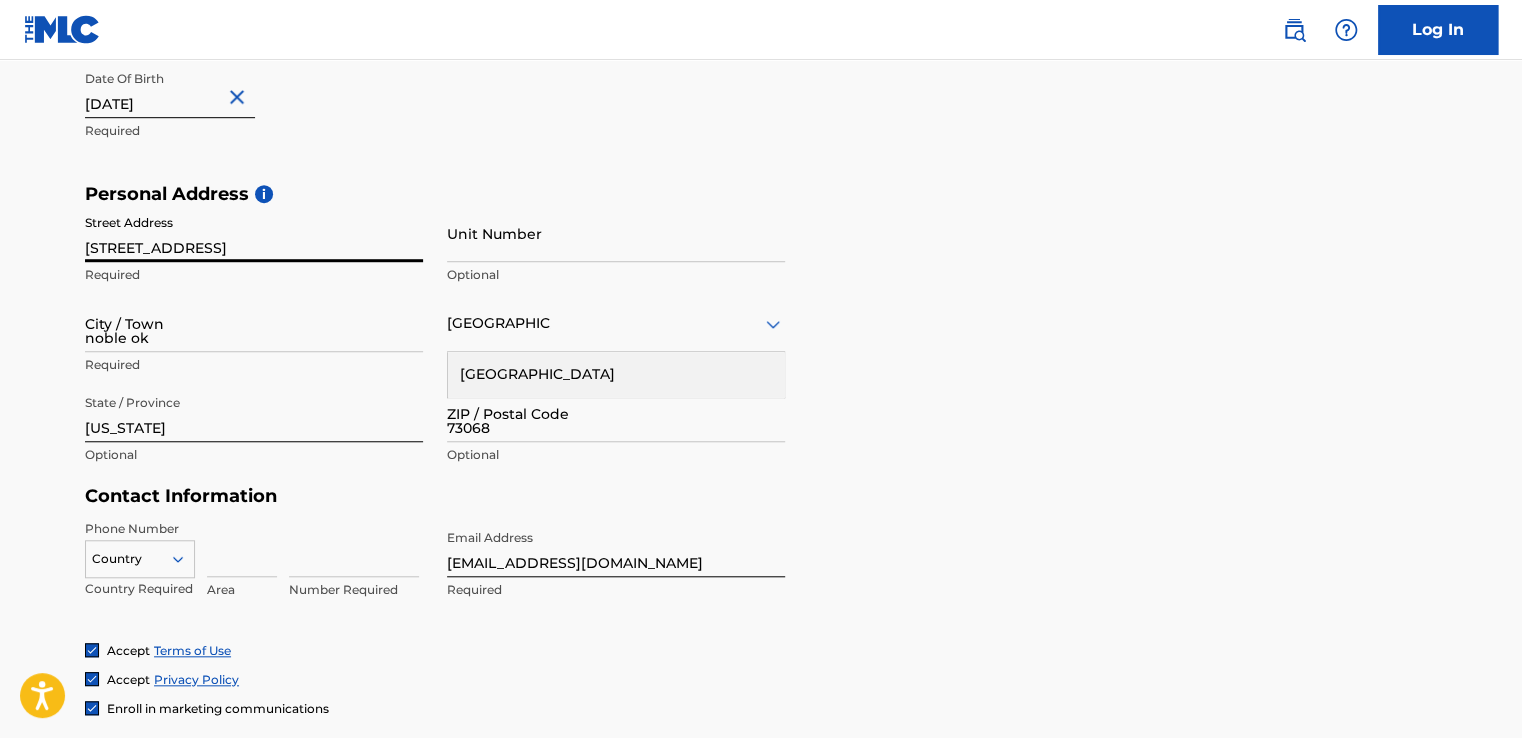 type on "1" 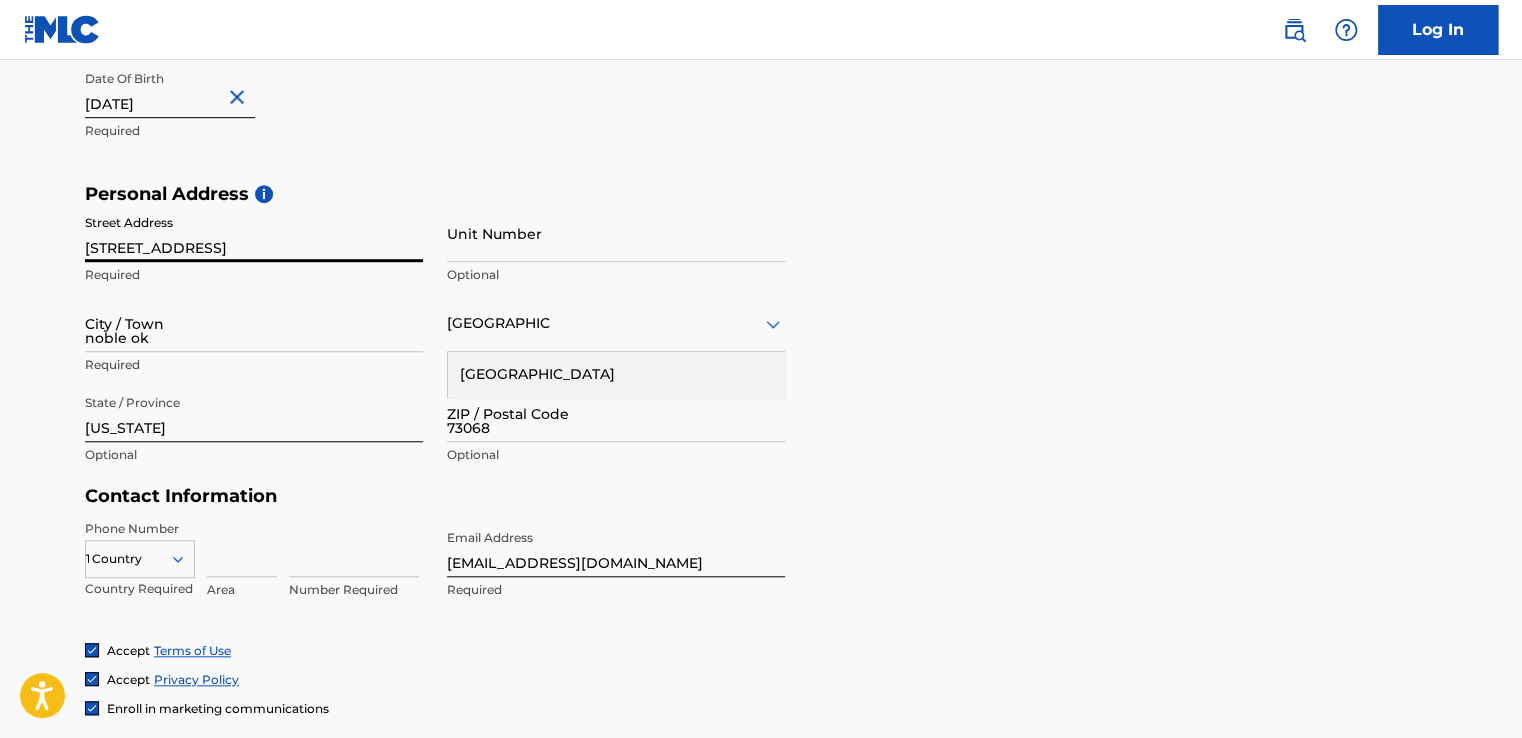 type on "405" 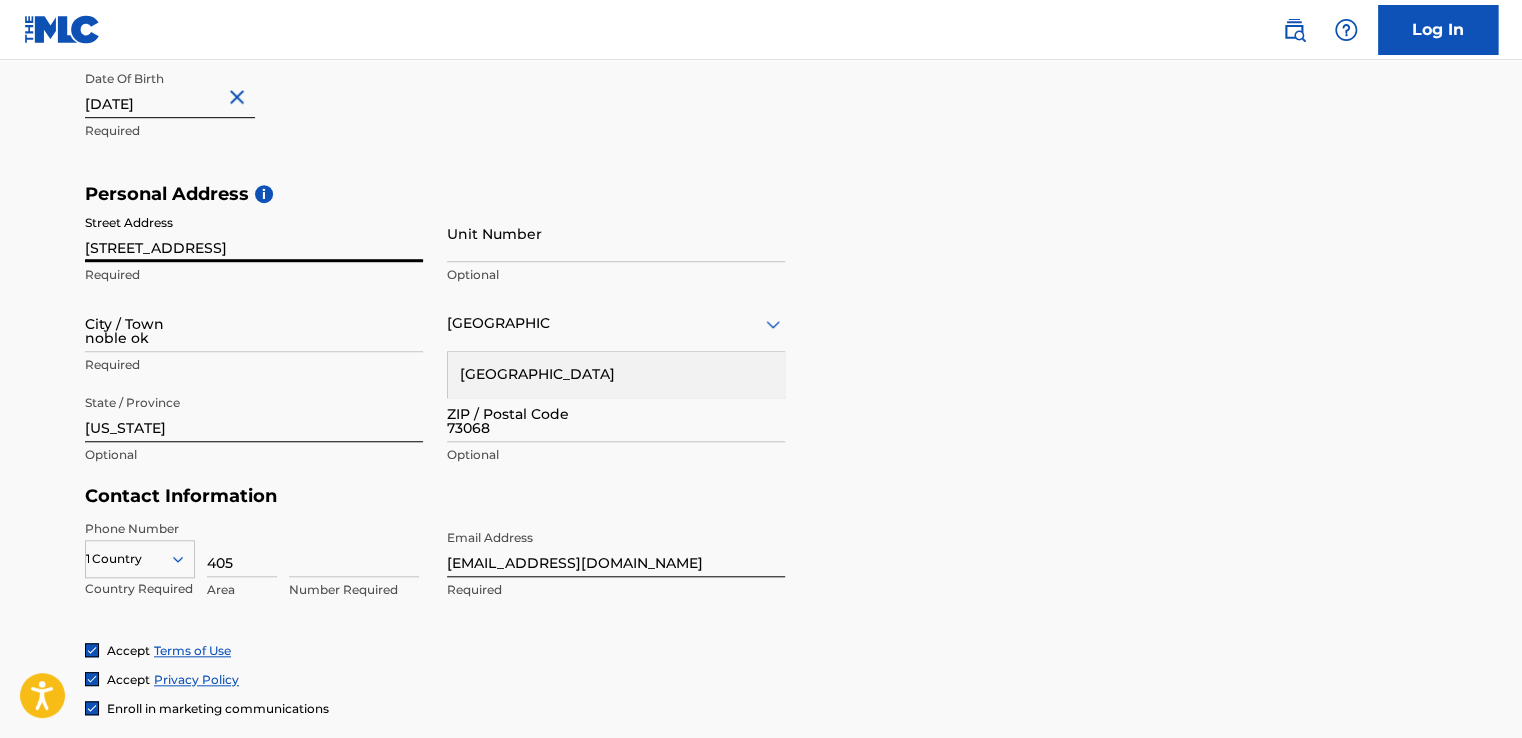 type on "4308239" 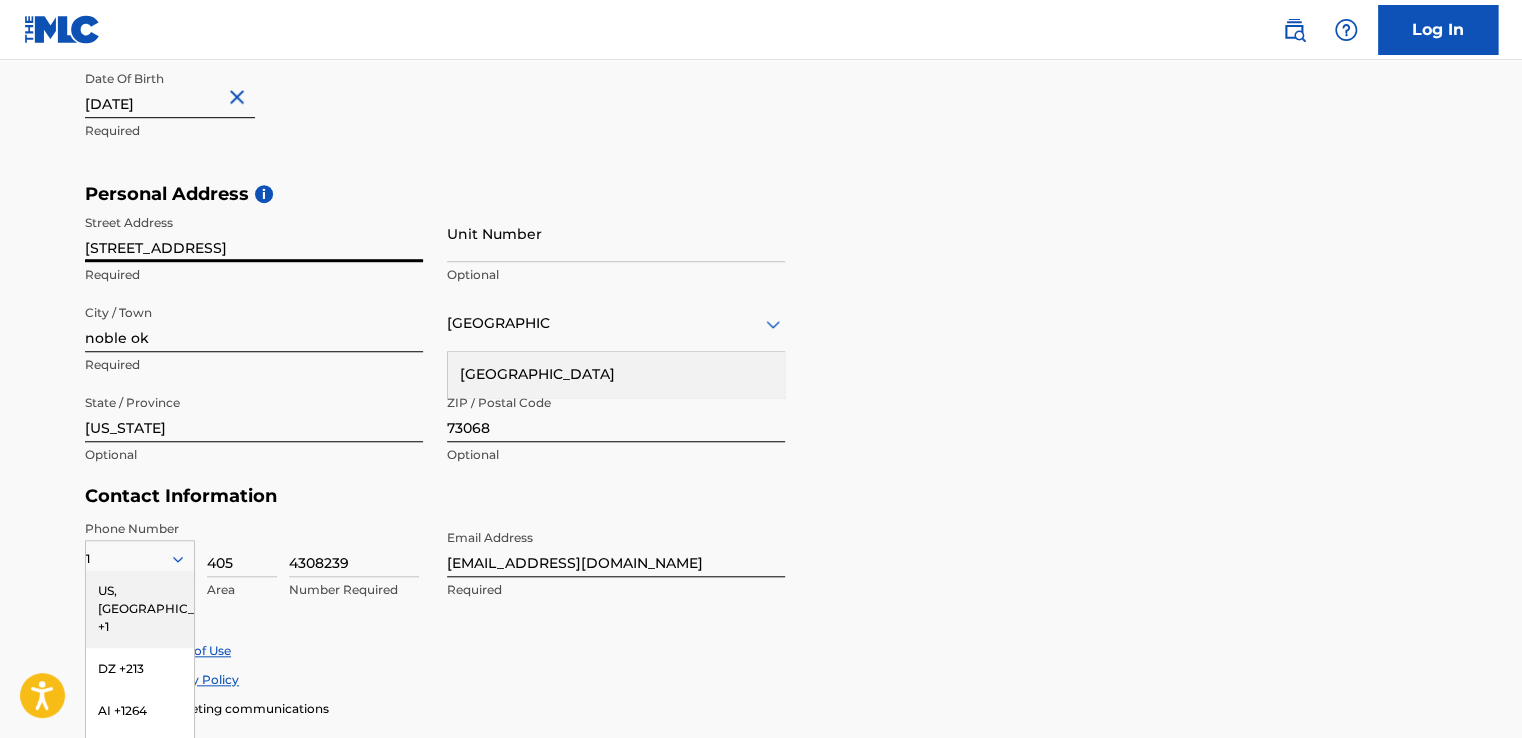 scroll, scrollTop: 697, scrollLeft: 0, axis: vertical 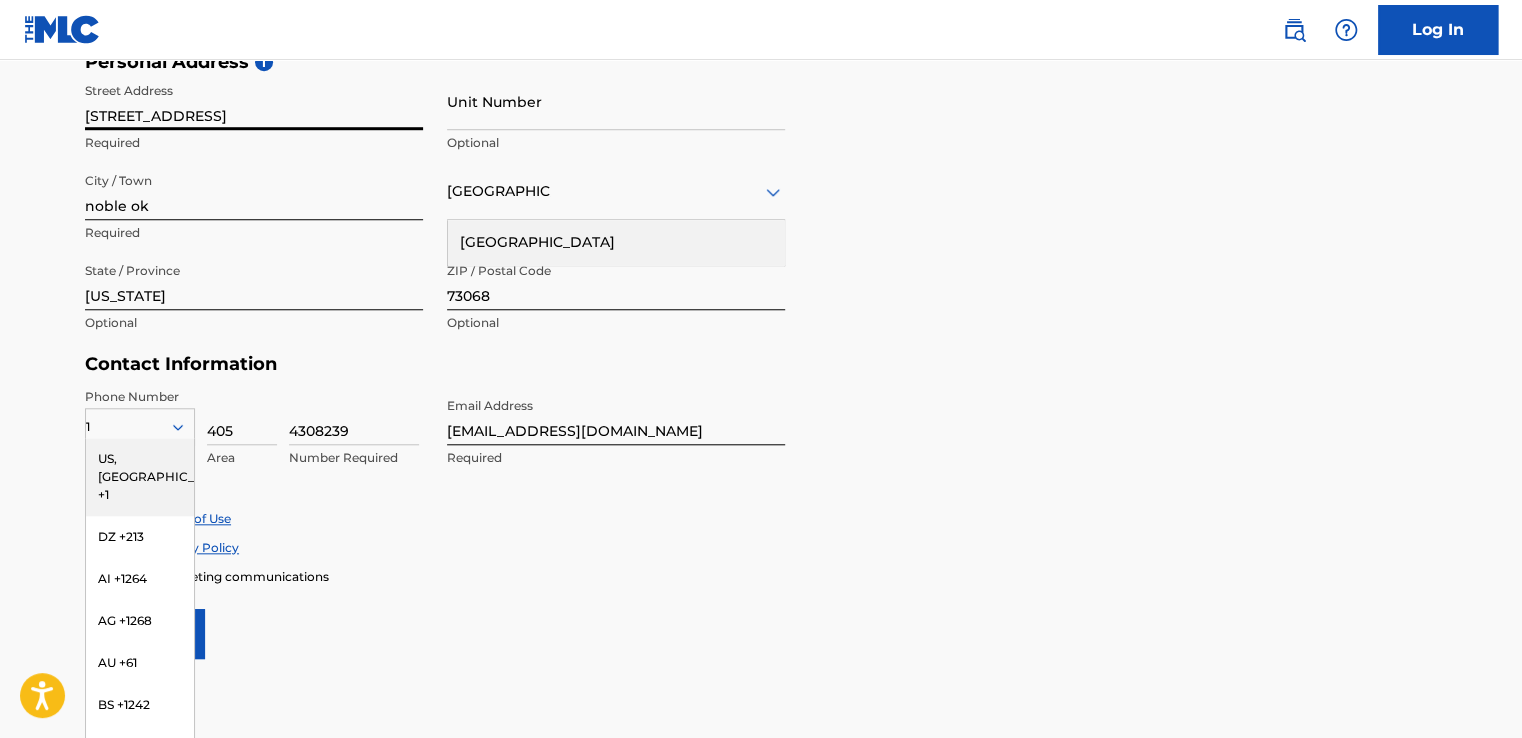 click on "[US_STATE]" at bounding box center (254, 281) 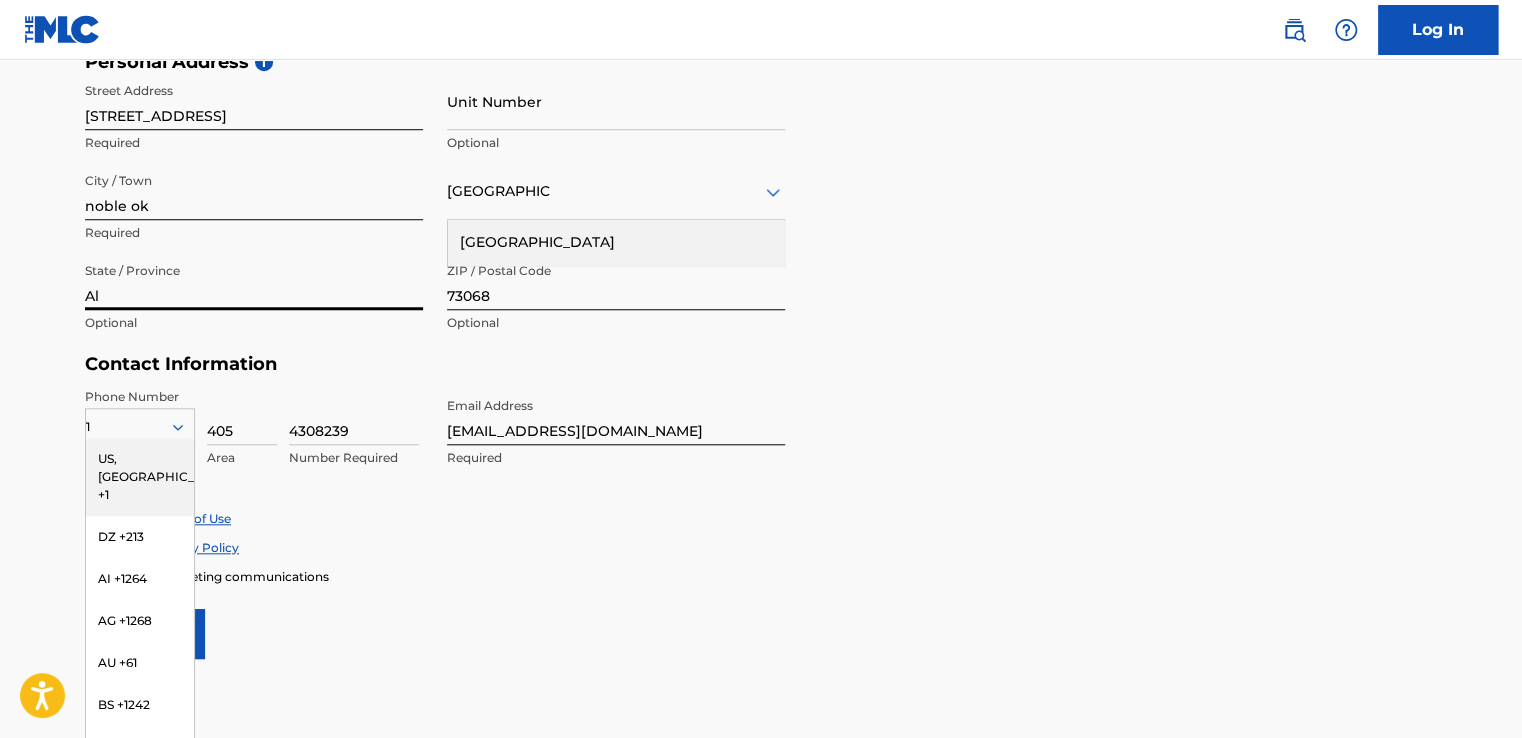 type on "A" 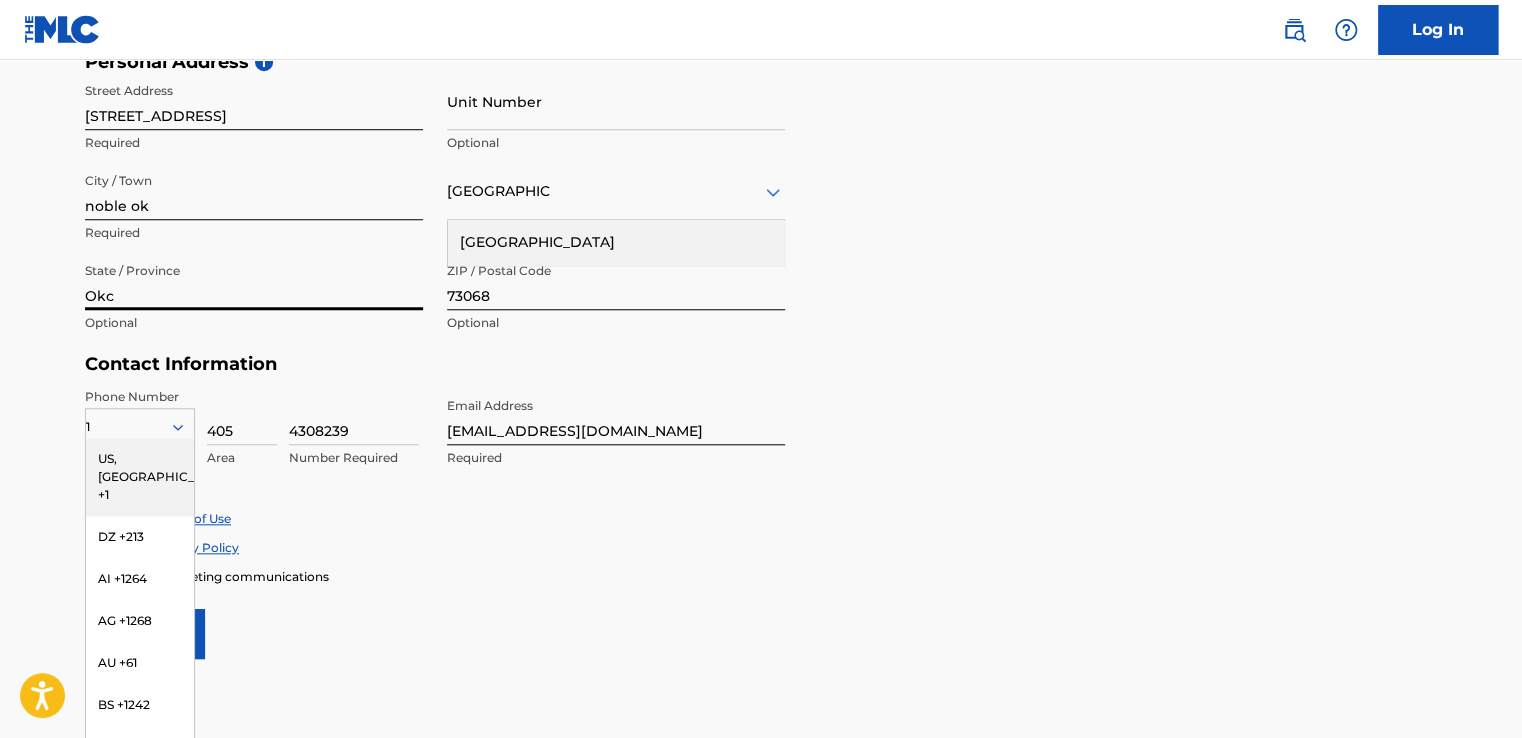 type on "Okc" 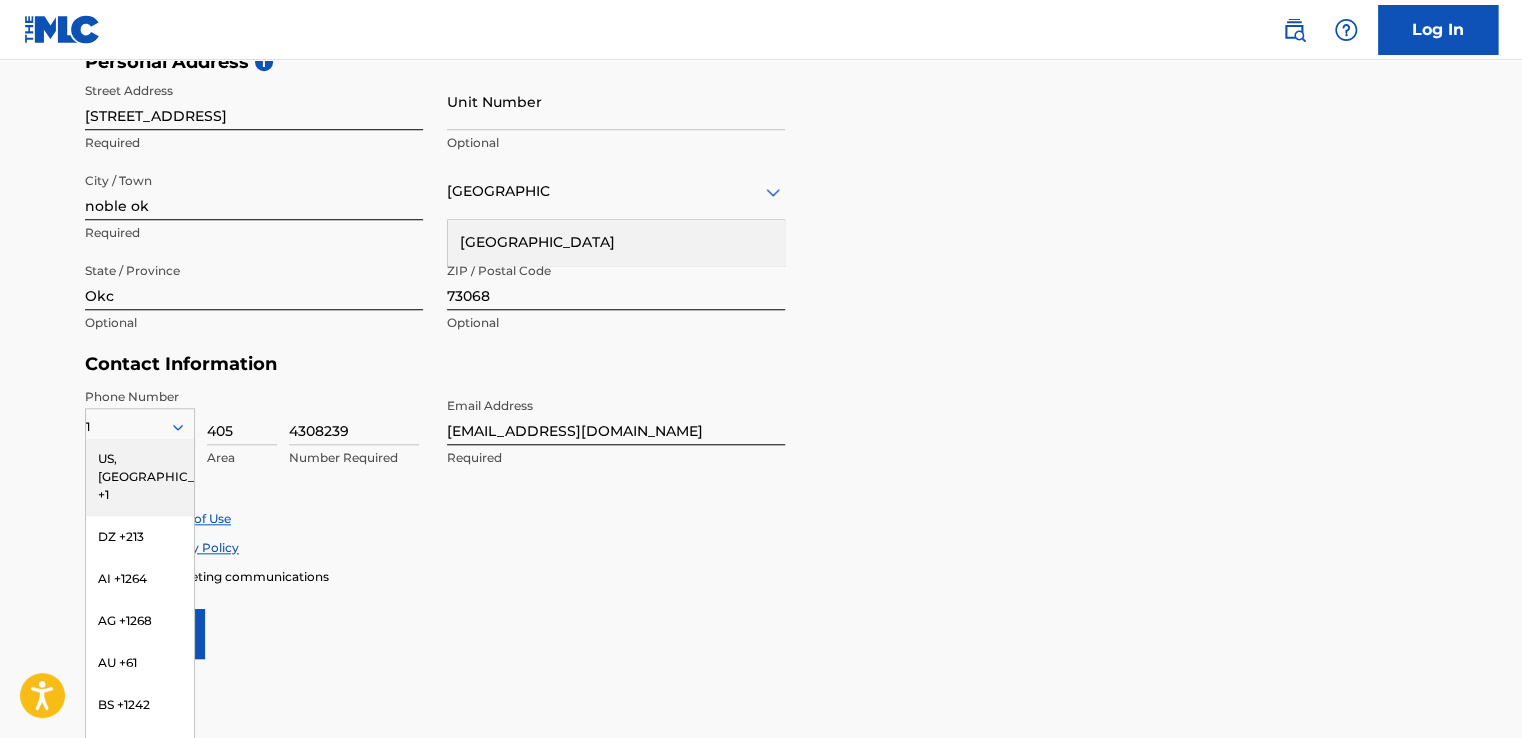 click on "Personal Address i Street Address [STREET_ADDRESS] Required Unit Number Optional City / Town noble ok Required [GEOGRAPHIC_DATA] [GEOGRAPHIC_DATA] Required State / Province Okc Optional ZIP / Postal Code 73068 Optional" at bounding box center [761, 202] 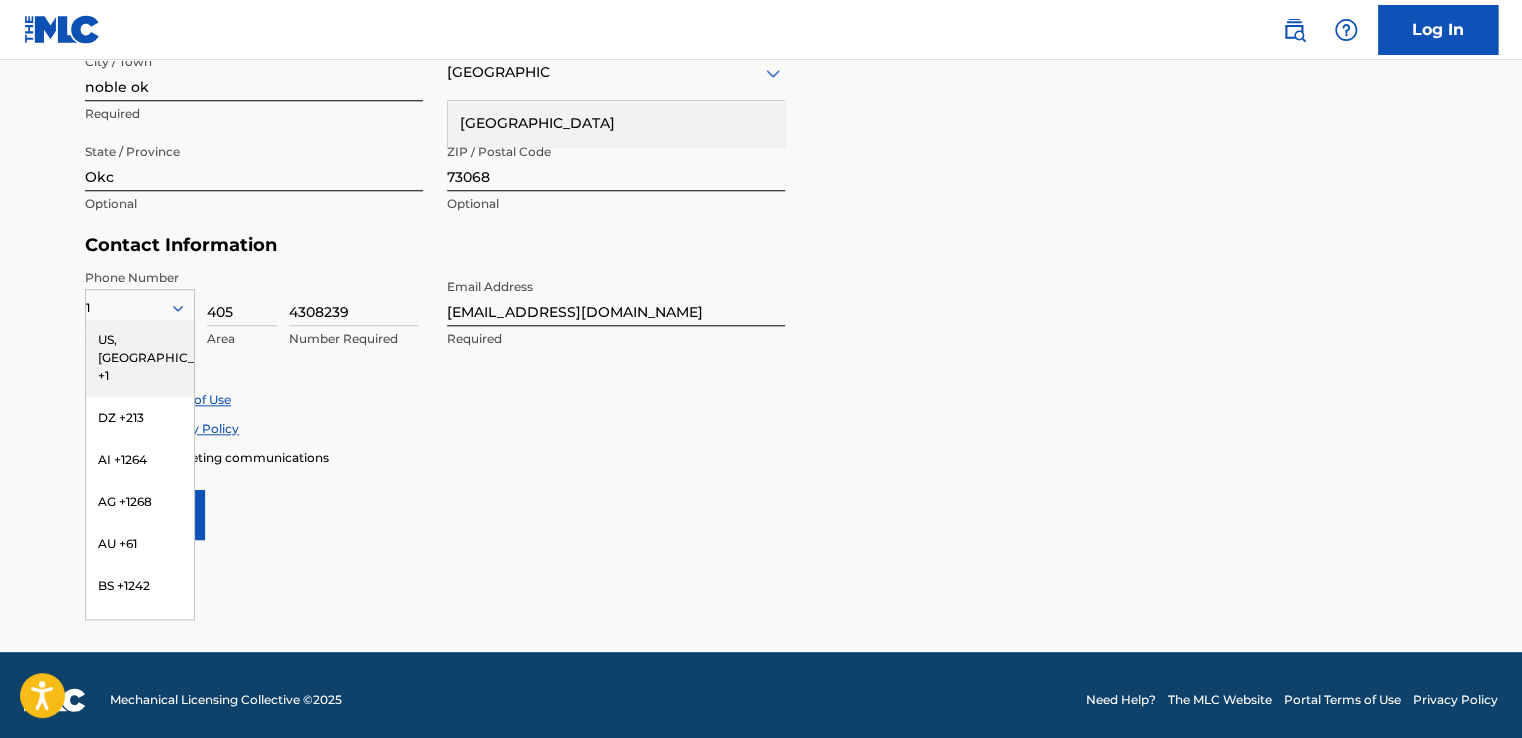 scroll, scrollTop: 824, scrollLeft: 0, axis: vertical 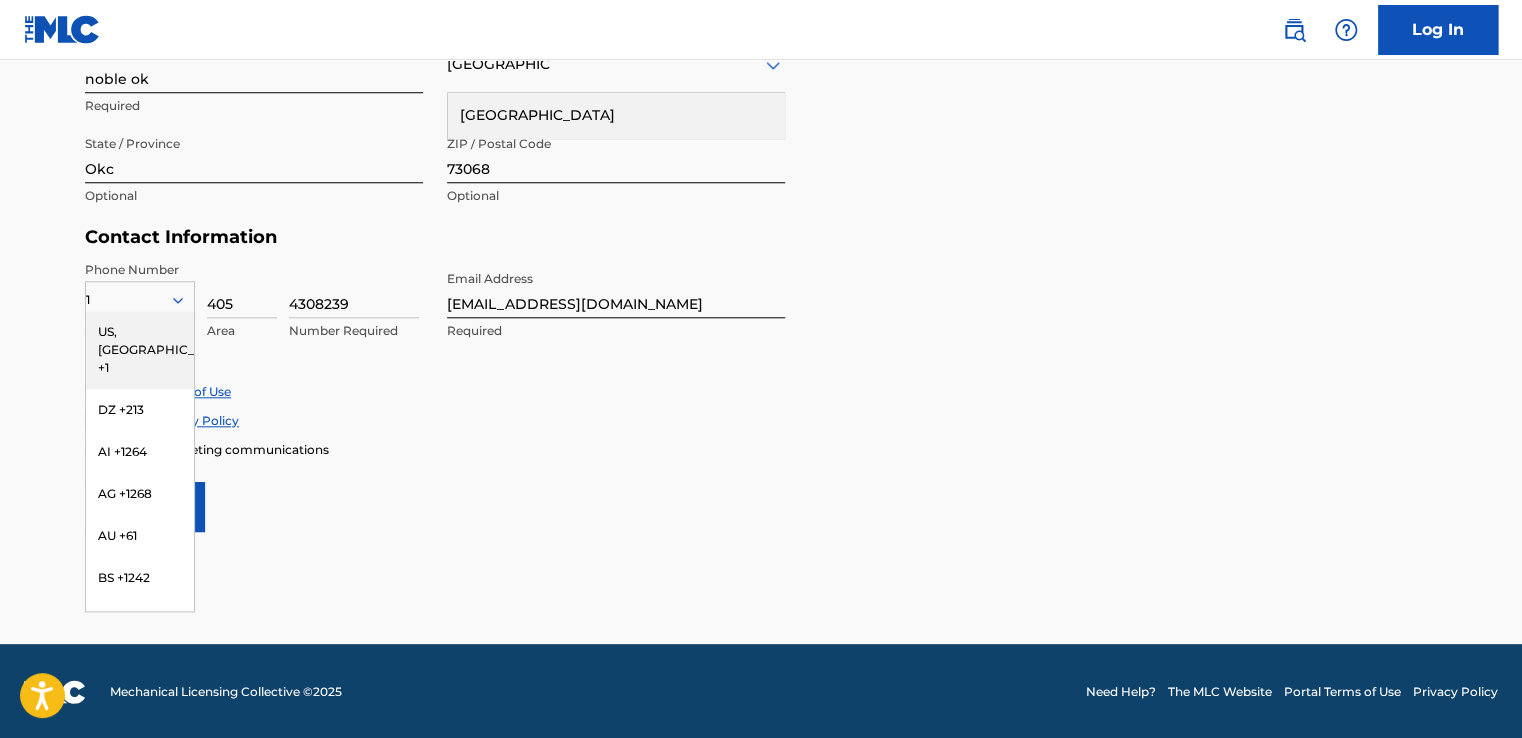 click on "User Information First Name [PERSON_NAME] Required Last Name [PERSON_NAME] Required Date Of Birth [DEMOGRAPHIC_DATA] Required Personal Address i Street Address [STREET_ADDRESS] Required Unit Number Optional City / Town noble ok Required [GEOGRAPHIC_DATA] [GEOGRAPHIC_DATA] Required State / Province Okc Optional ZIP / Postal Code 73068 Optional Contact Information Phone Number 1 [GEOGRAPHIC_DATA], [GEOGRAPHIC_DATA] +1 DZ +213 AI +1264 AG +1268 AU +61 BS +1242 BB +1246 BZ +501 BM +1441 BO +591 KY +1345 DM +1767 DO +1809 ER +291 ET +251 GA +241 GD +1473 IN +91 JM +1876 JP +81 LV +371 LB +961 LR +231 LY +218 MG +261 FM +691 ME, RS +381 MS +[GEOGRAPHIC_DATA] +212 NL +31 PE +51 PT +351 KN +1869 LC +1758 VC +1784 SN +221 SK +421 CH +41 TT +1868 TN +216 TC +1649 AE +971 VG +1284 WF +681 Country Required 405 Area 4308239 Number Required Email Address [EMAIL_ADDRESS][DOMAIN_NAME] Required Accept Terms of Use Accept Privacy Policy Enroll in marketing communications Sign up" at bounding box center (761, 88) 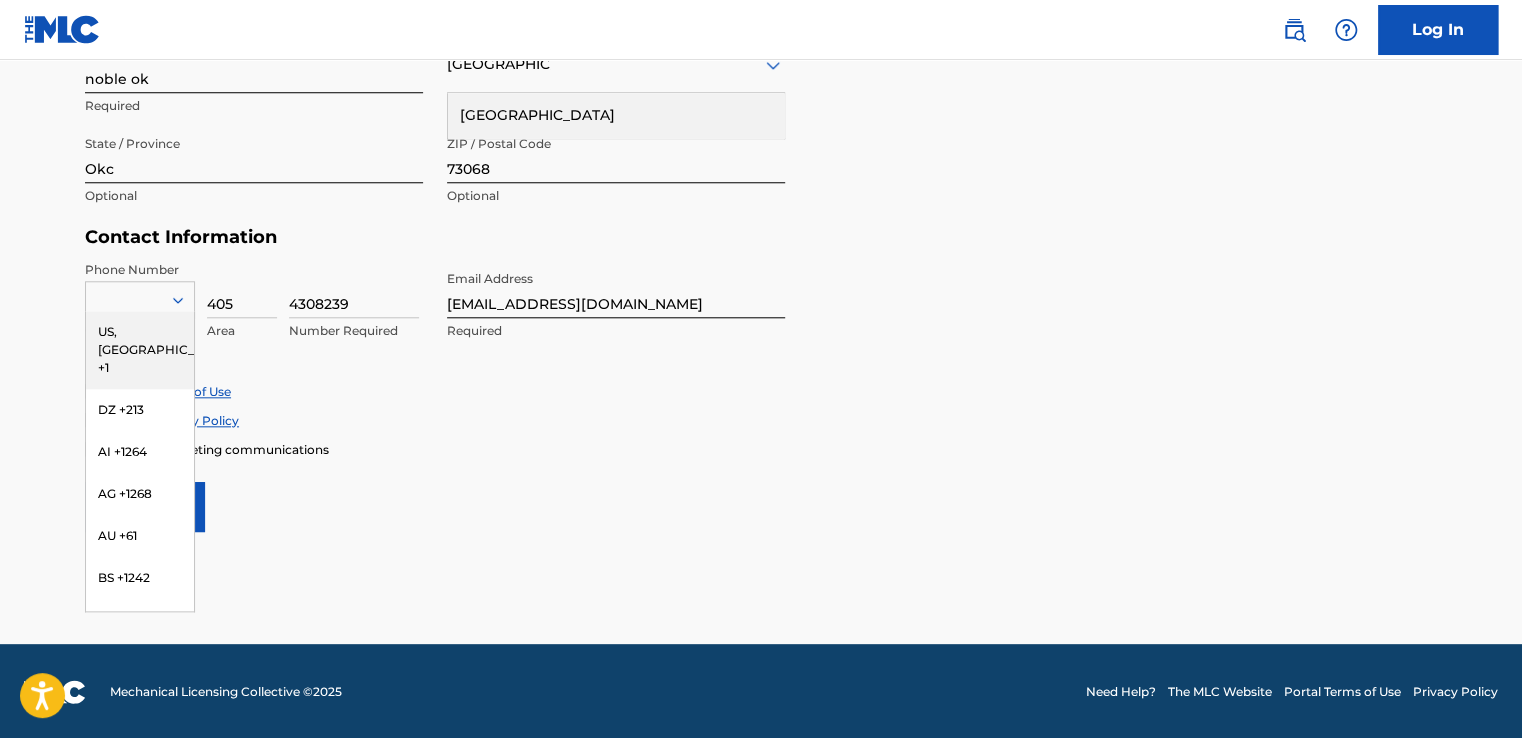 click 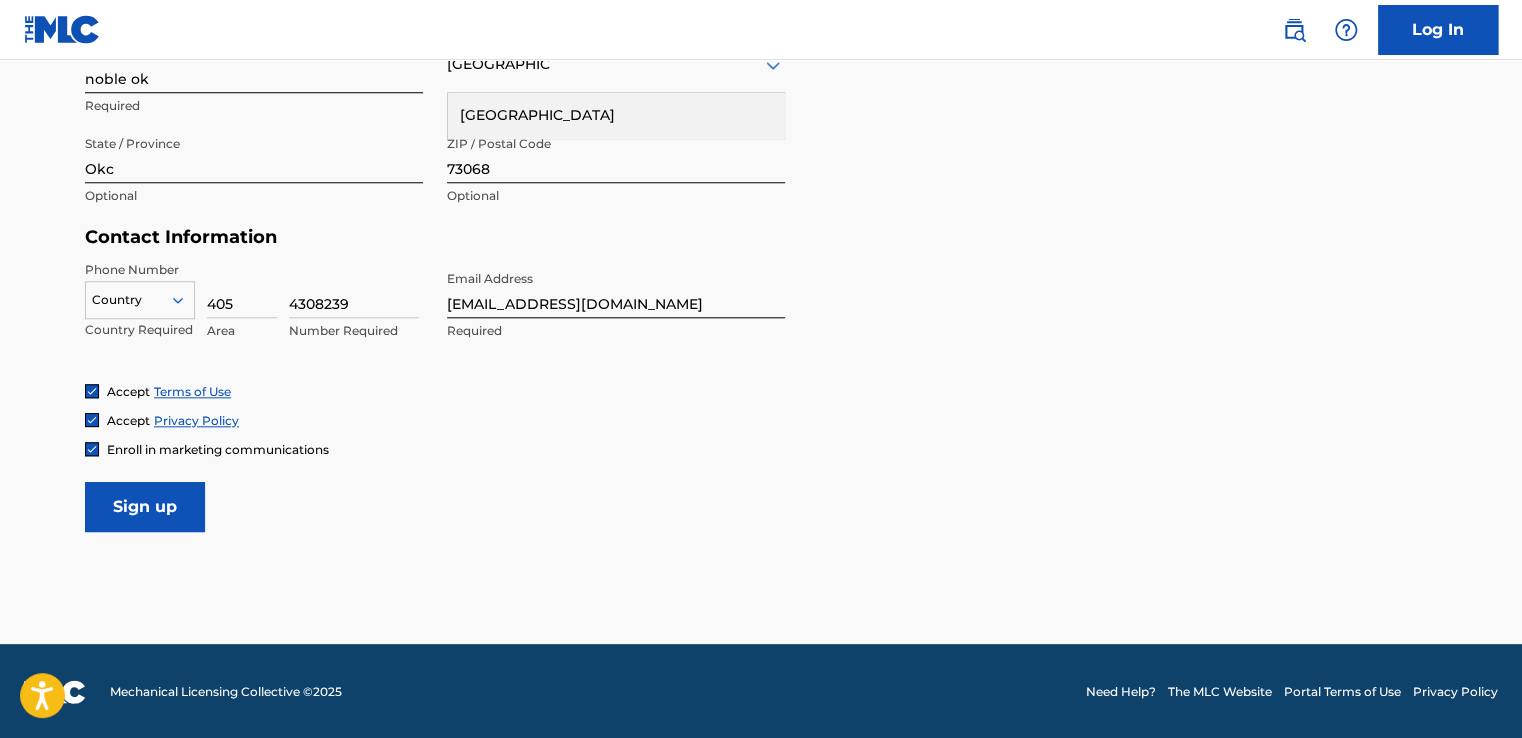 click 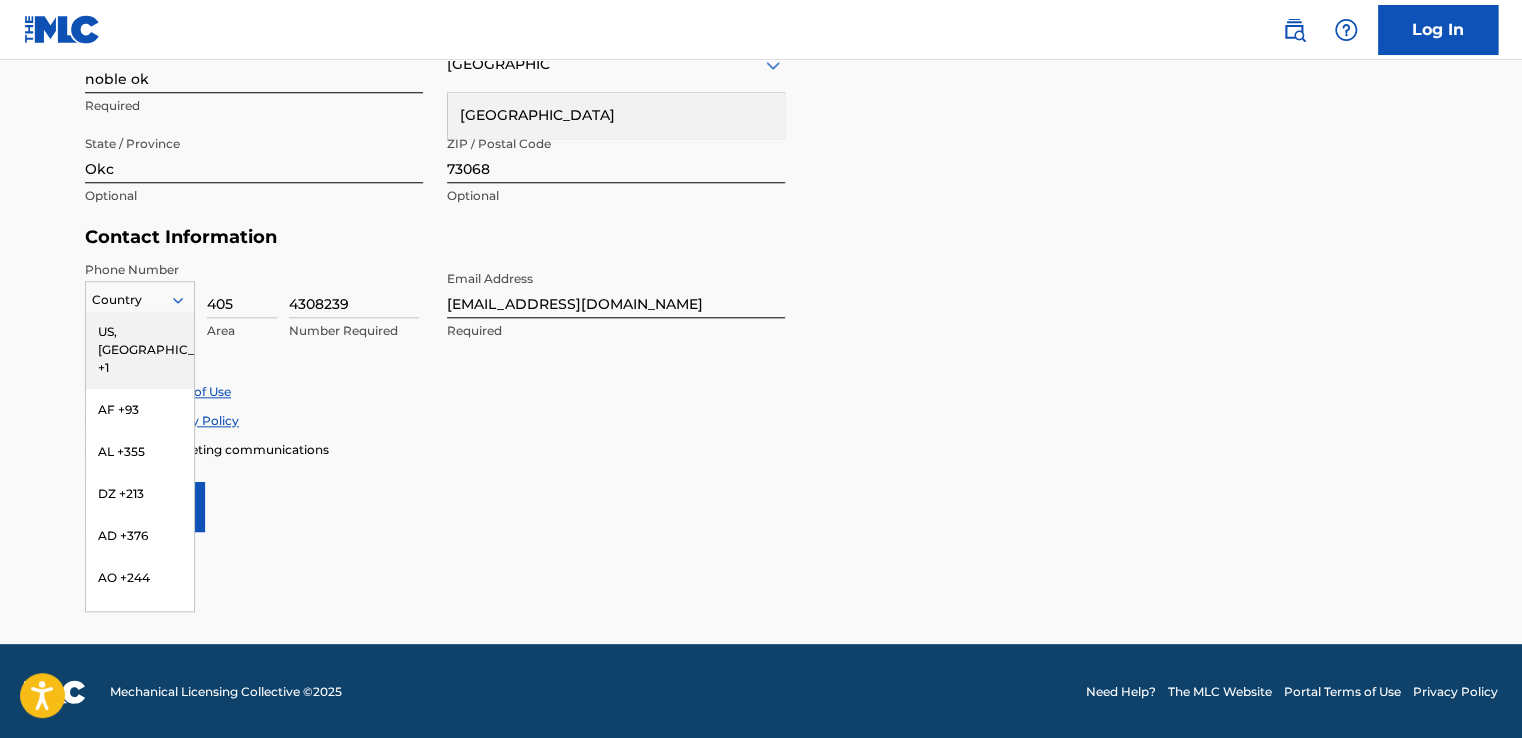 click on "US, [GEOGRAPHIC_DATA] +1" at bounding box center [140, 350] 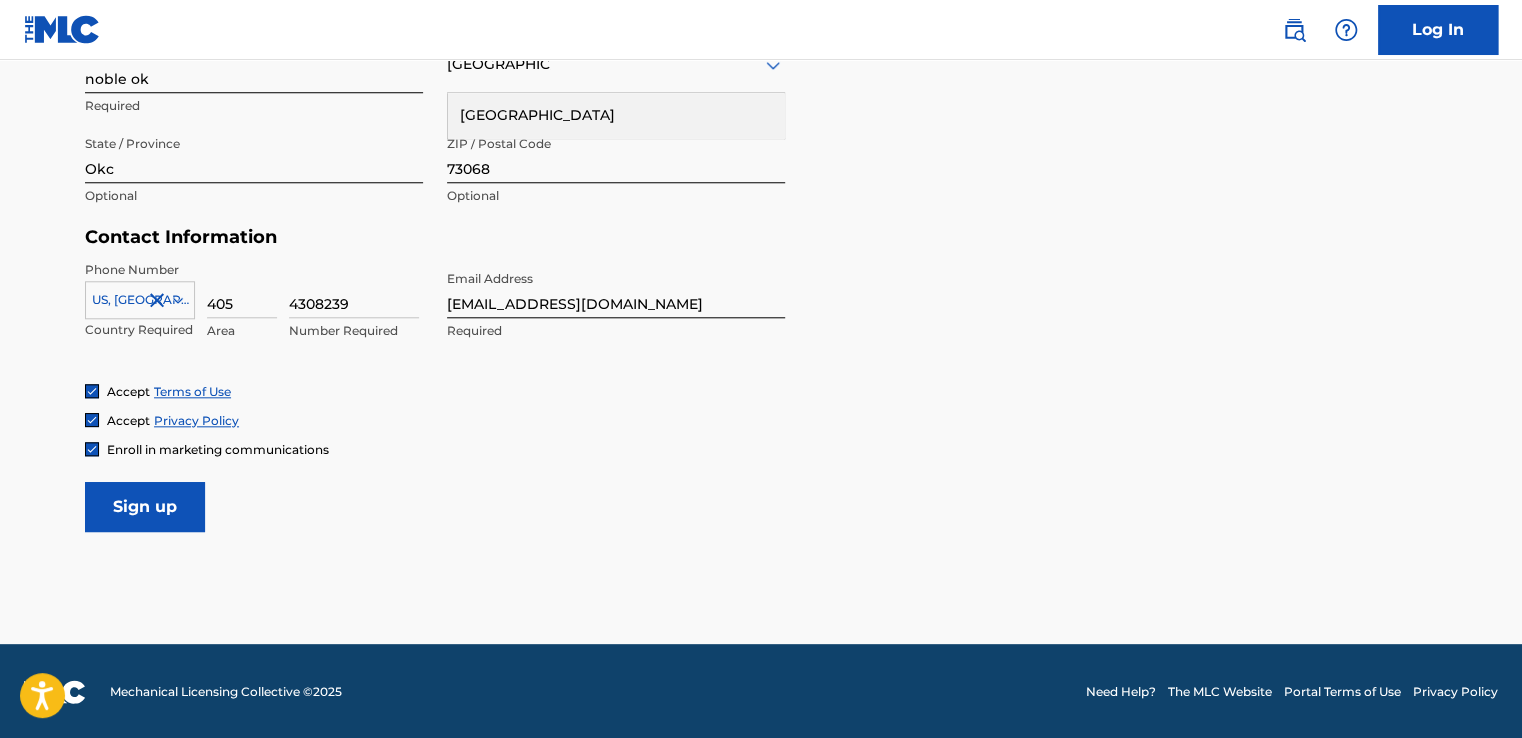 click on "Sign up" at bounding box center [145, 507] 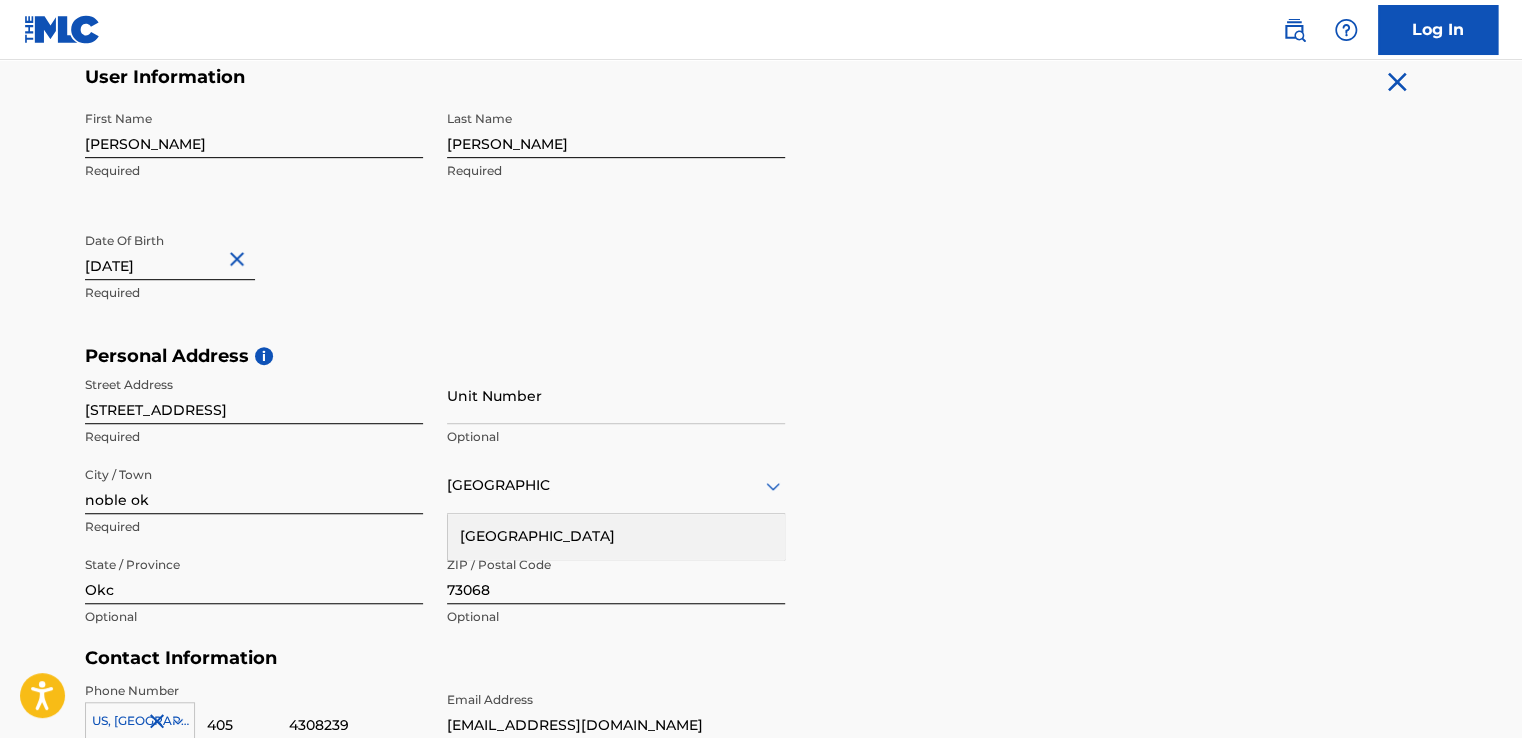 scroll, scrollTop: 420, scrollLeft: 0, axis: vertical 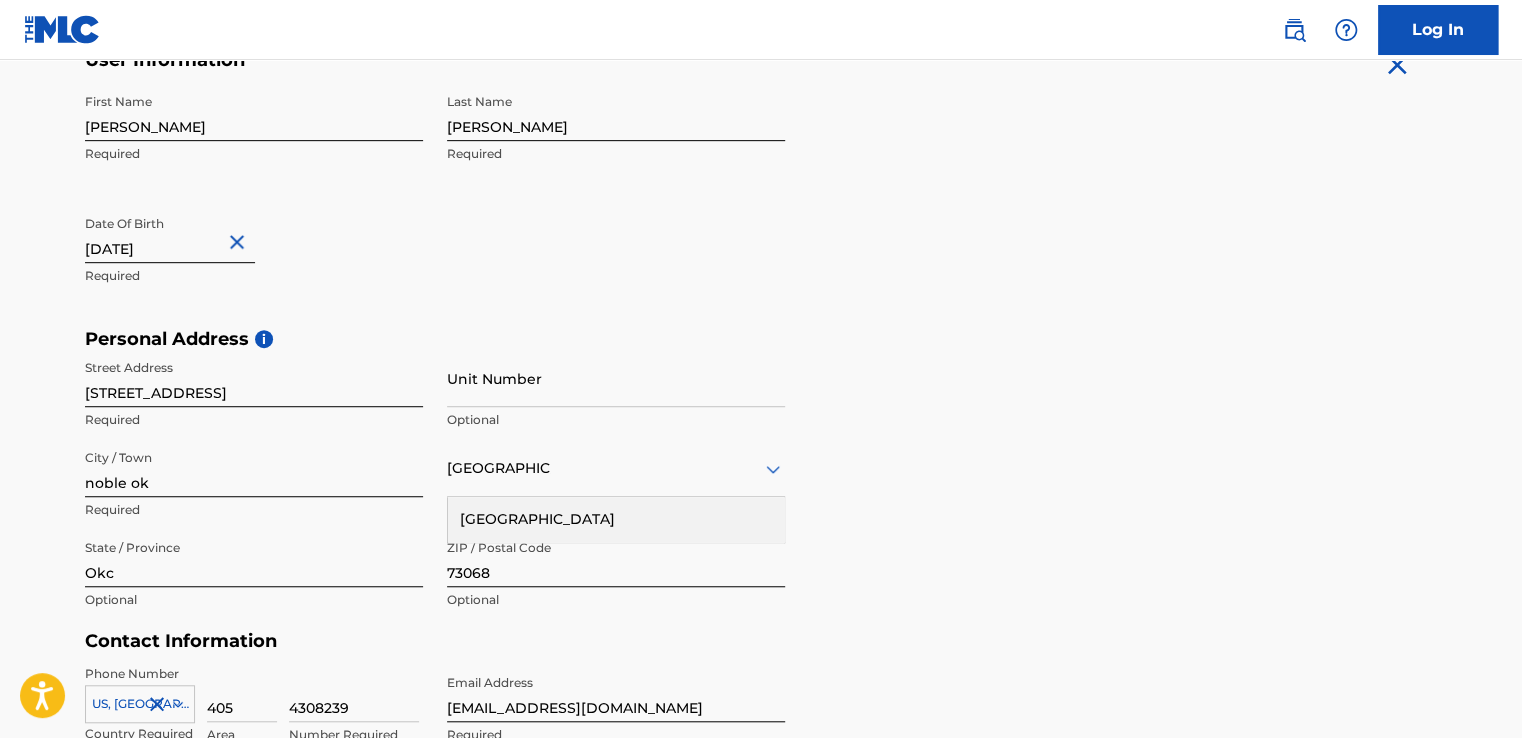 type 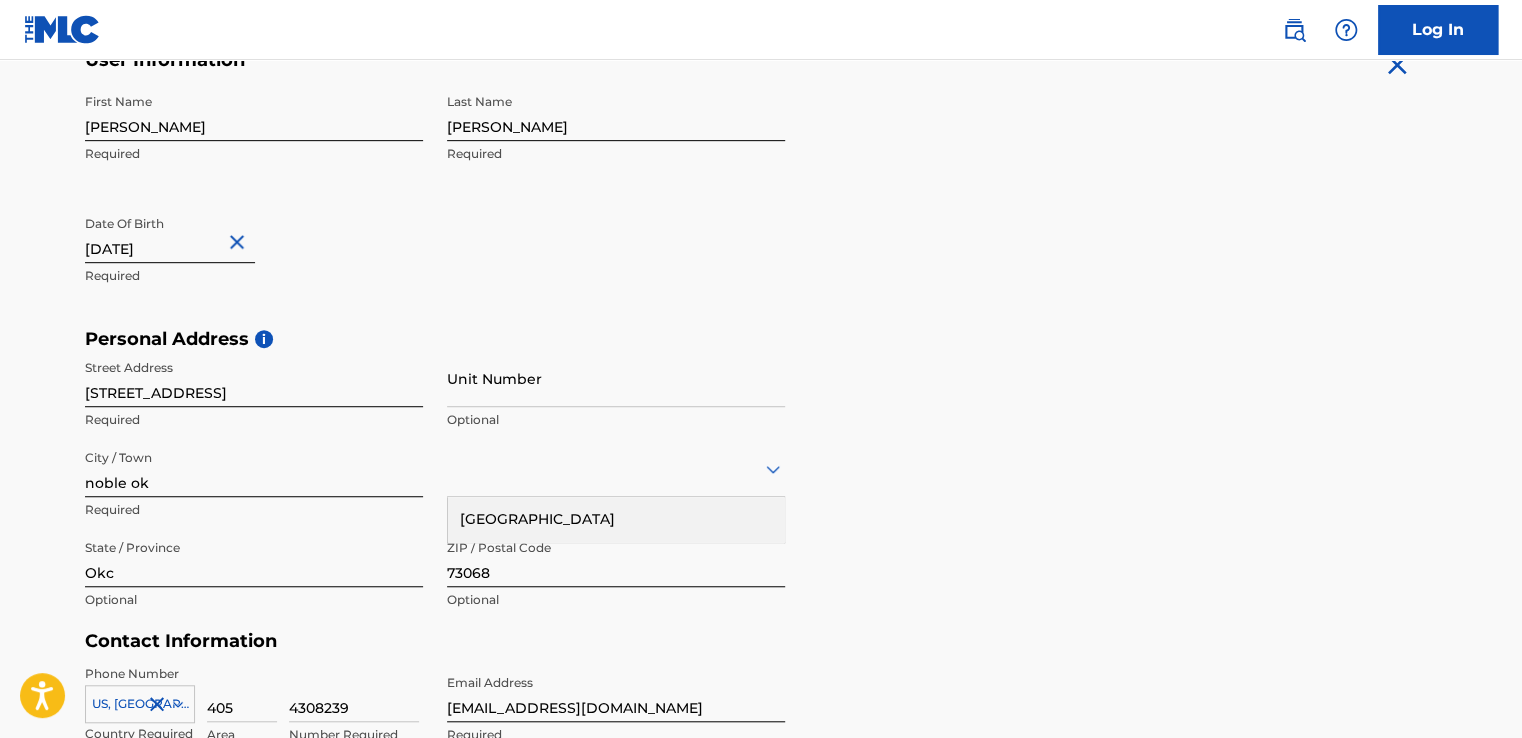click on "Unit Number" at bounding box center [616, 378] 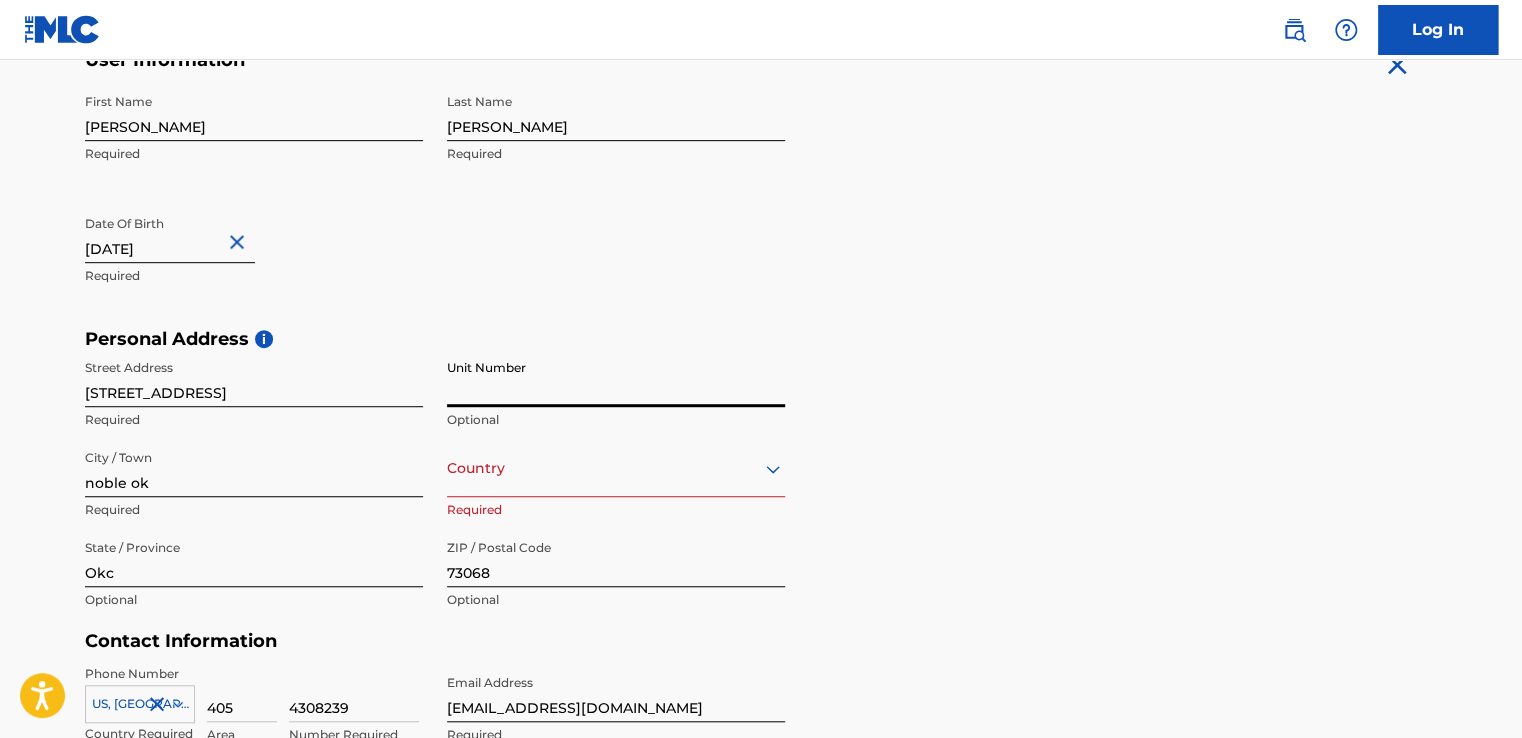 click on "The MLC uses identity verification before a user is registered to comply with Know Your Customer (KYC) regulations. KYC is required to establish the legitimacy of a user's identity and helps to prevent the creation and use of fraudulent accounts. Sign up for The MLC Portal Please complete the following form with your personal information to sign up as a user for The MLC Portal. After you're registered, you'll be able to create a Member and start managing your works. User Information First Name [PERSON_NAME] Required Last Name [PERSON_NAME] Required Date Of Birth [DEMOGRAPHIC_DATA] Required Personal Address i Street Address [STREET_ADDRESS] Required Unit Number Optional City / Town noble ok Required Country Required State / Province Okc Optional ZIP / Postal Code 73068 Optional Contact Information Phone Number [GEOGRAPHIC_DATA] +1 Country Required 405 Area 4308239 Number Required Email Address [EMAIL_ADDRESS][DOMAIN_NAME] Required Accept Terms of Use Accept Privacy Policy Enroll in marketing communications Sign up" at bounding box center (761, 344) 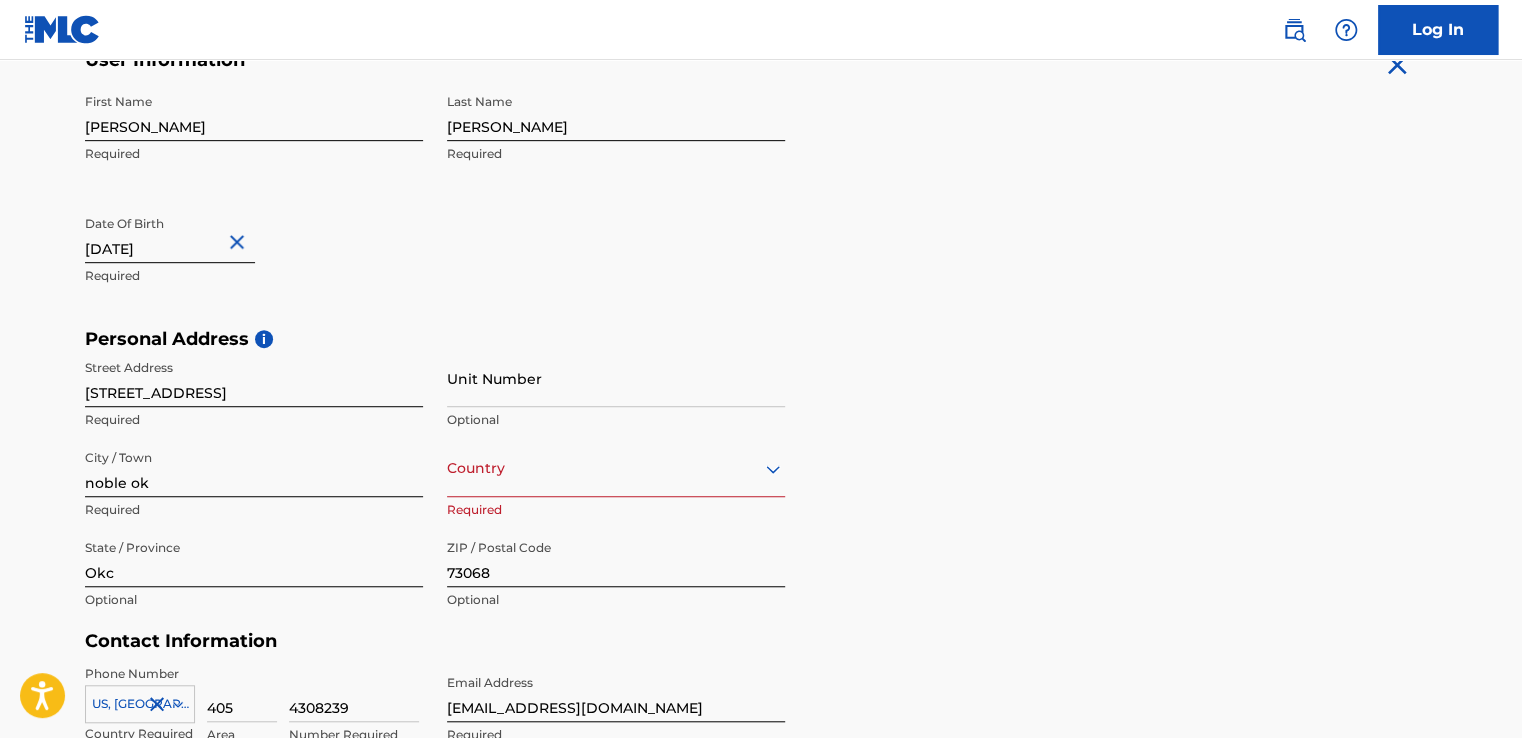 click on "Country" at bounding box center [616, 468] 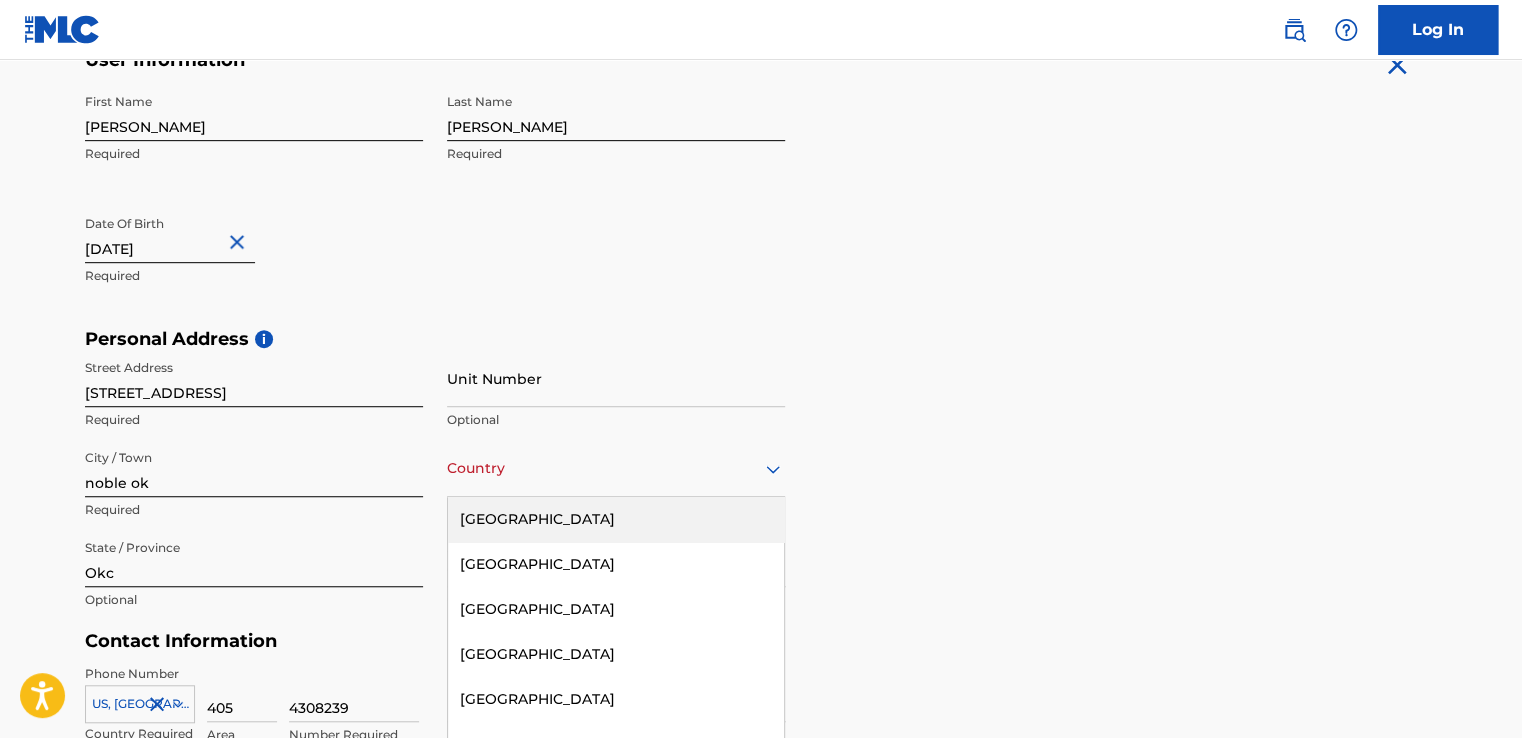 scroll, scrollTop: 480, scrollLeft: 0, axis: vertical 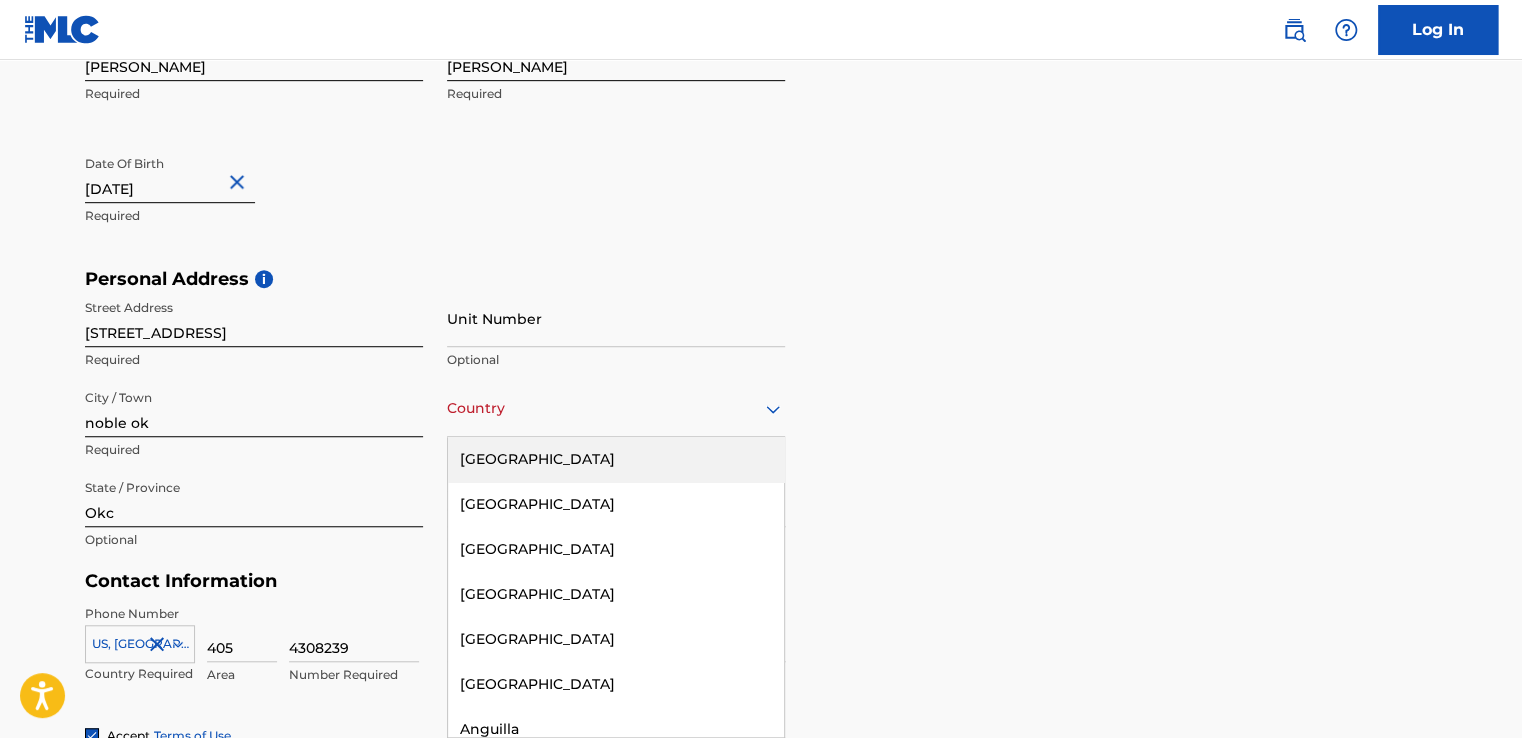 click on "[GEOGRAPHIC_DATA]" at bounding box center (616, 459) 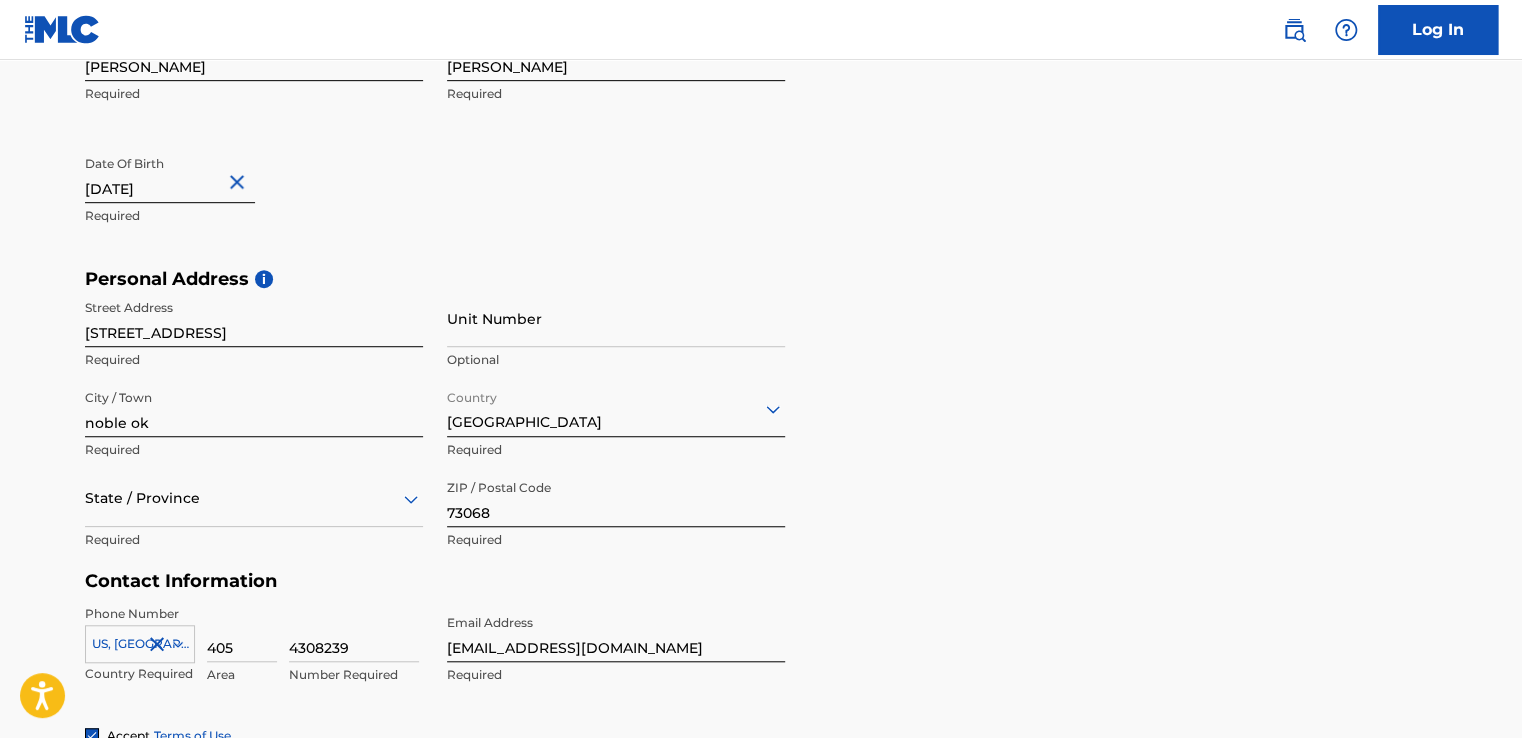 scroll, scrollTop: 569, scrollLeft: 0, axis: vertical 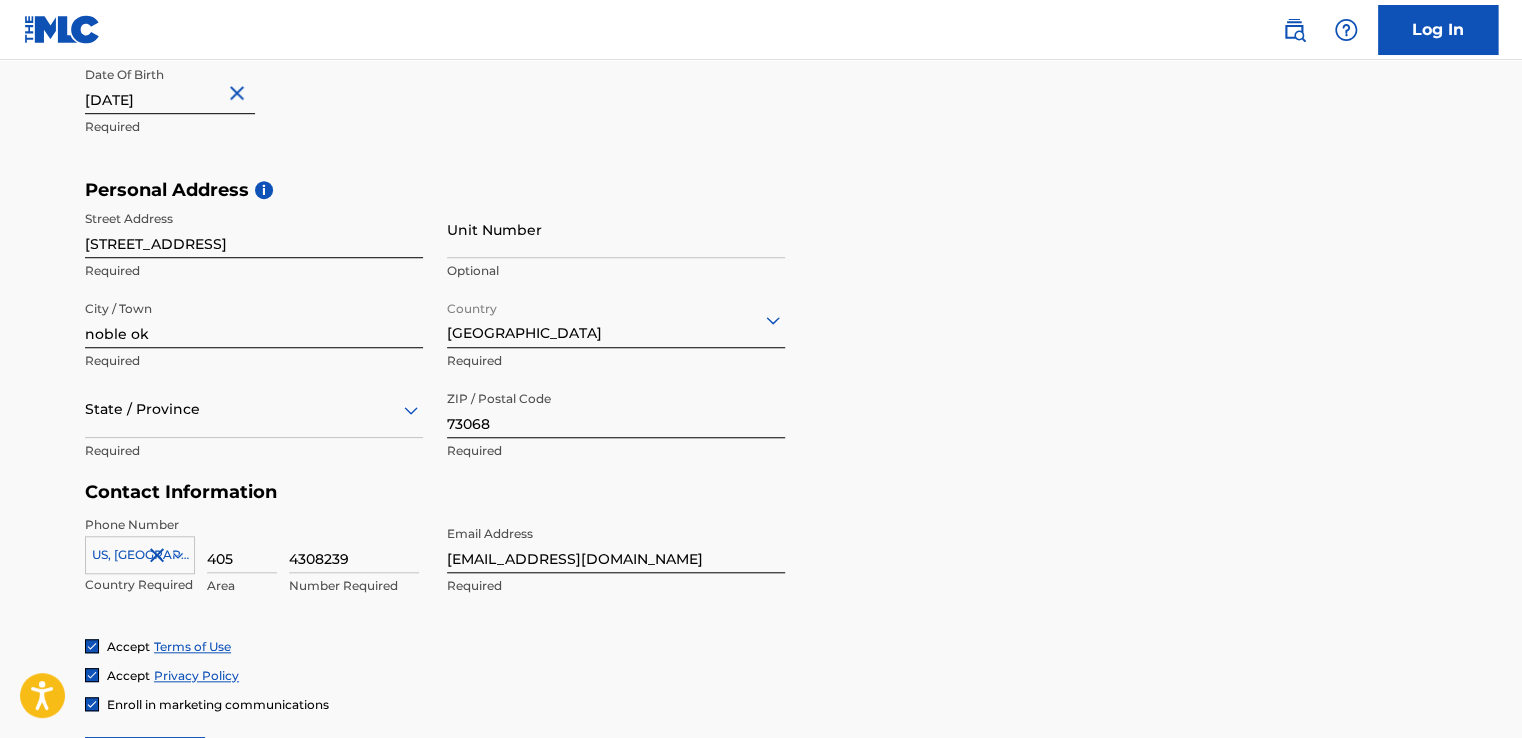 click on "State / Province" at bounding box center [254, 409] 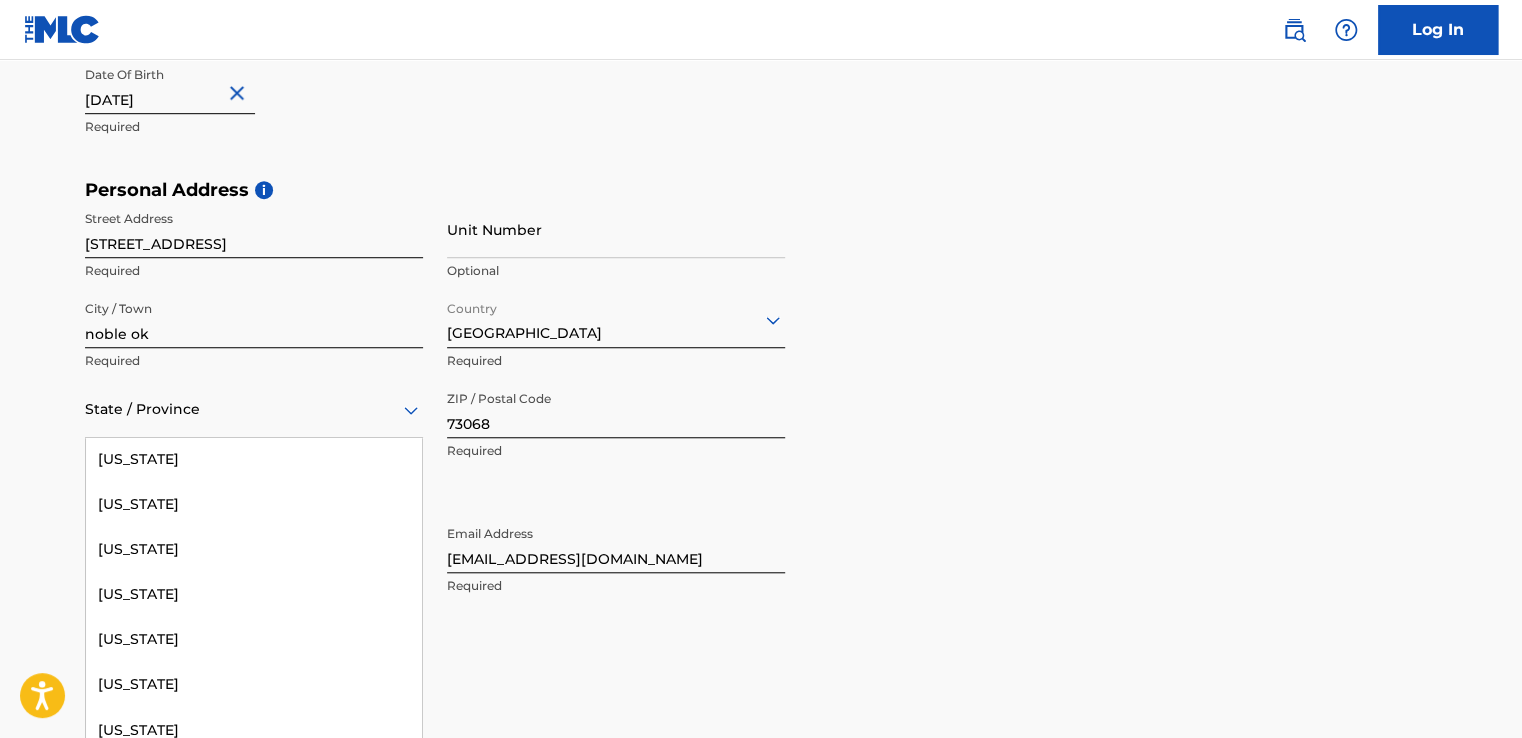 scroll, scrollTop: 1637, scrollLeft: 0, axis: vertical 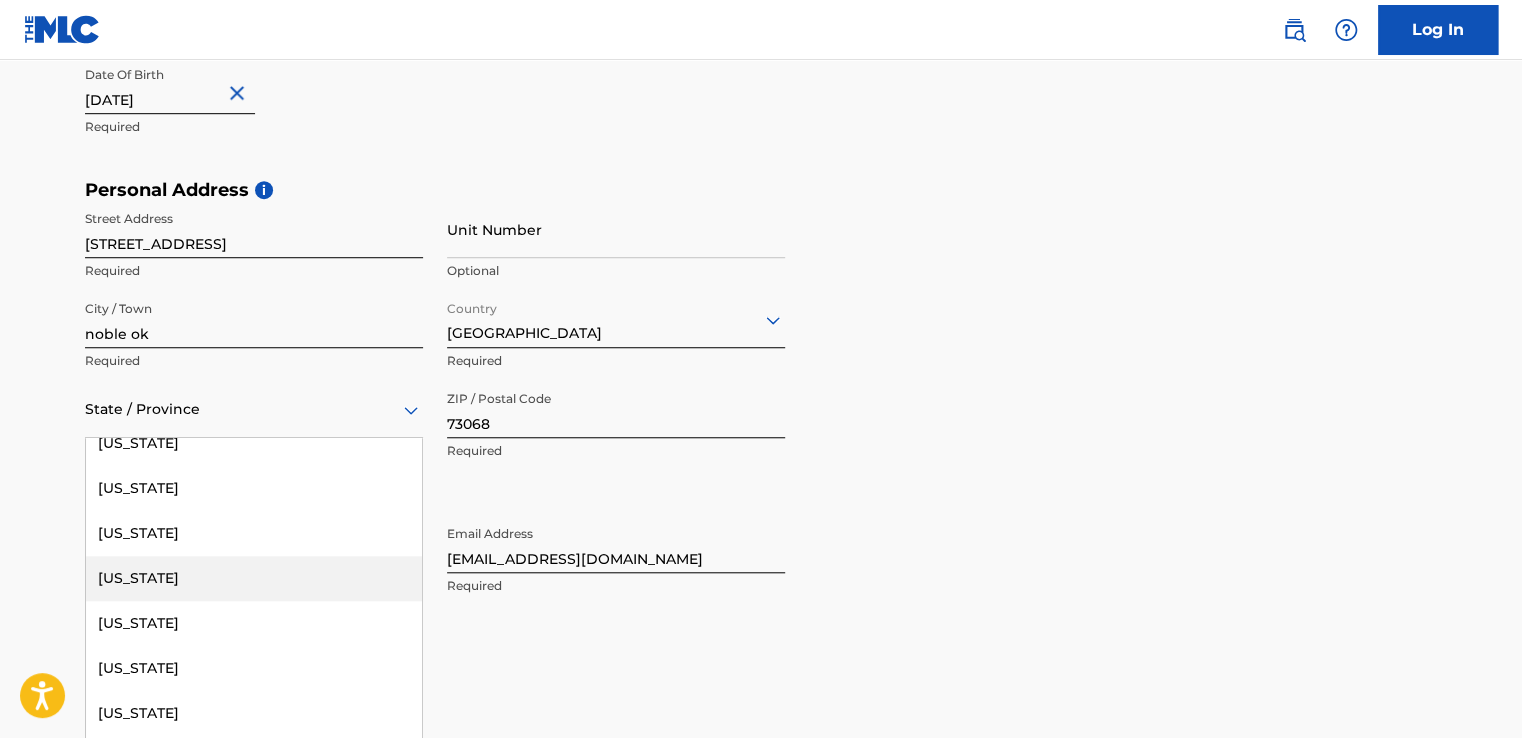click on "[US_STATE]" at bounding box center [254, 578] 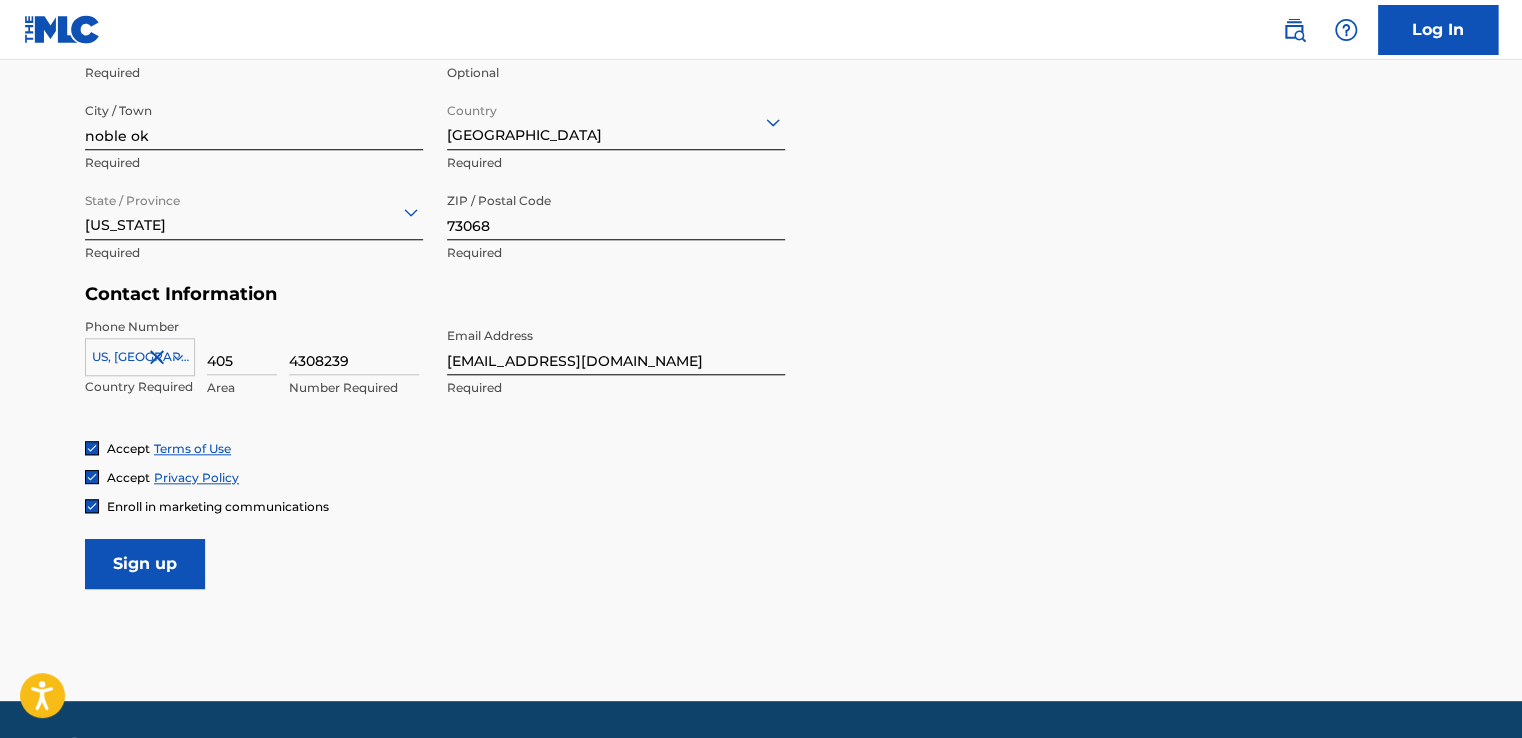 scroll, scrollTop: 802, scrollLeft: 0, axis: vertical 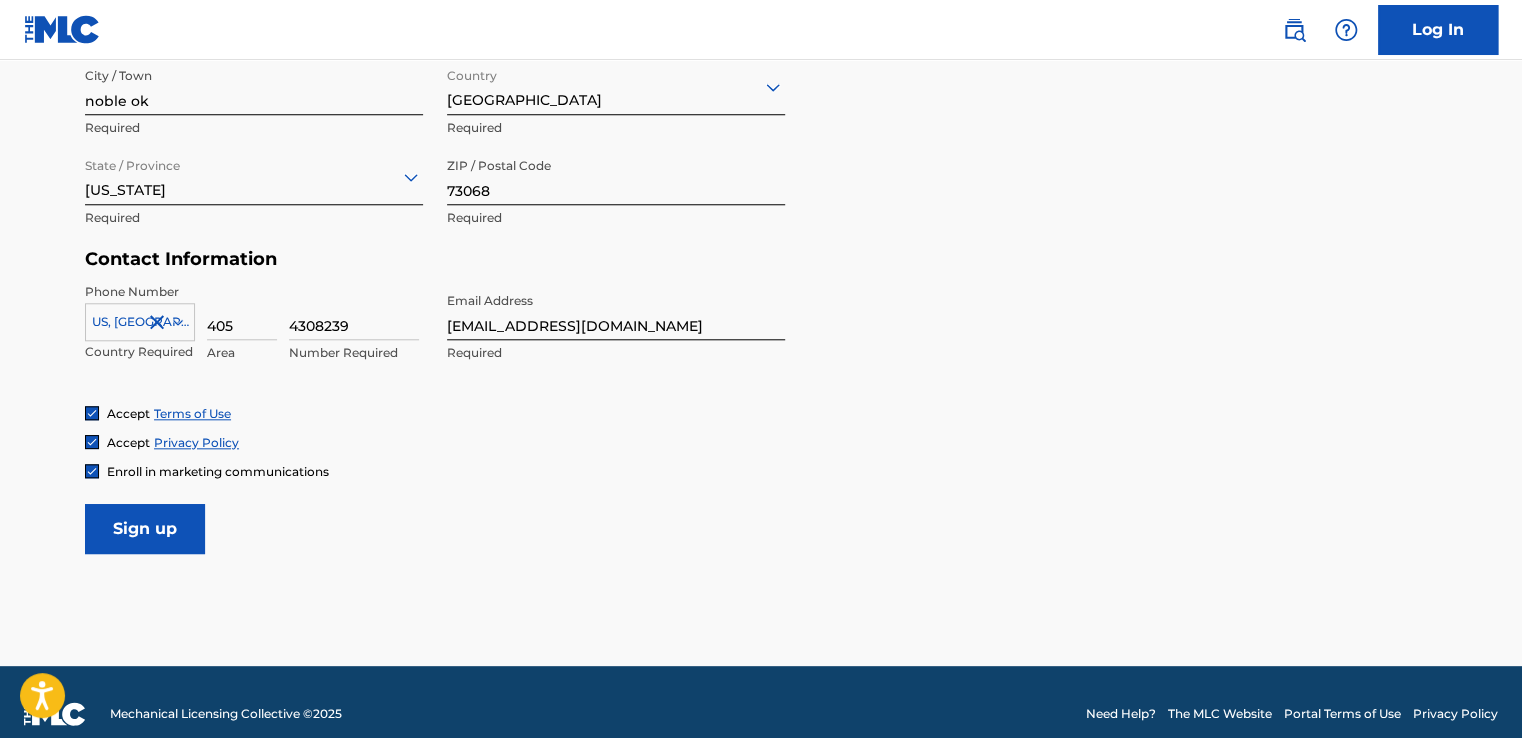 click on "Sign up" at bounding box center [145, 529] 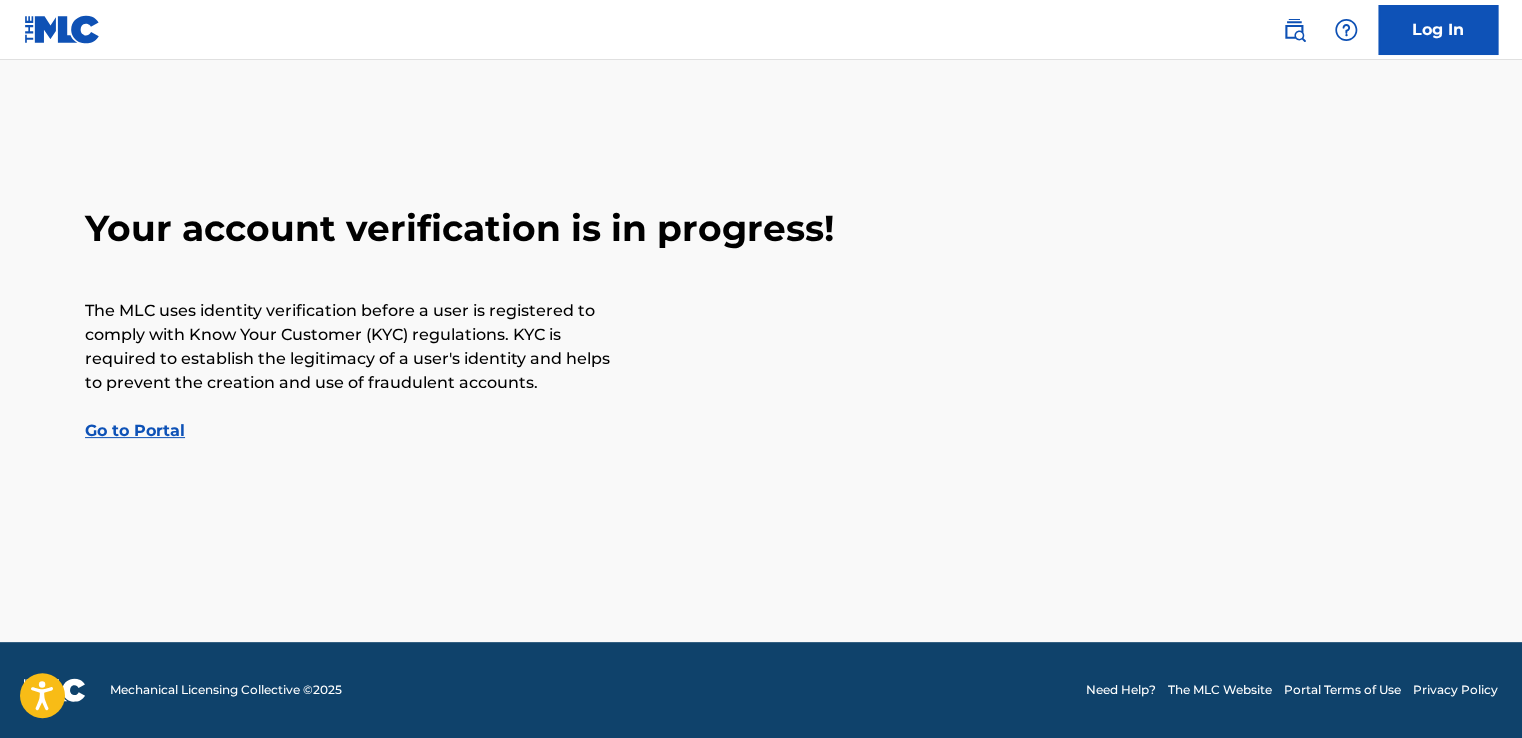 scroll, scrollTop: 0, scrollLeft: 0, axis: both 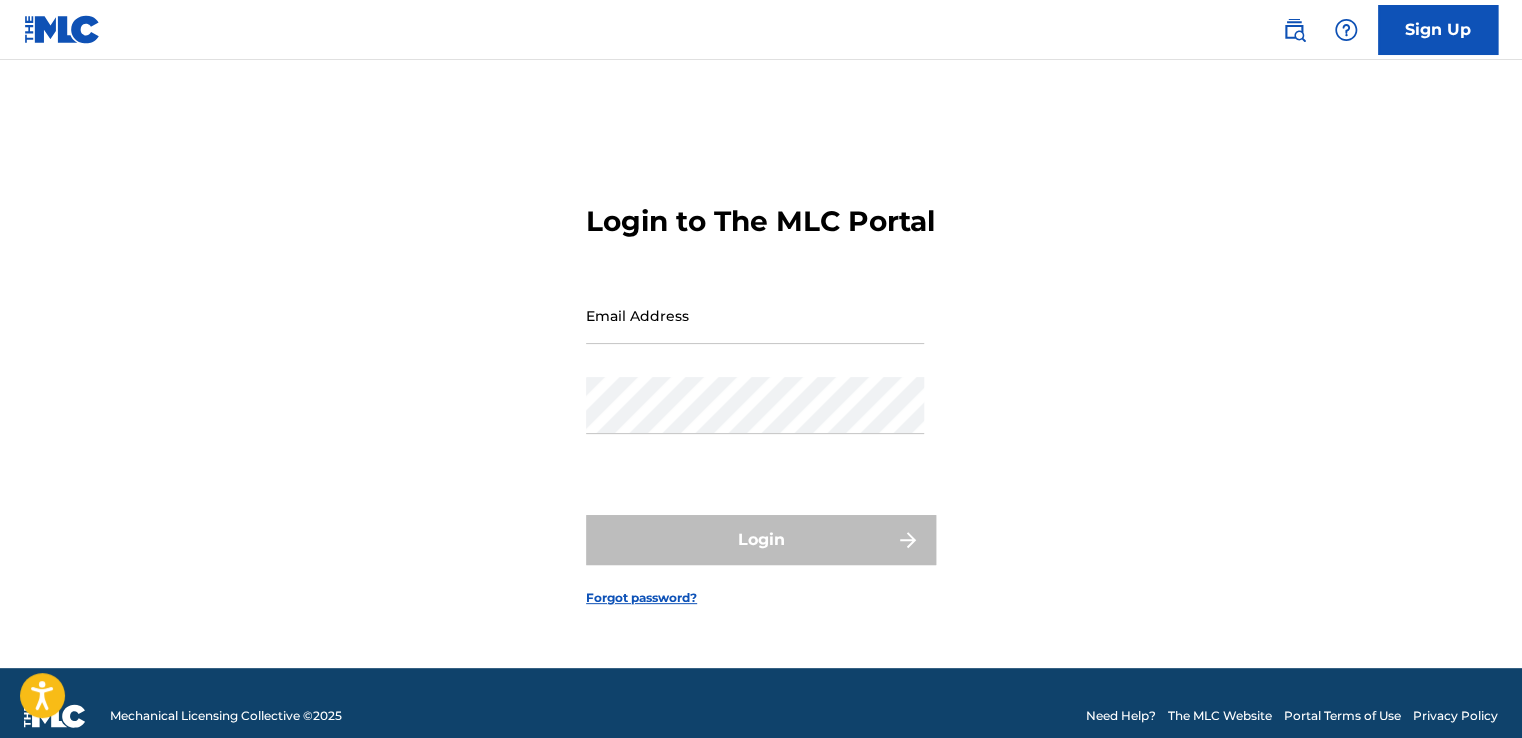 click on "Email Address" at bounding box center (755, 315) 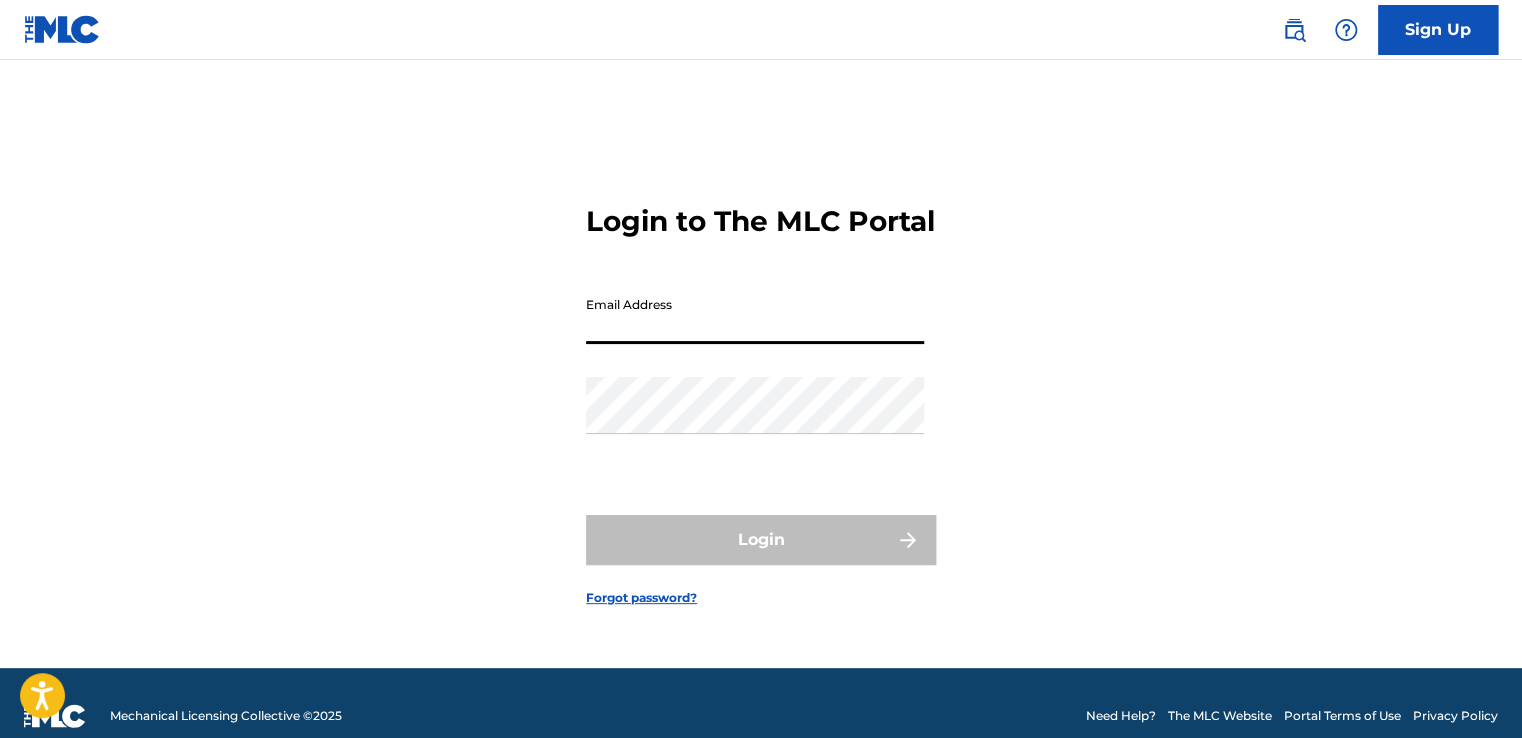 click on "Login to The MLC Portal Email Address Password Login Forgot password?" at bounding box center [761, 389] 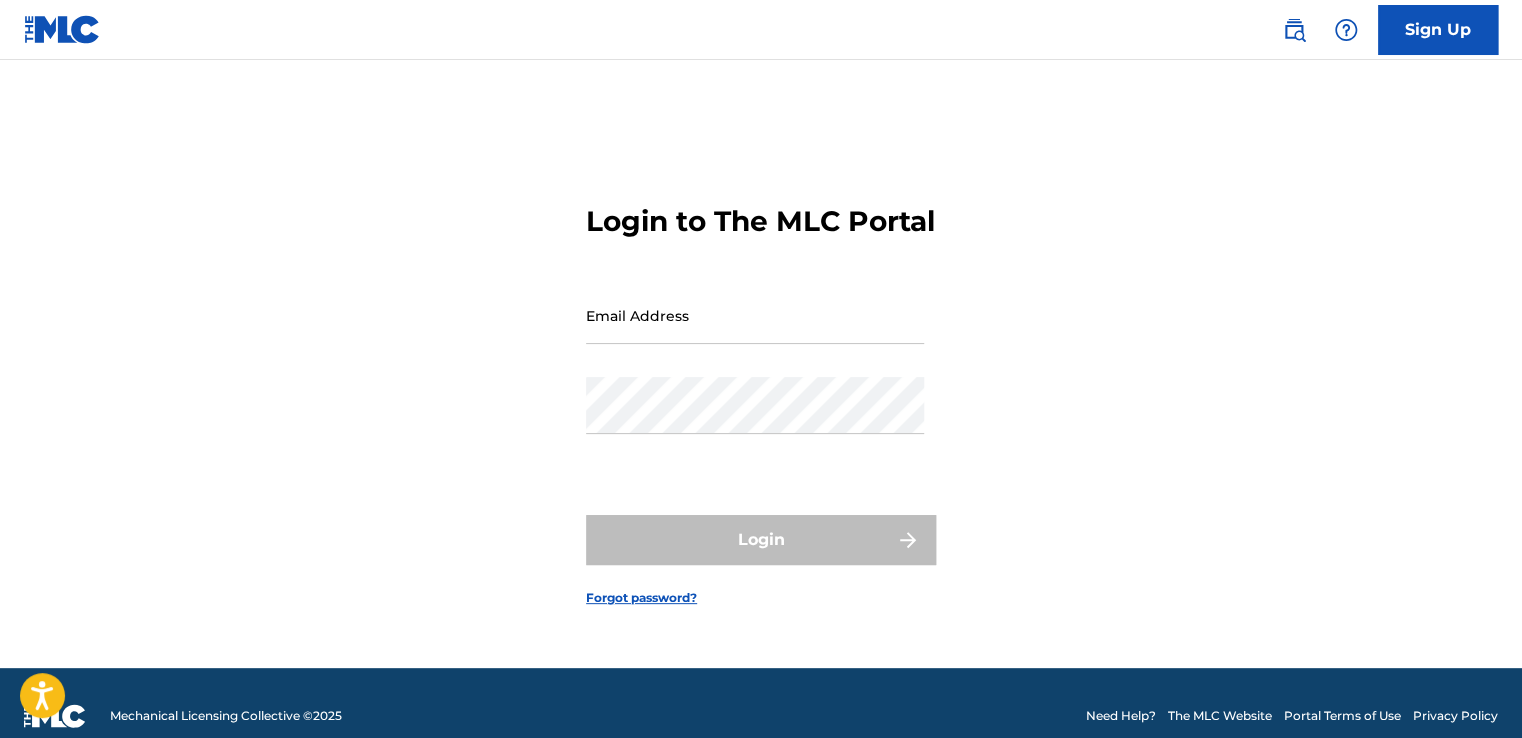 click on "Sign Up" at bounding box center (1438, 30) 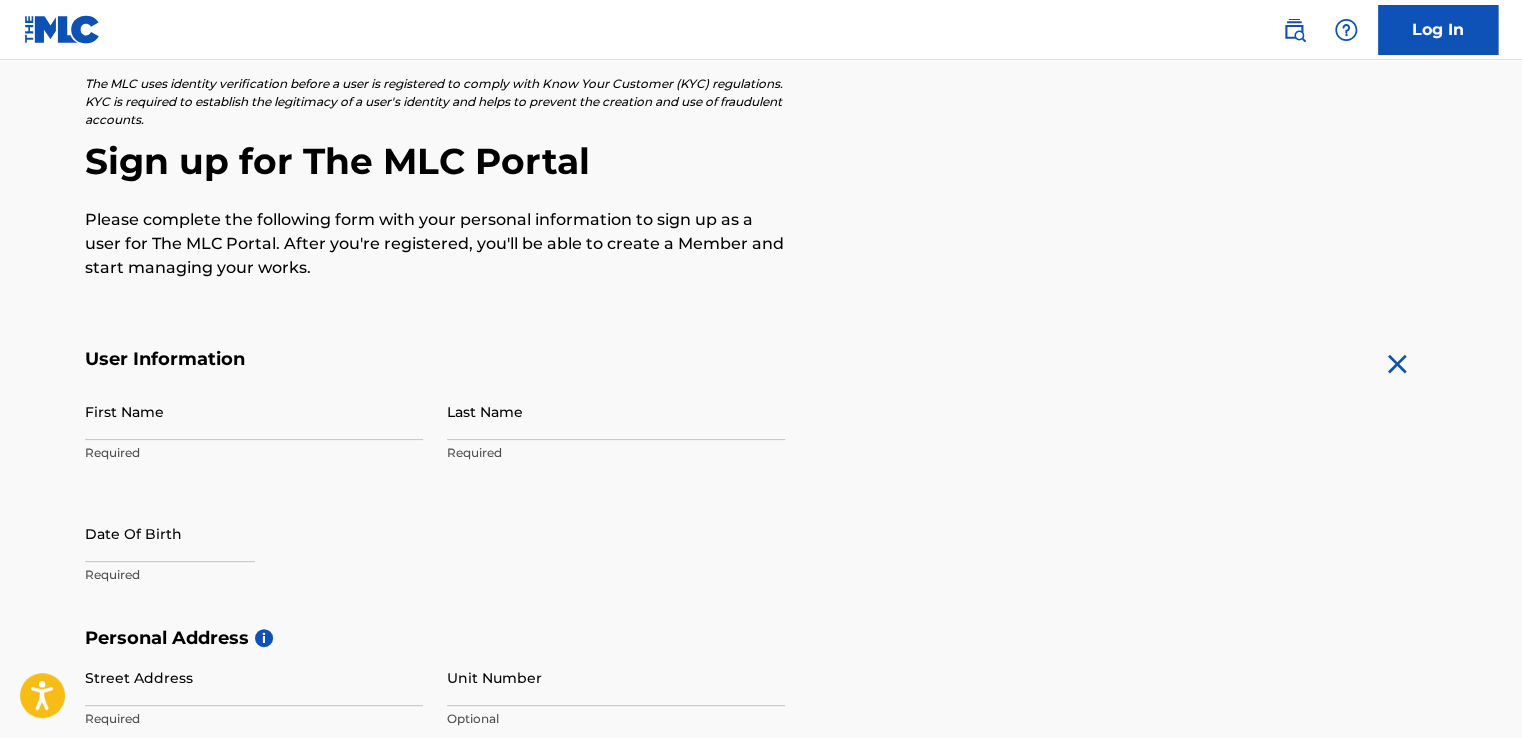 scroll, scrollTop: 0, scrollLeft: 0, axis: both 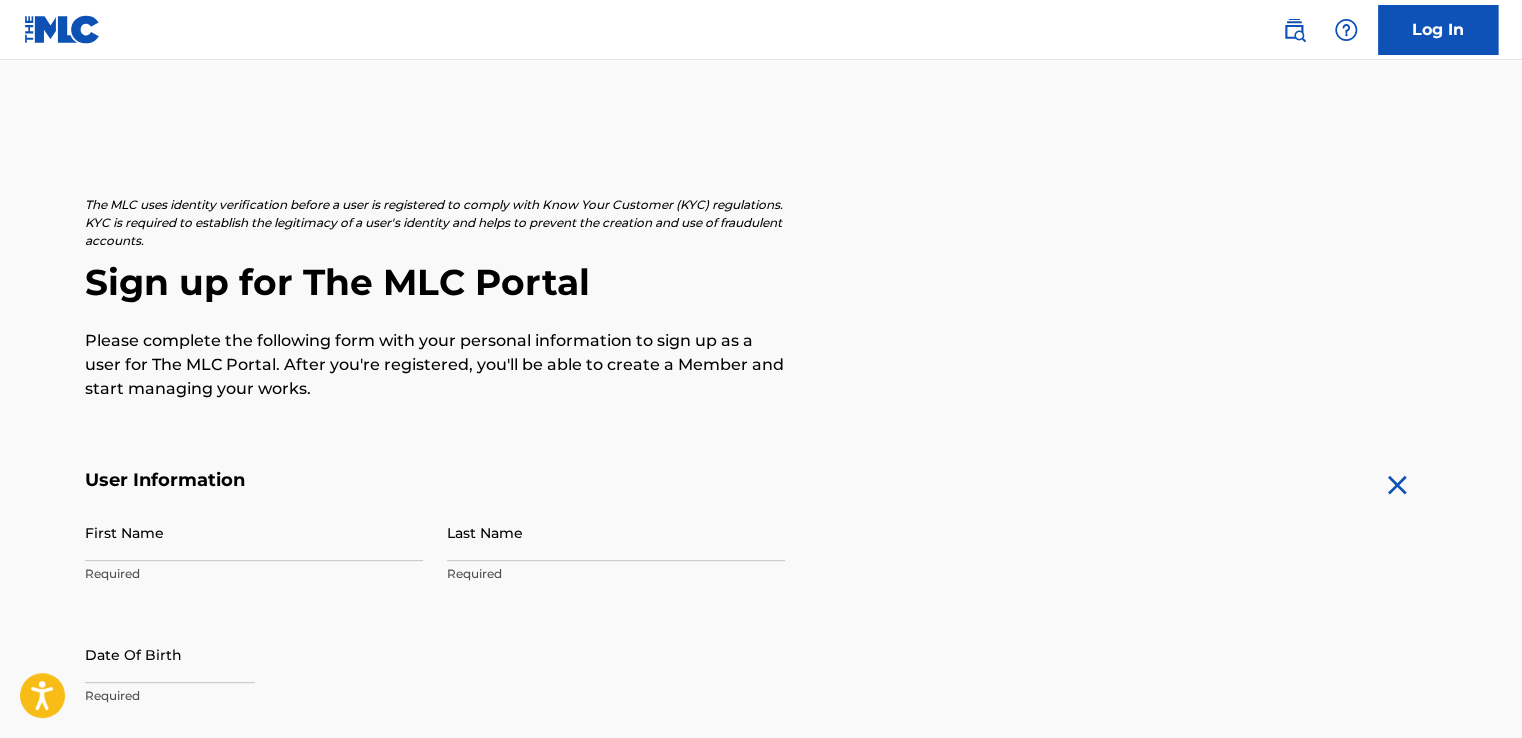 click on "Log In" at bounding box center (1438, 30) 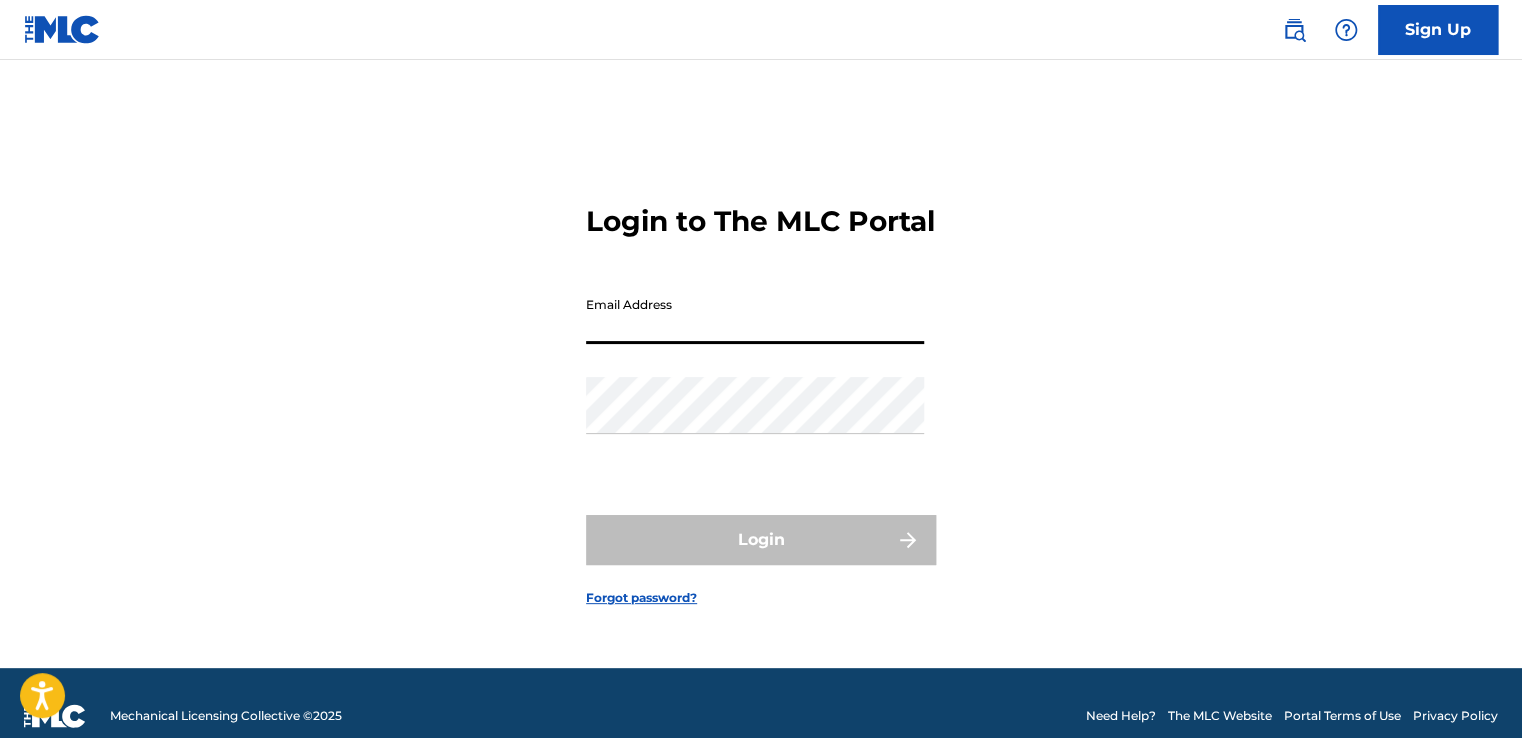 click on "Email Address" at bounding box center [755, 315] 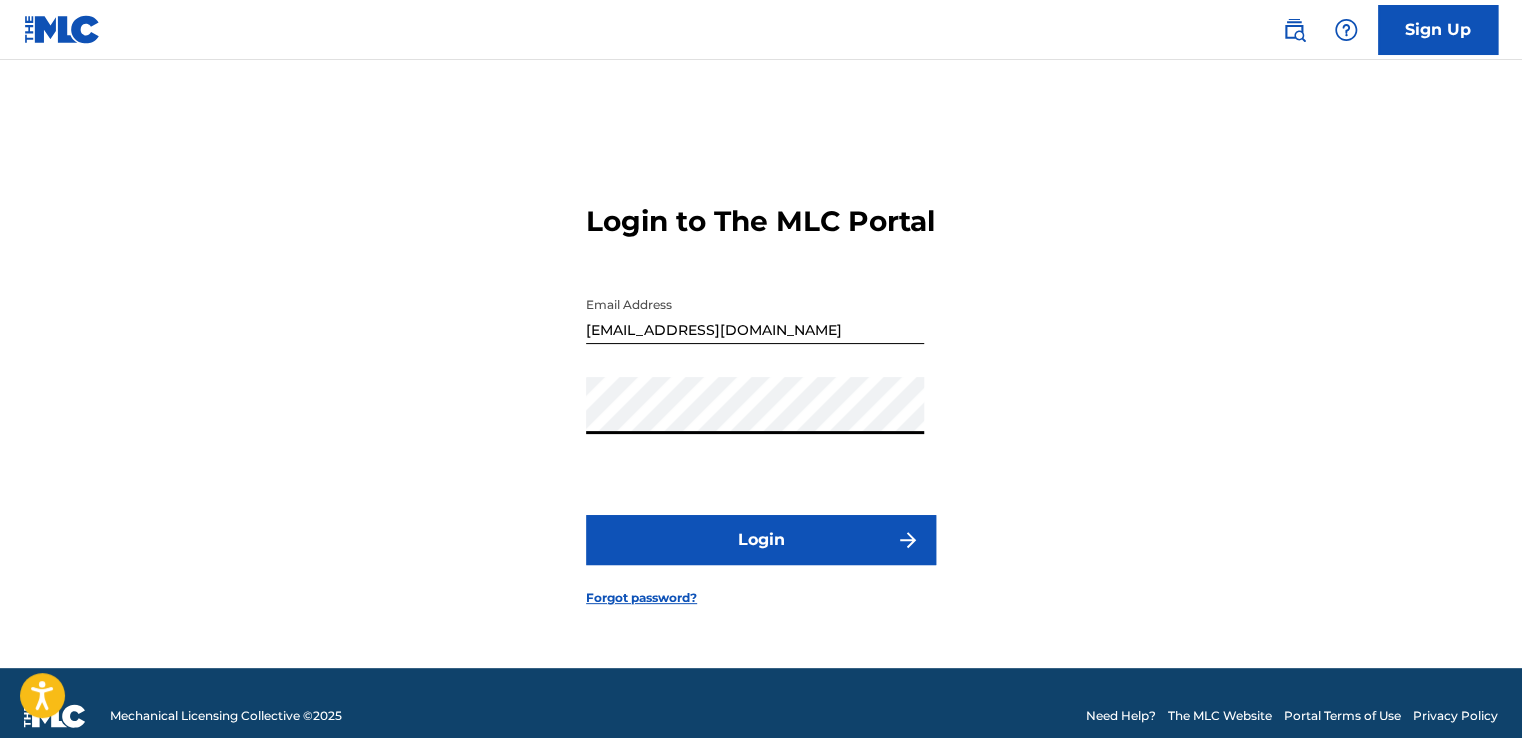click on "Login" at bounding box center [761, 540] 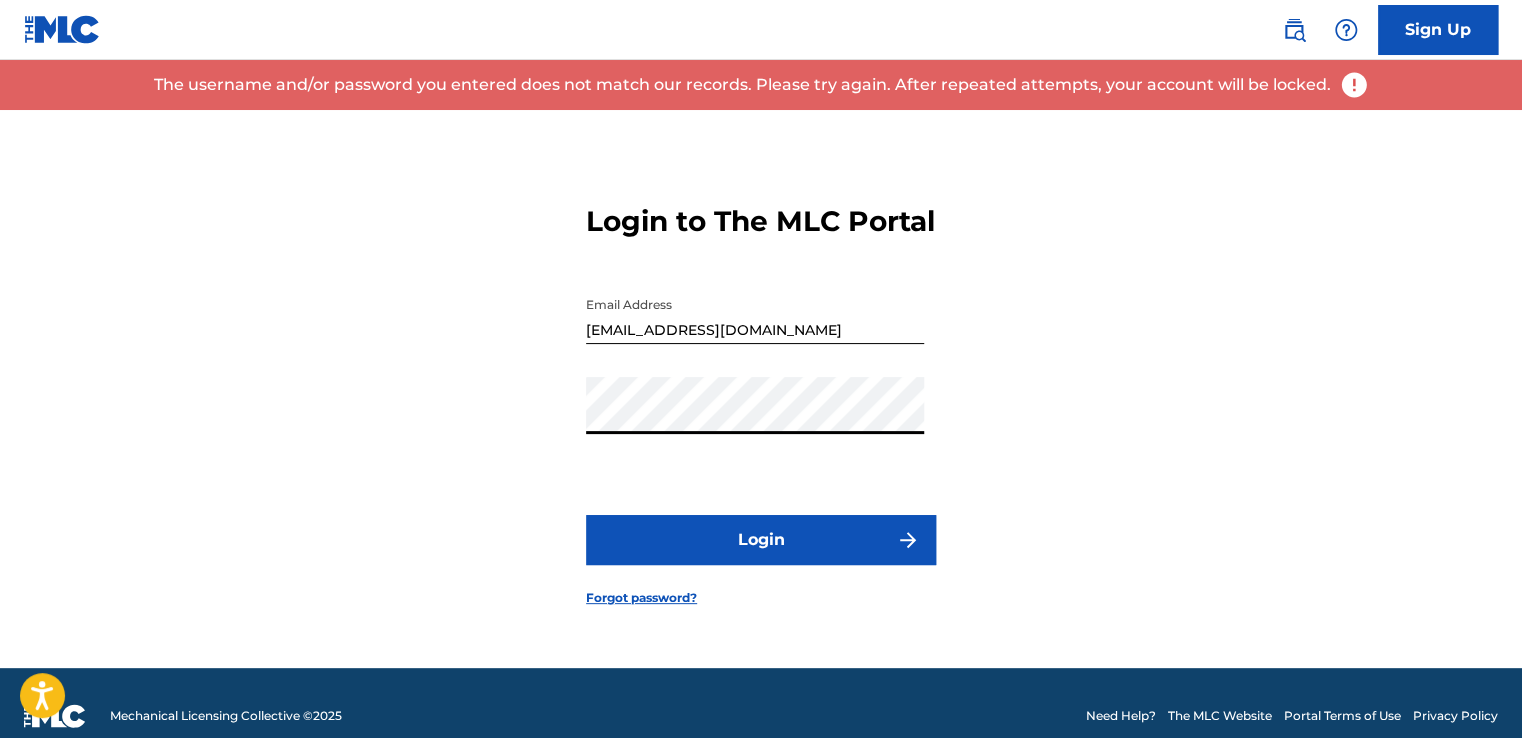 click on "Login to The MLC Portal Email Address [EMAIL_ADDRESS][DOMAIN_NAME] Password Login Forgot password?" at bounding box center [761, 389] 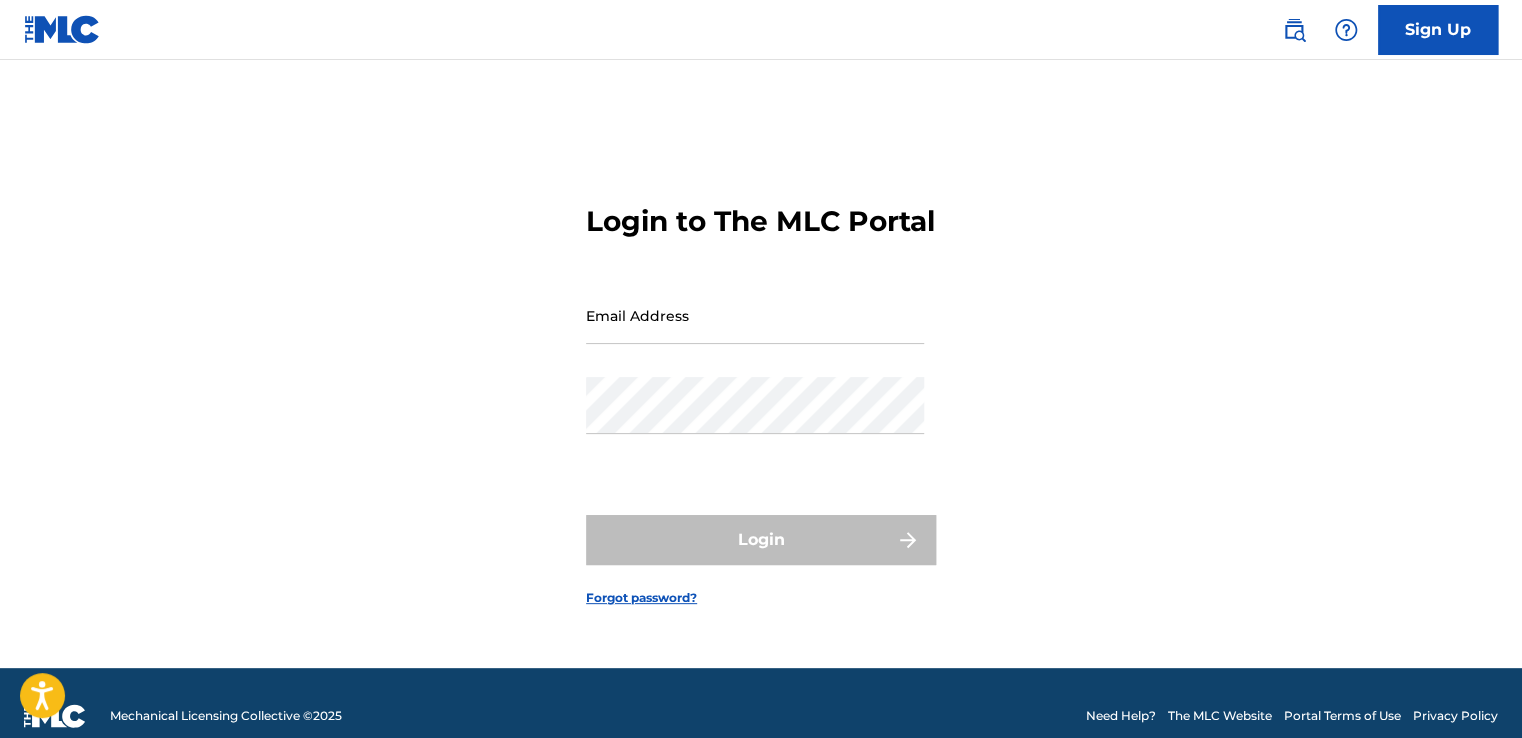 click on "Email Address" at bounding box center (755, 315) 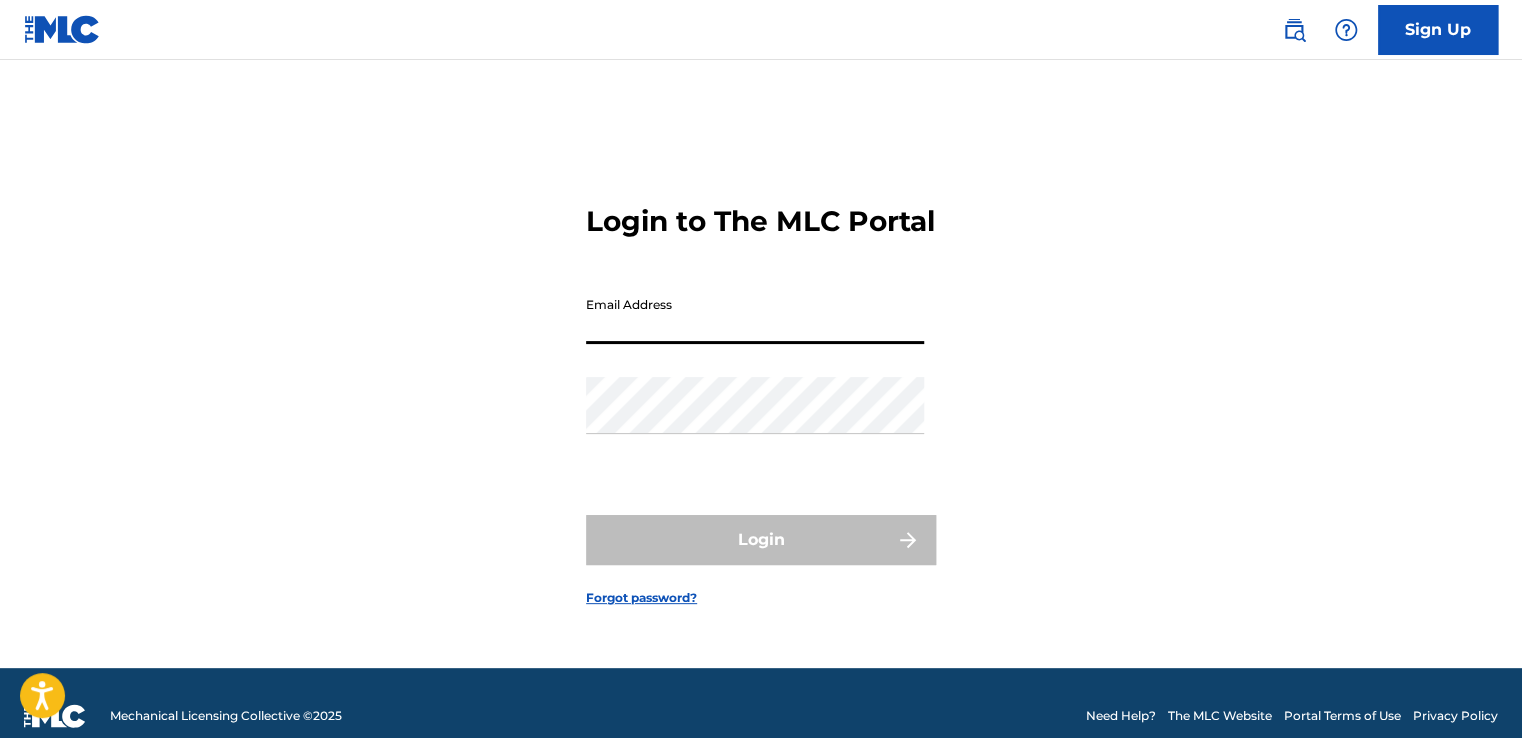 type on "[EMAIL_ADDRESS][DOMAIN_NAME]" 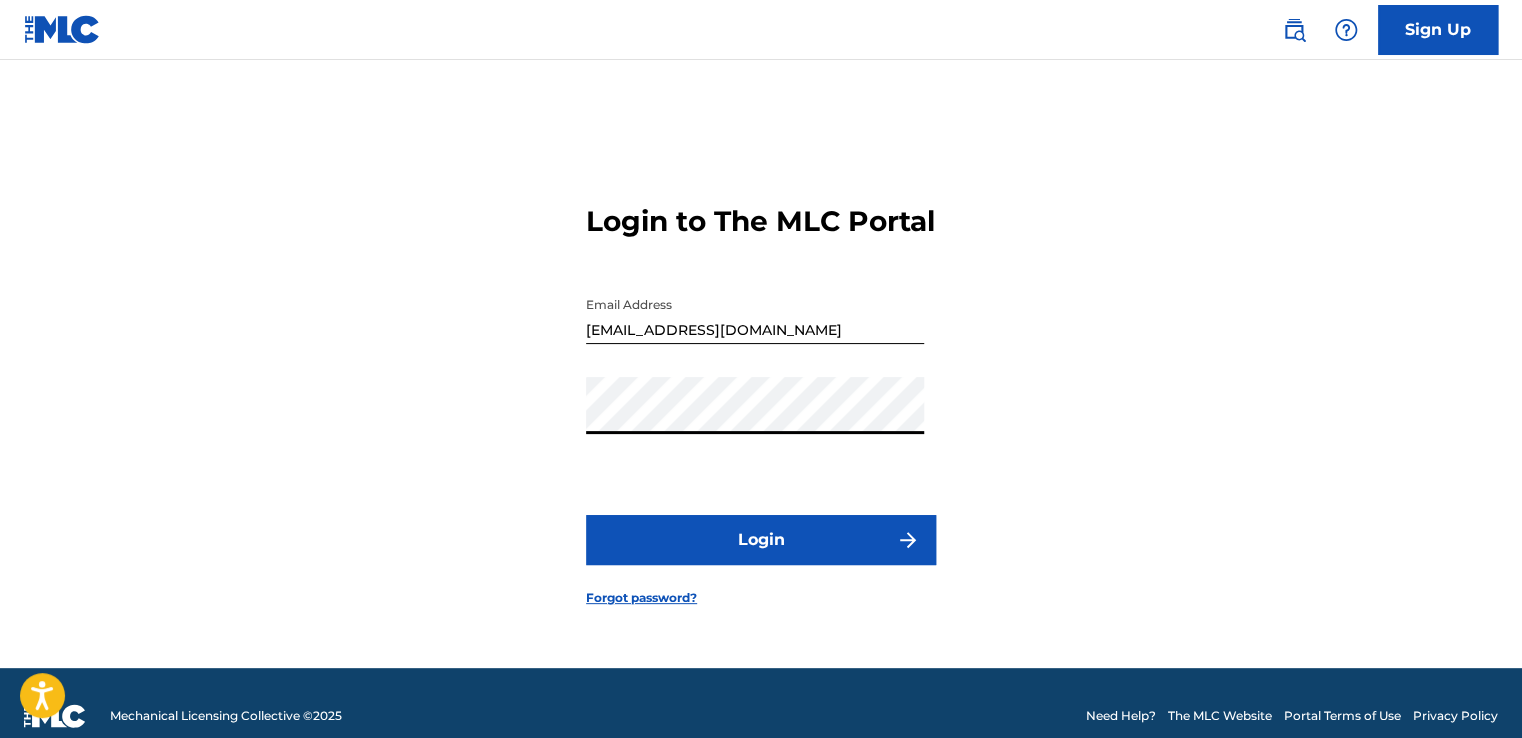 click on "Password" at bounding box center [755, 422] 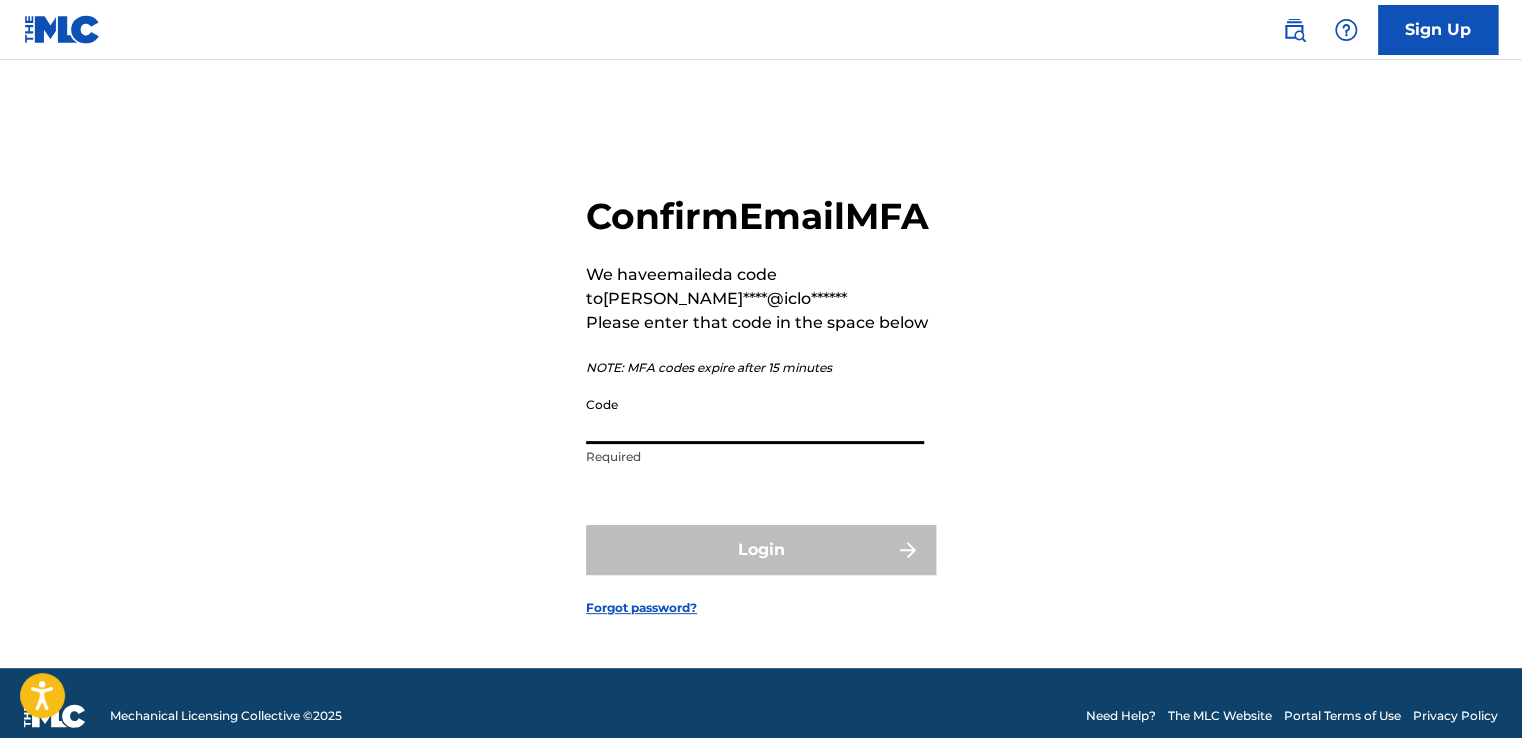 click on "Code" at bounding box center (755, 415) 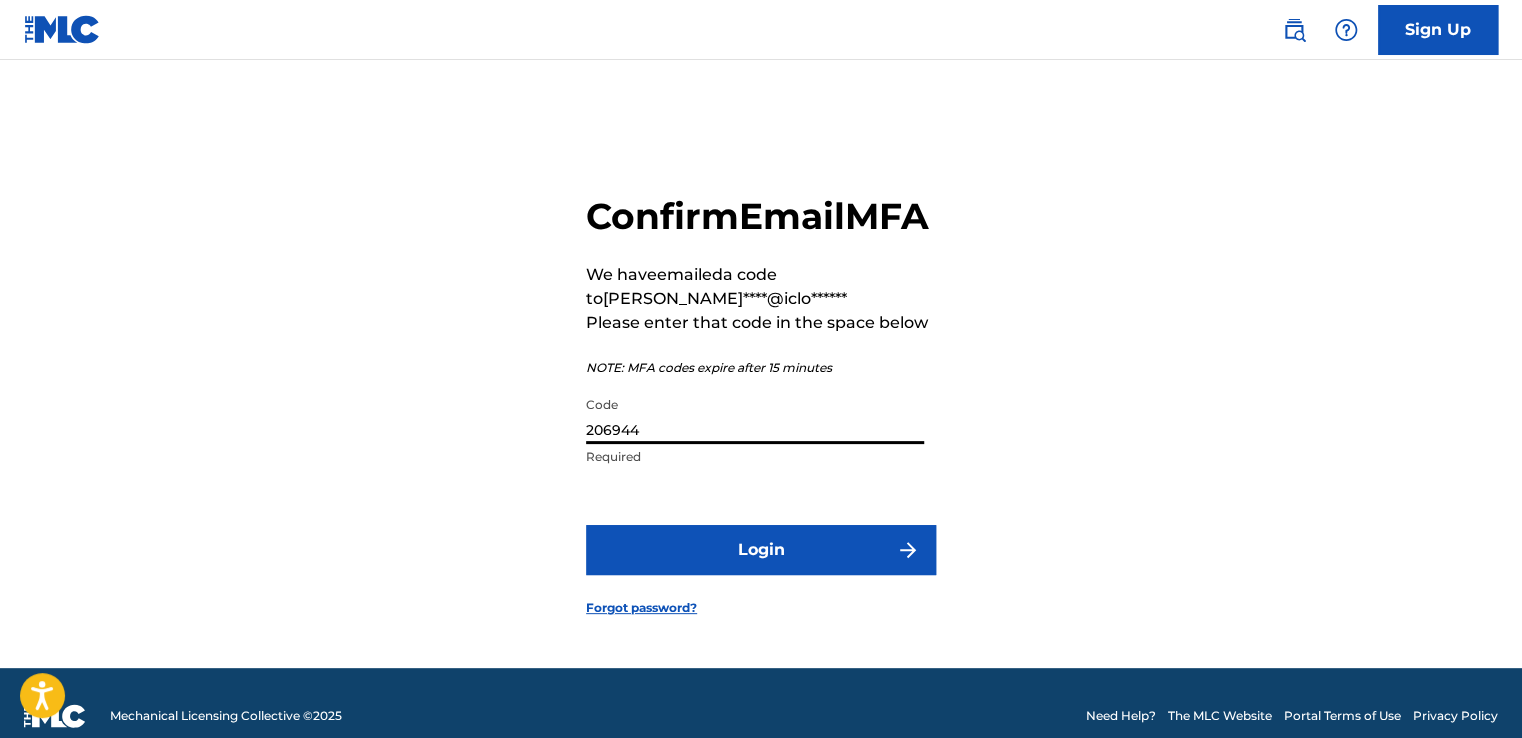 type on "206944" 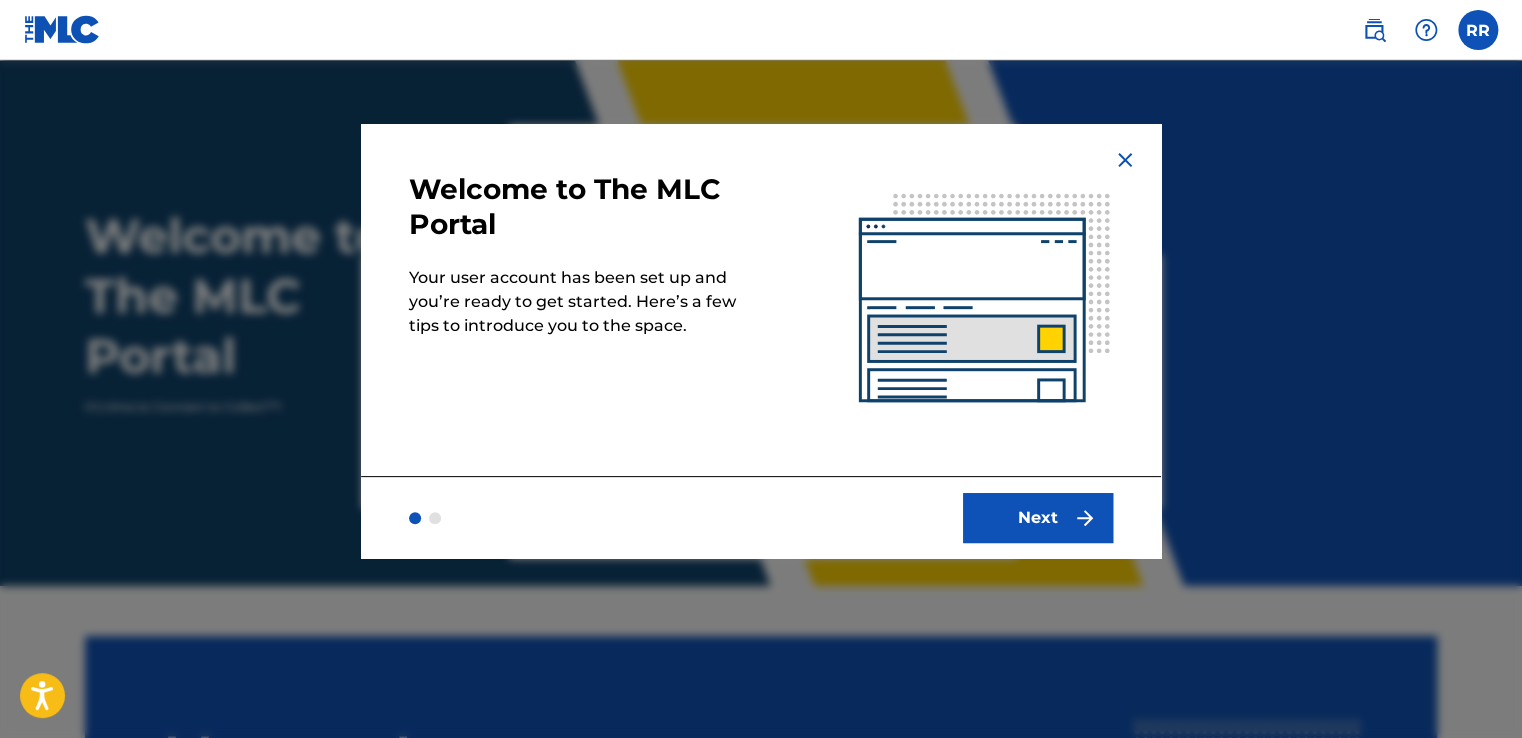 scroll, scrollTop: 0, scrollLeft: 0, axis: both 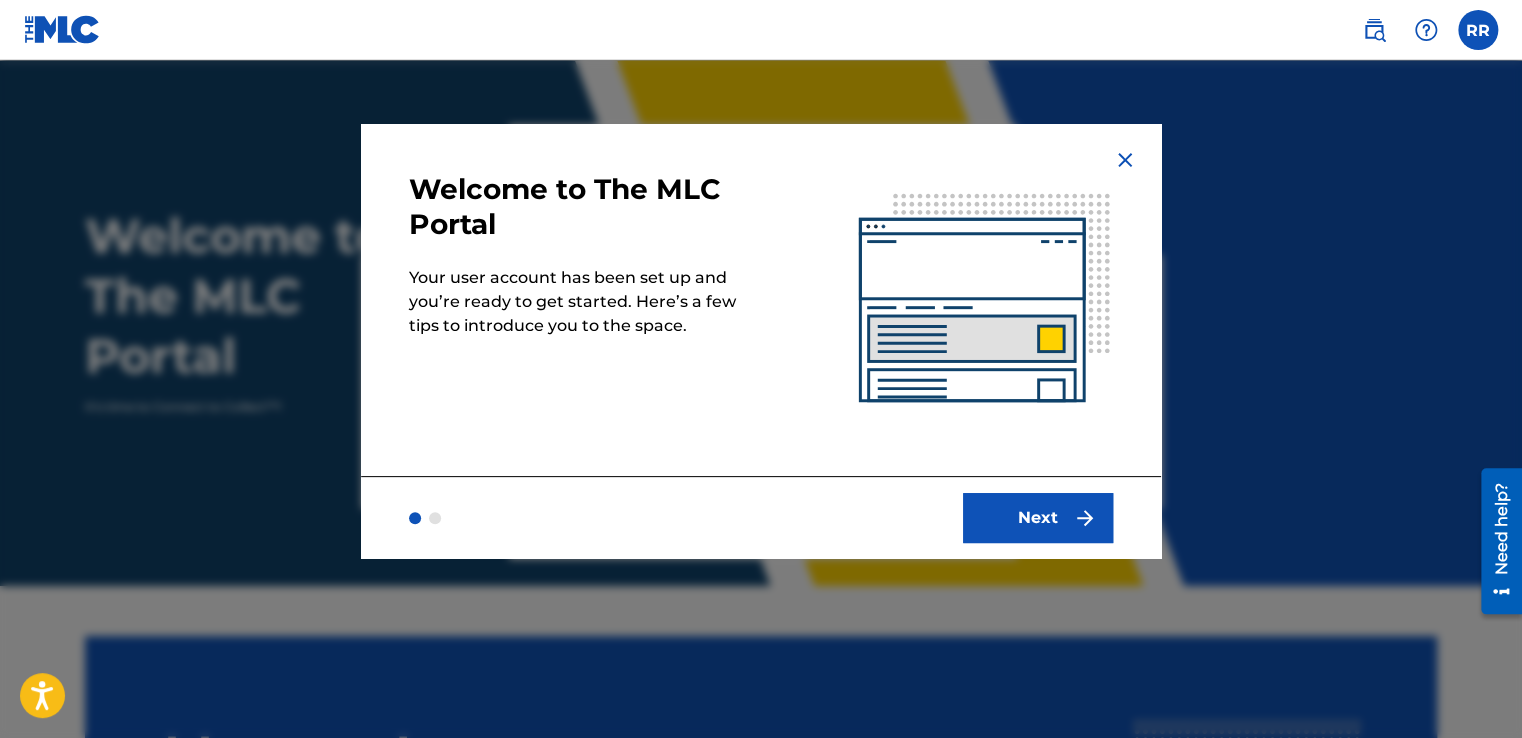 click on "Next" at bounding box center (1038, 518) 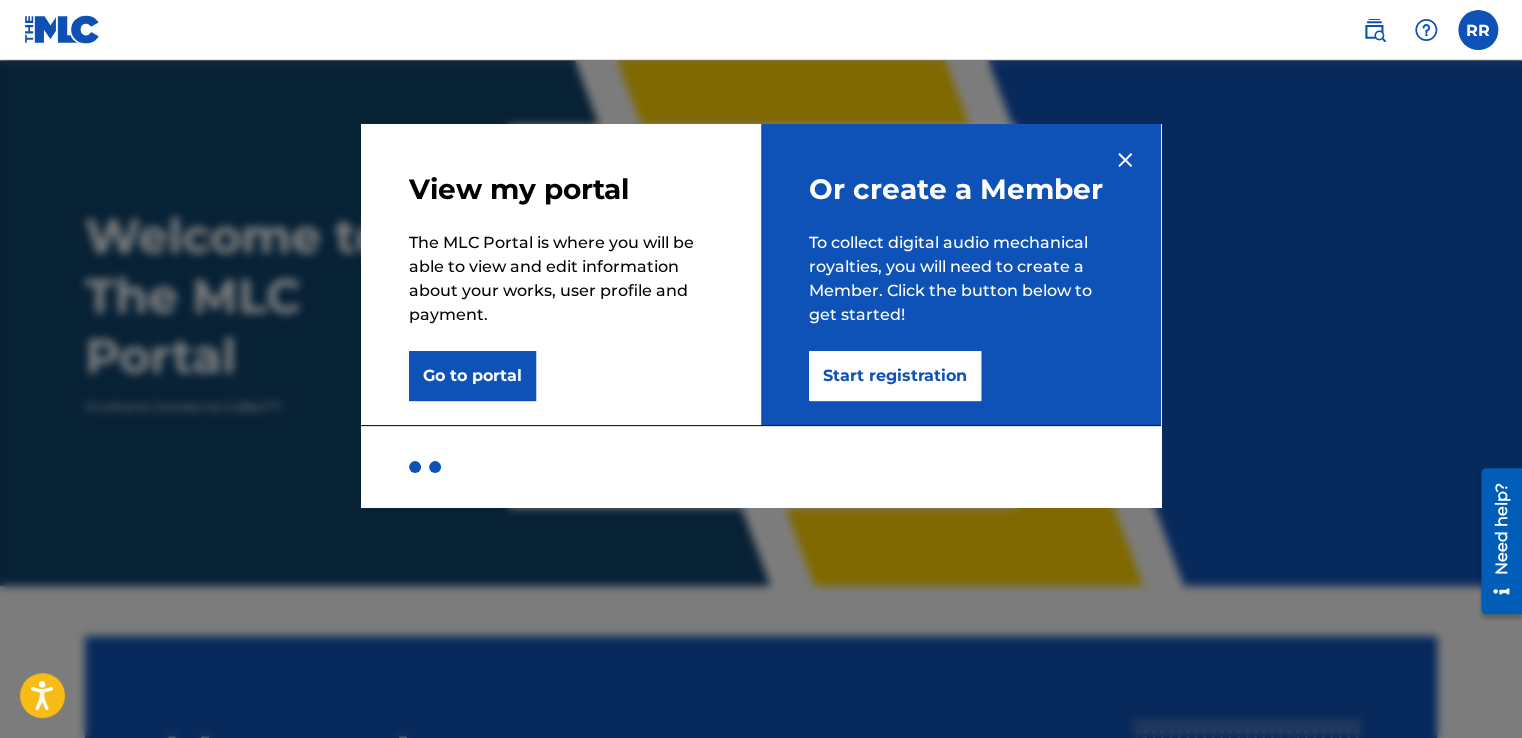 click on "Go to portal" at bounding box center (472, 376) 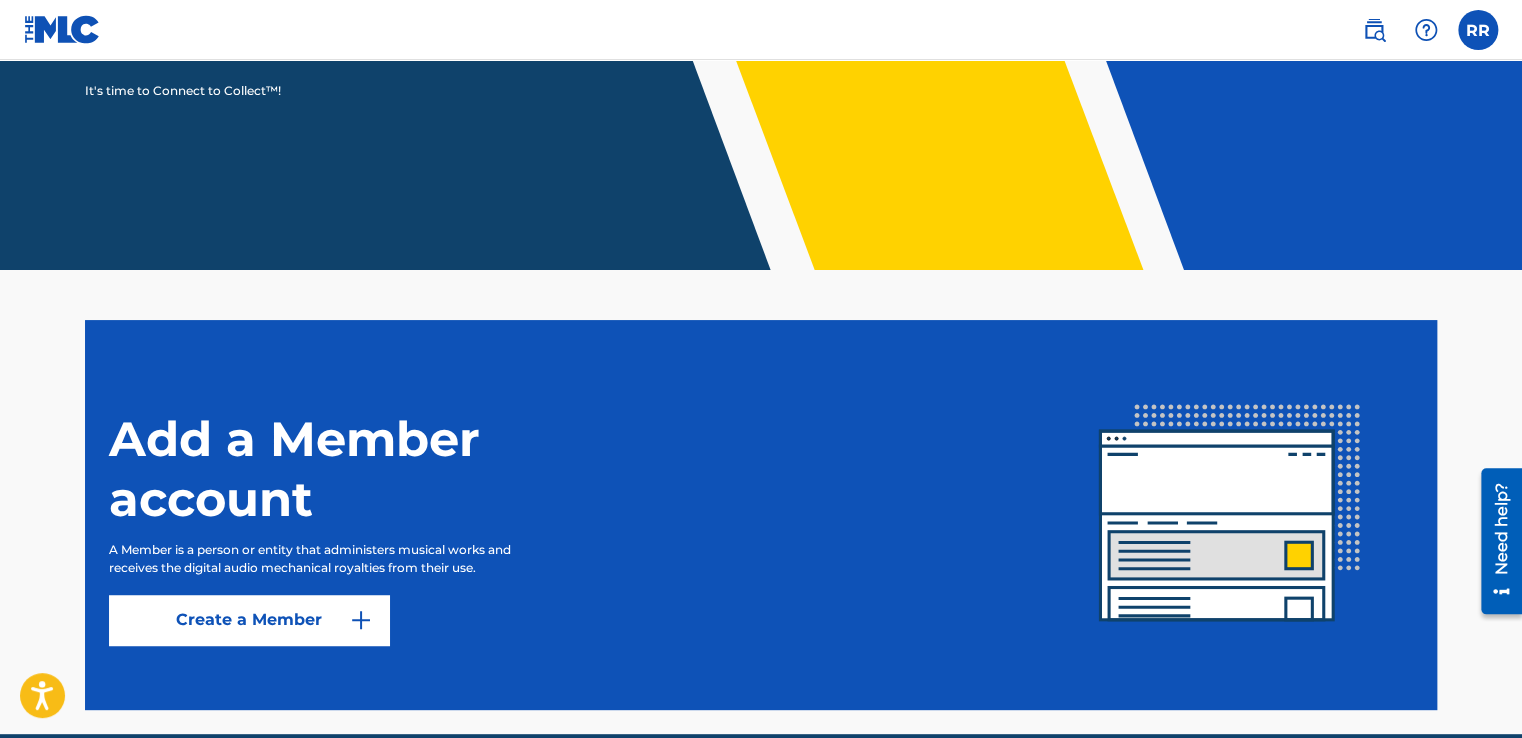scroll, scrollTop: 408, scrollLeft: 0, axis: vertical 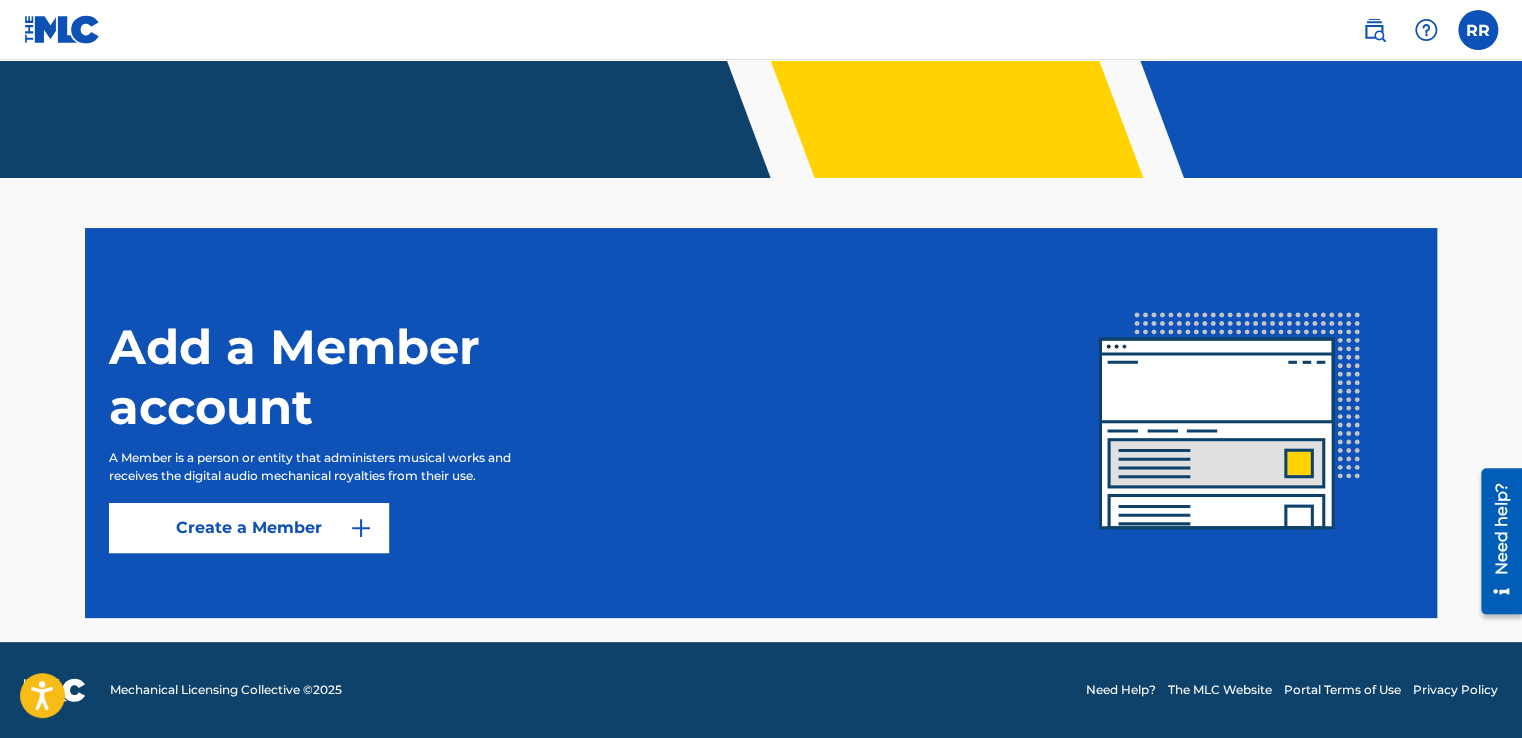 drag, startPoint x: 1524, startPoint y: 87, endPoint x: 41, endPoint y: 72, distance: 1483.0758 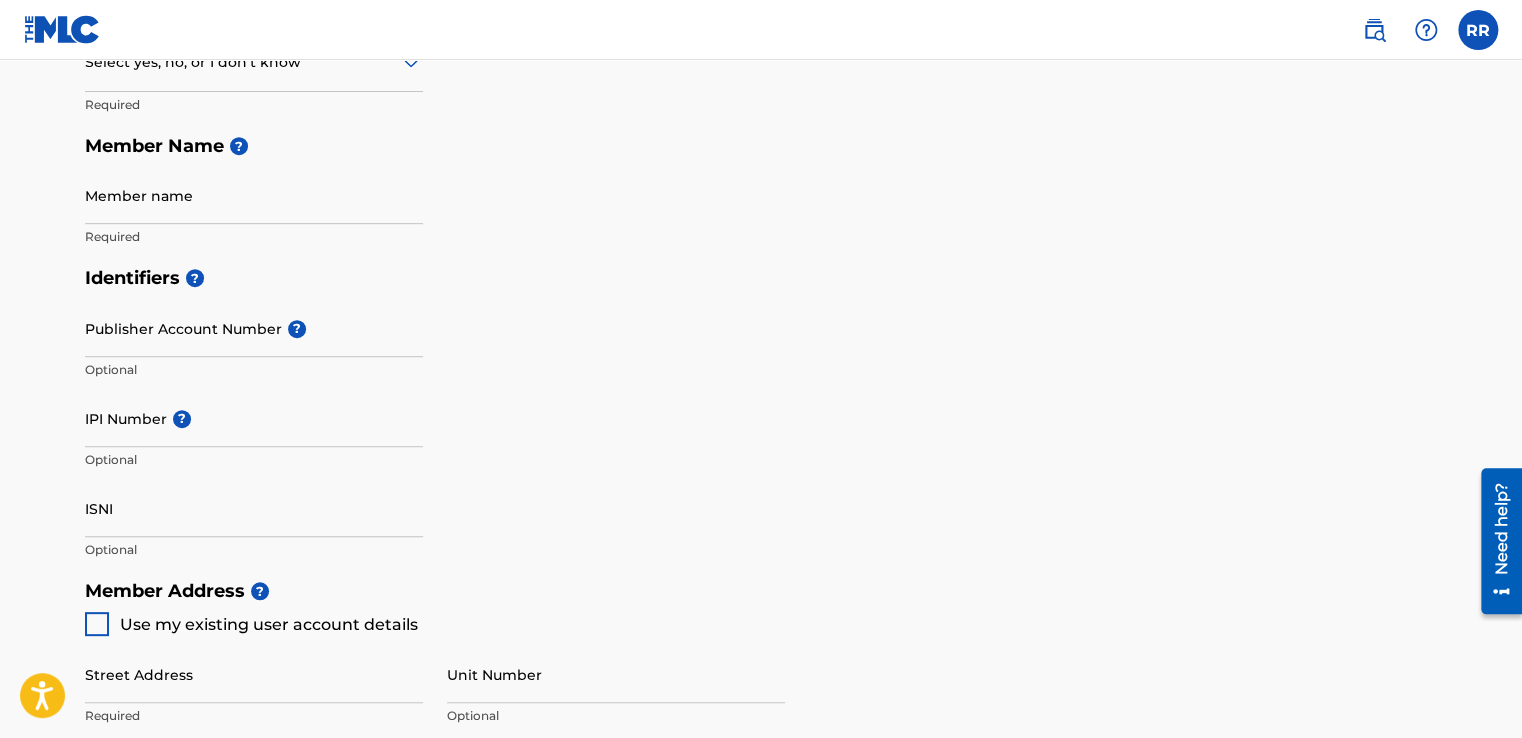 scroll, scrollTop: 0, scrollLeft: 0, axis: both 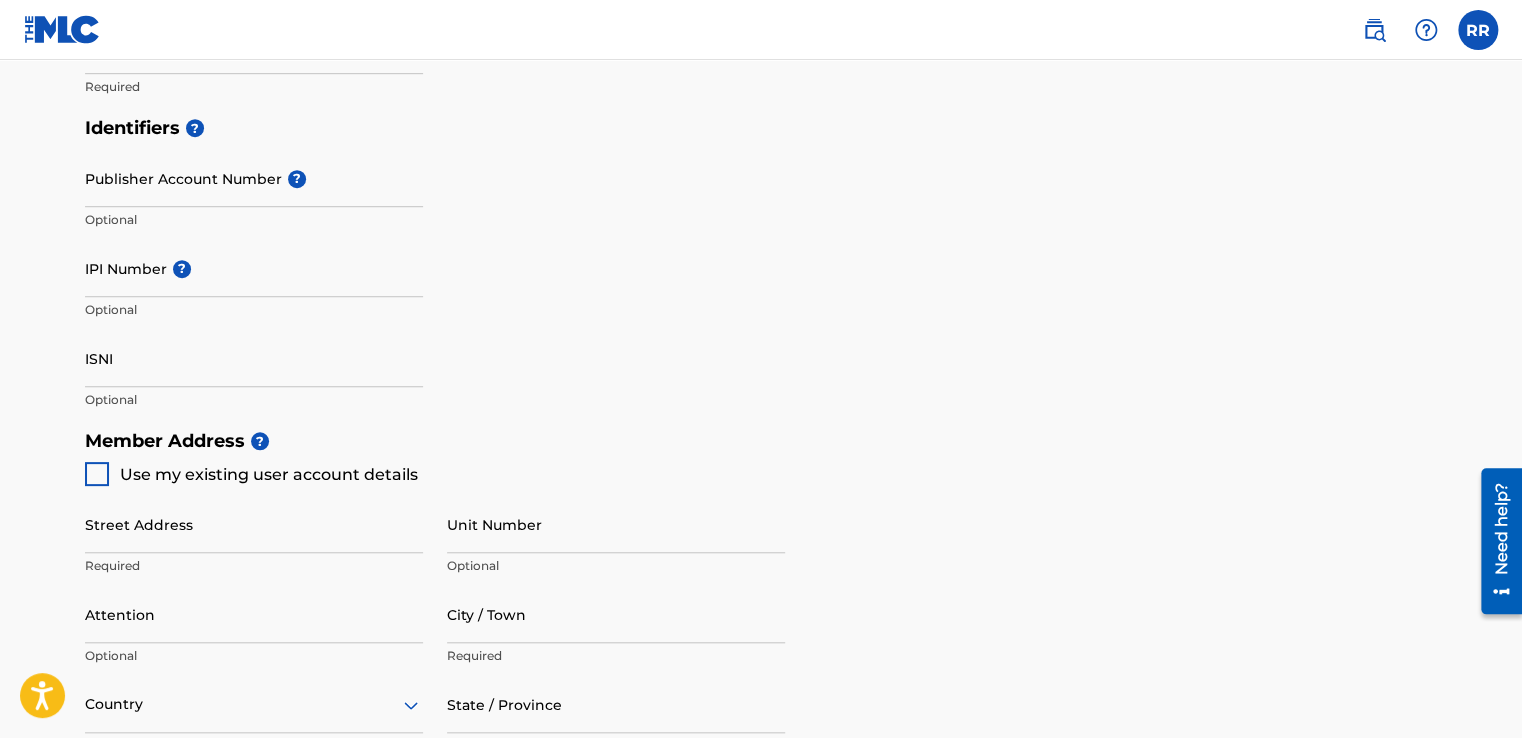 click on "ISNI" at bounding box center [254, 358] 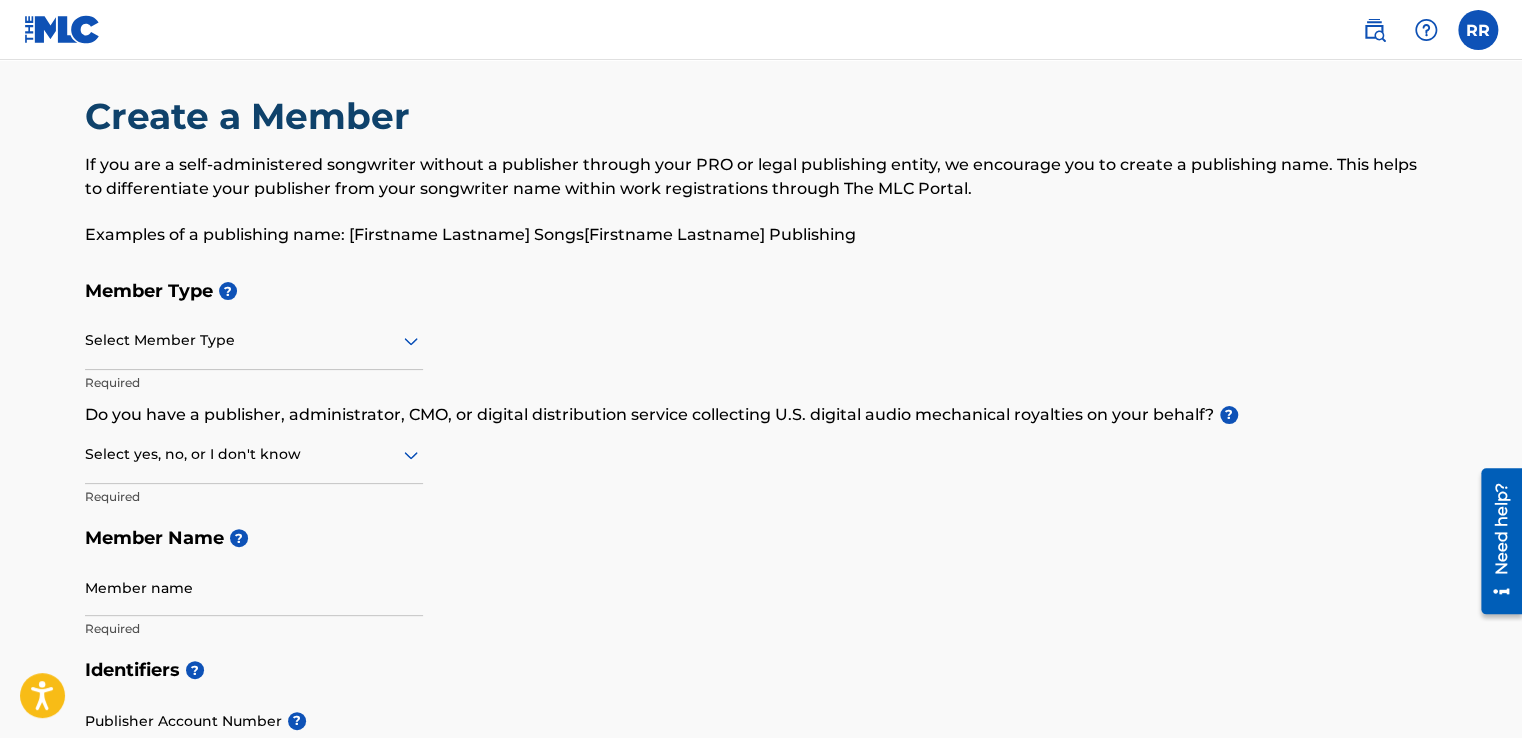 scroll, scrollTop: 0, scrollLeft: 0, axis: both 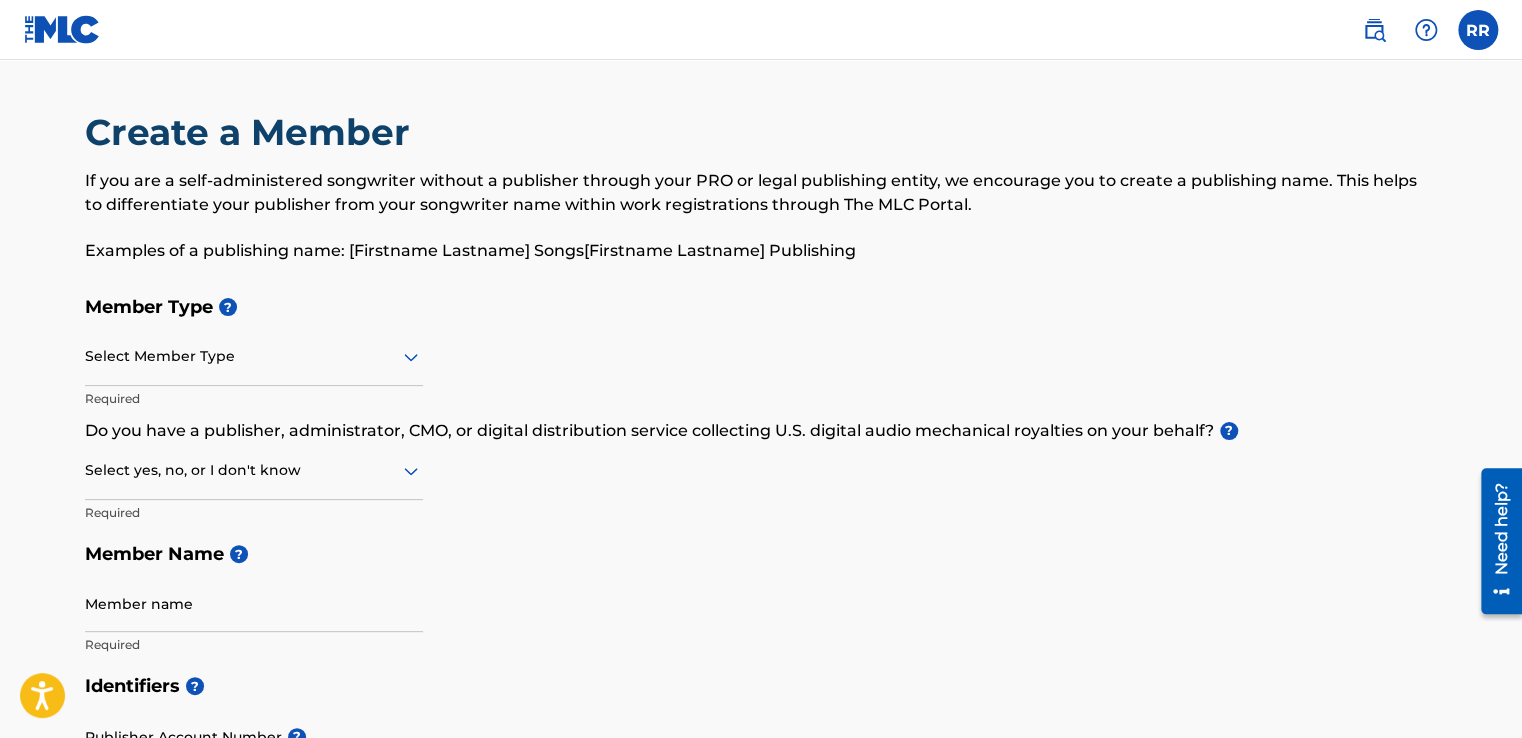 type on "0000000527864586" 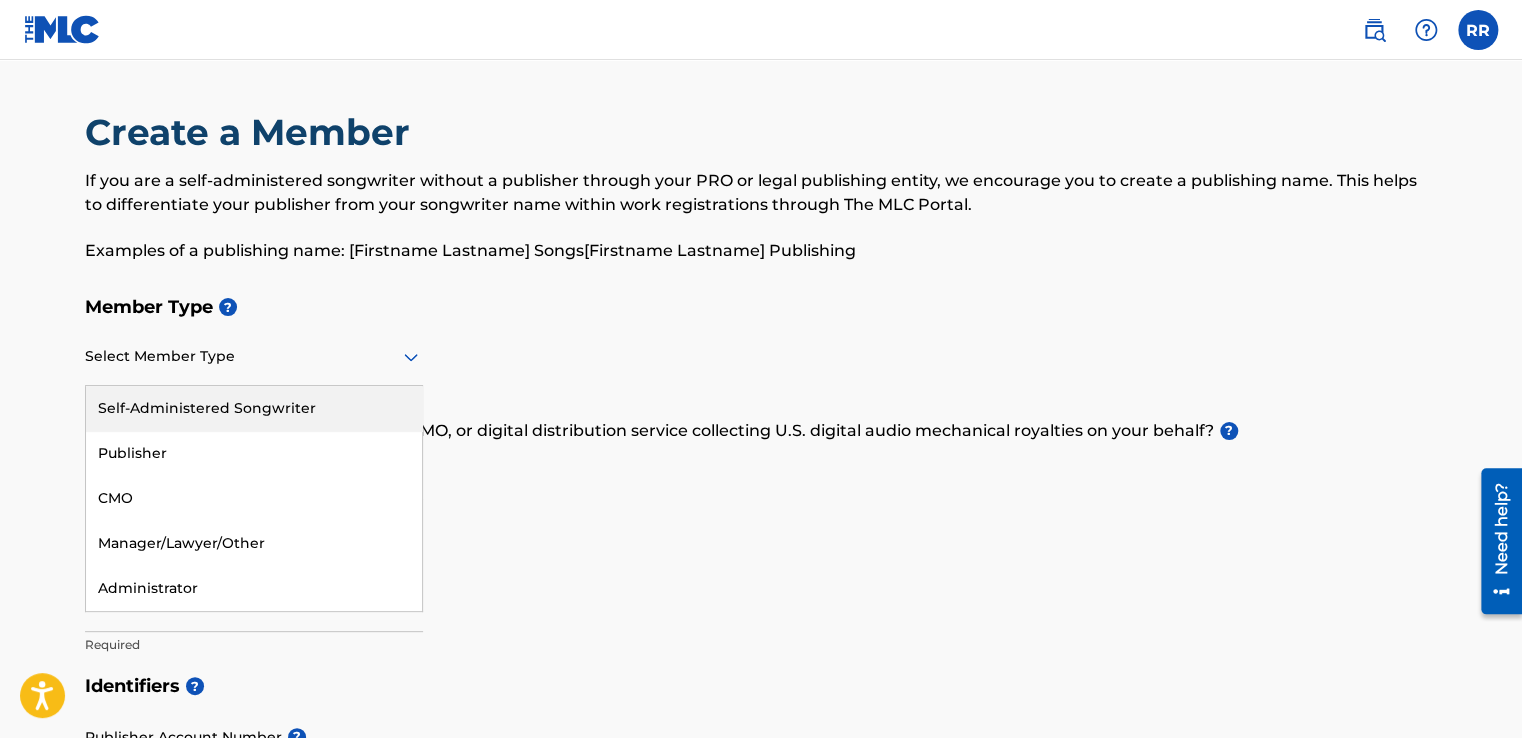 click 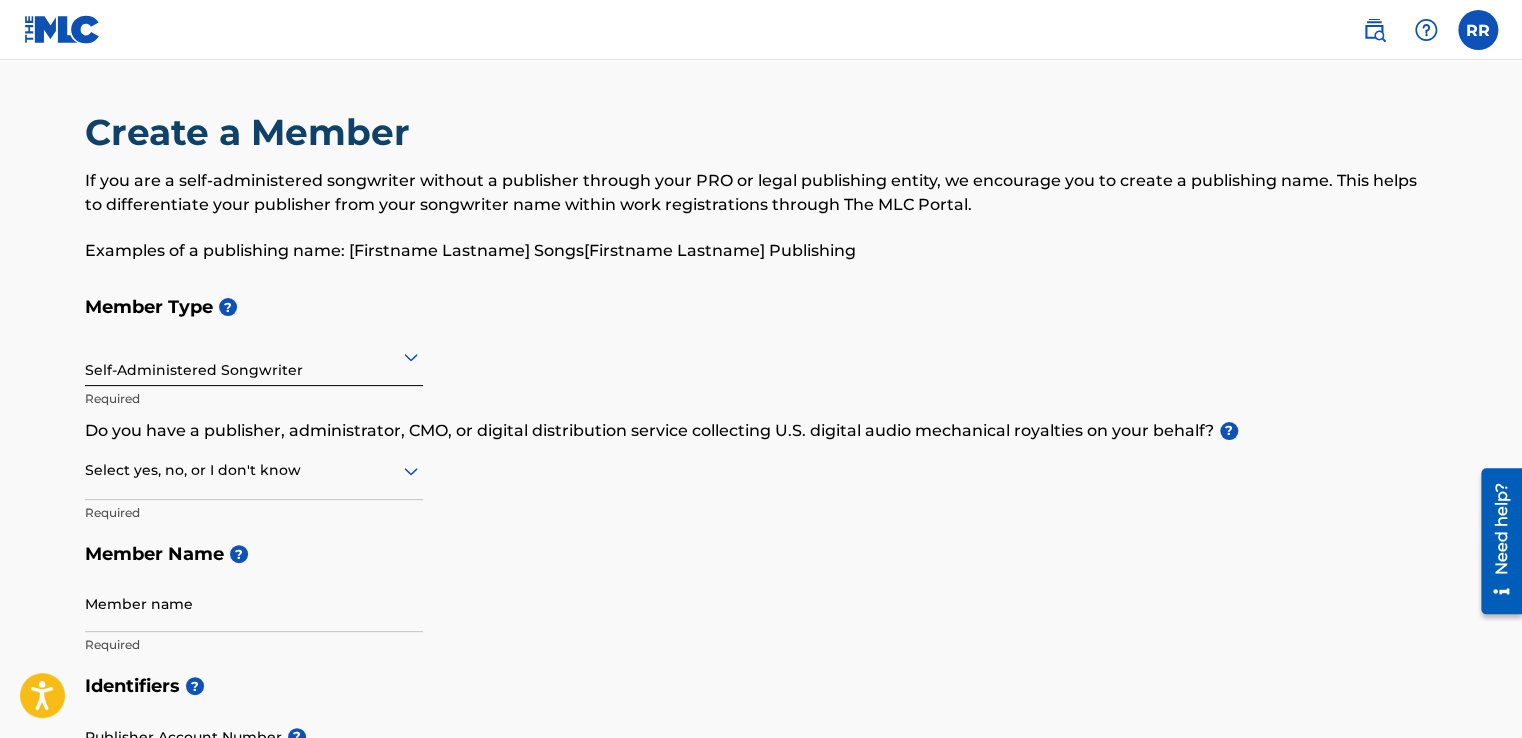 click 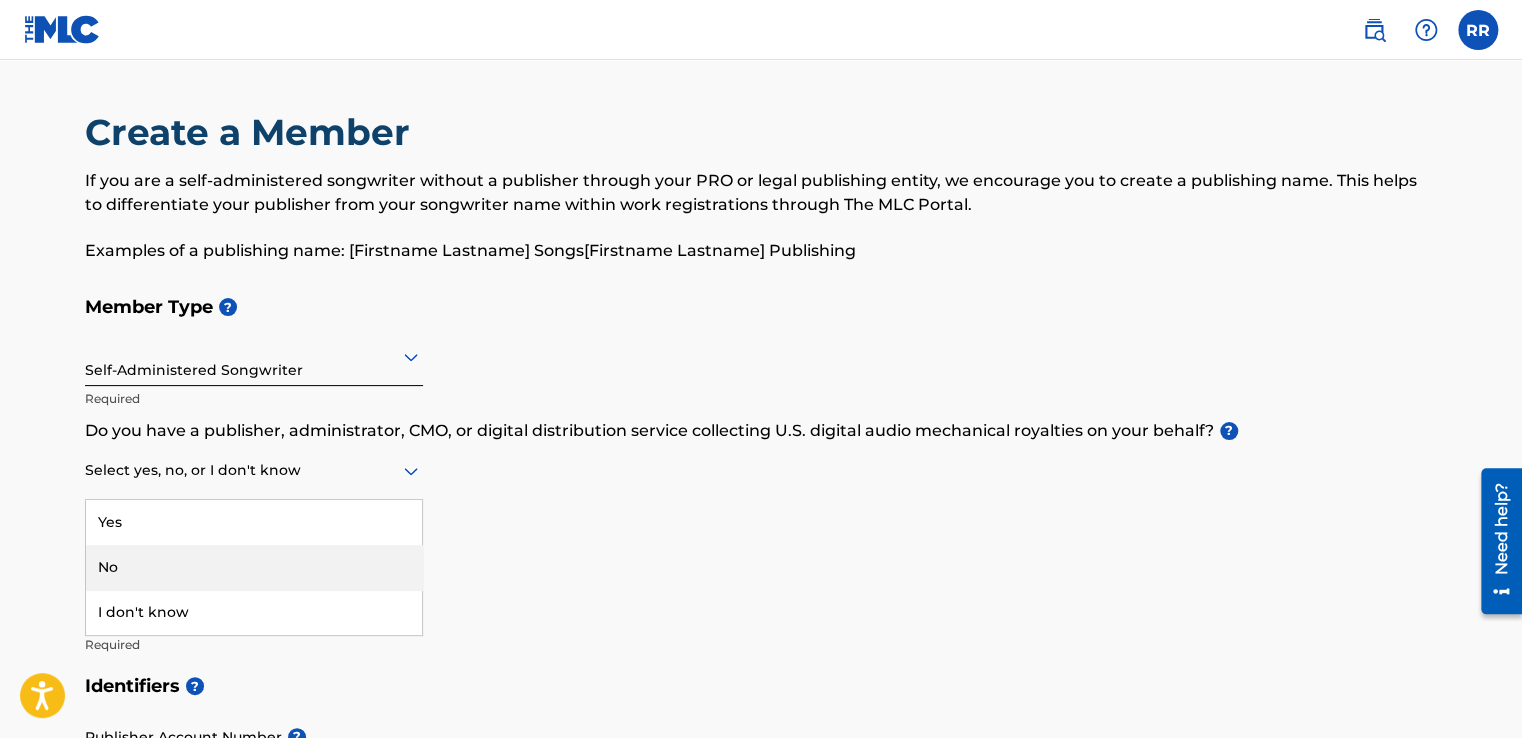click on "No" at bounding box center [254, 567] 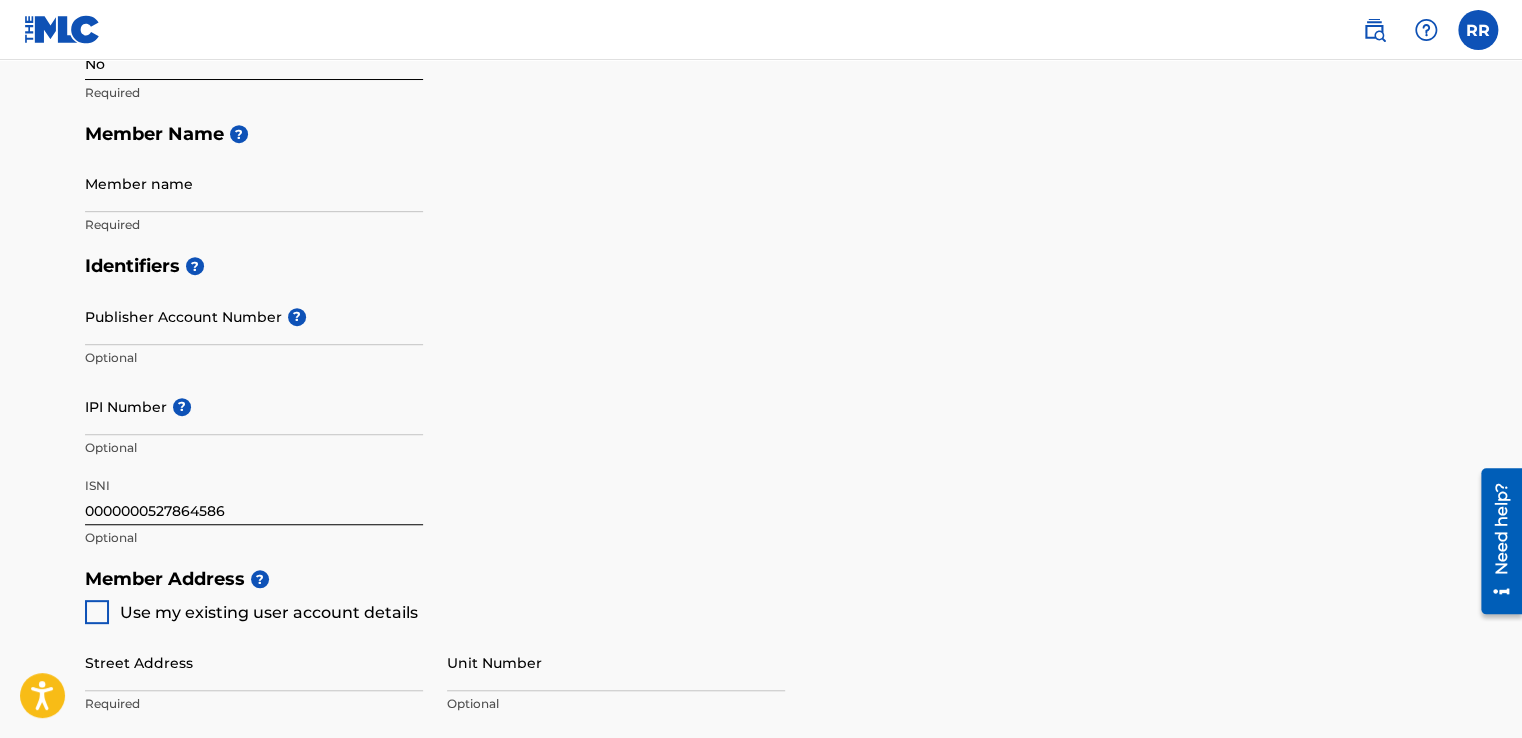 scroll, scrollTop: 422, scrollLeft: 0, axis: vertical 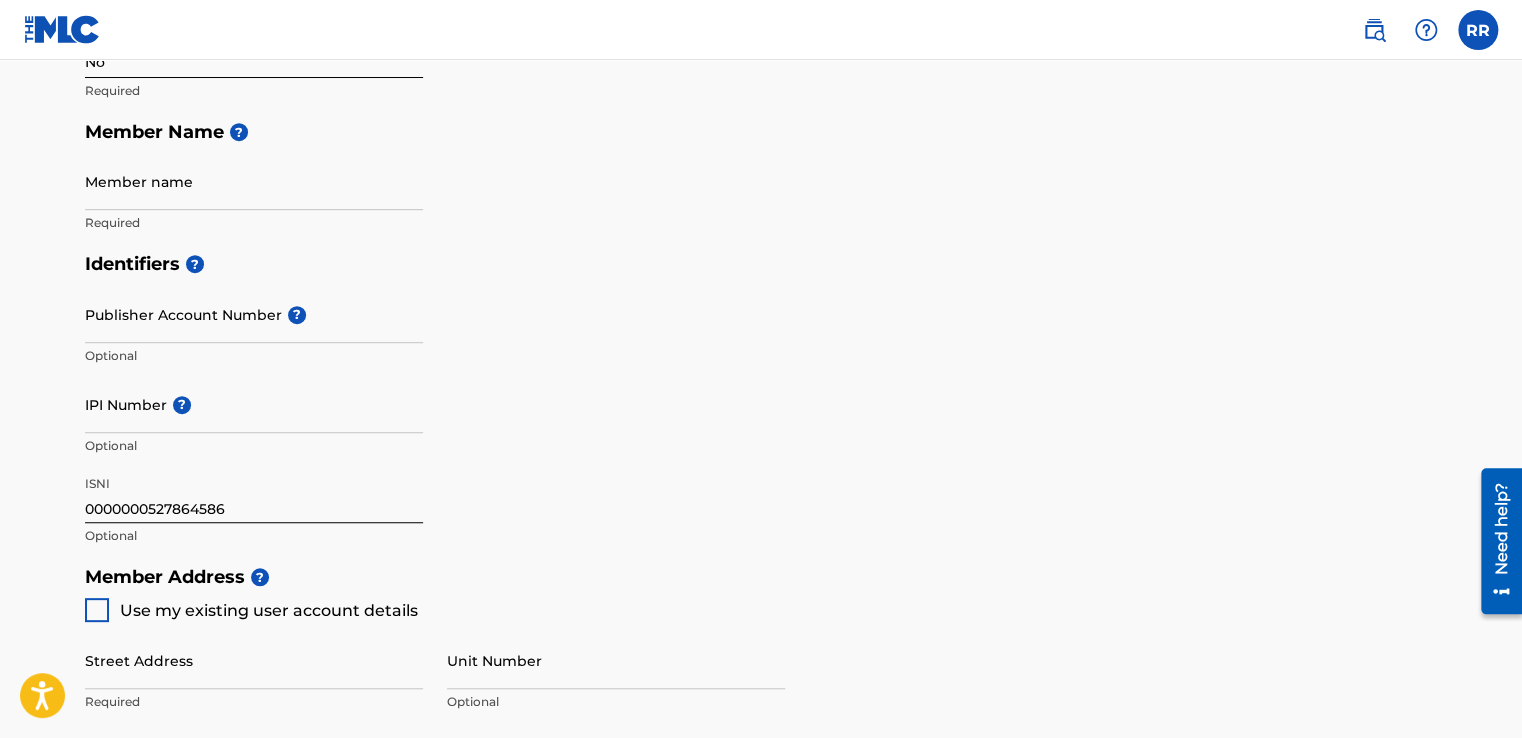 click on "Member name" at bounding box center (254, 181) 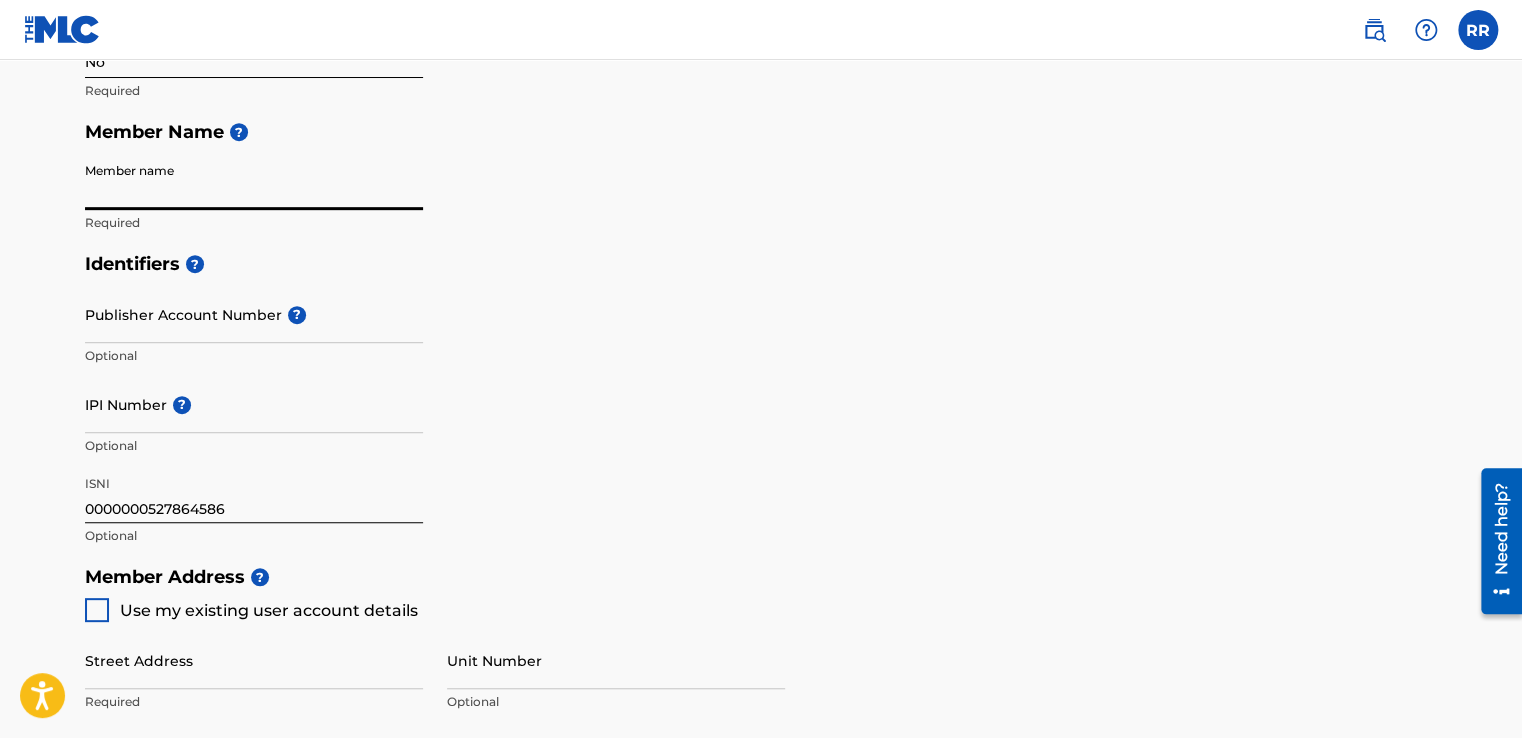 type on "[PERSON_NAME]" 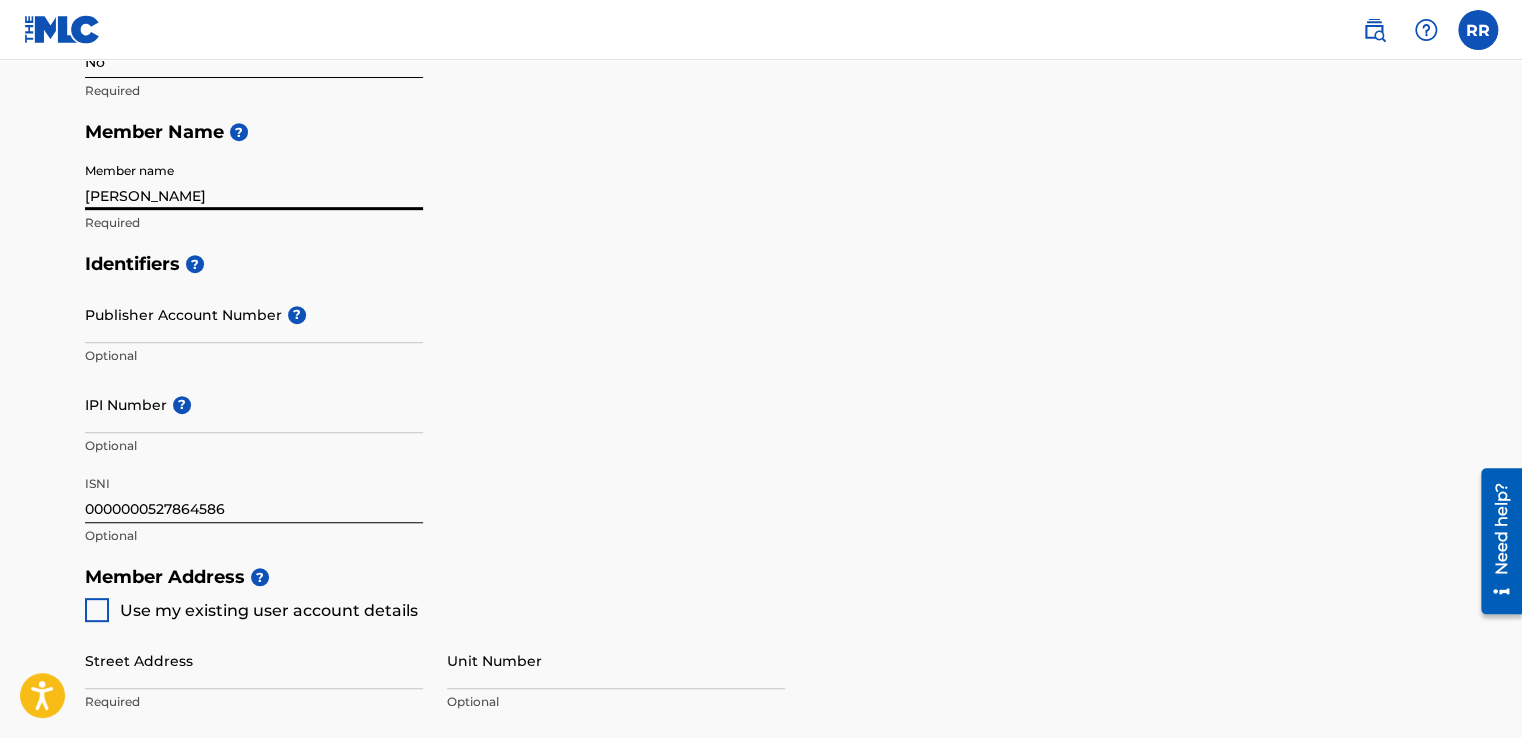 type on "[GEOGRAPHIC_DATA]" 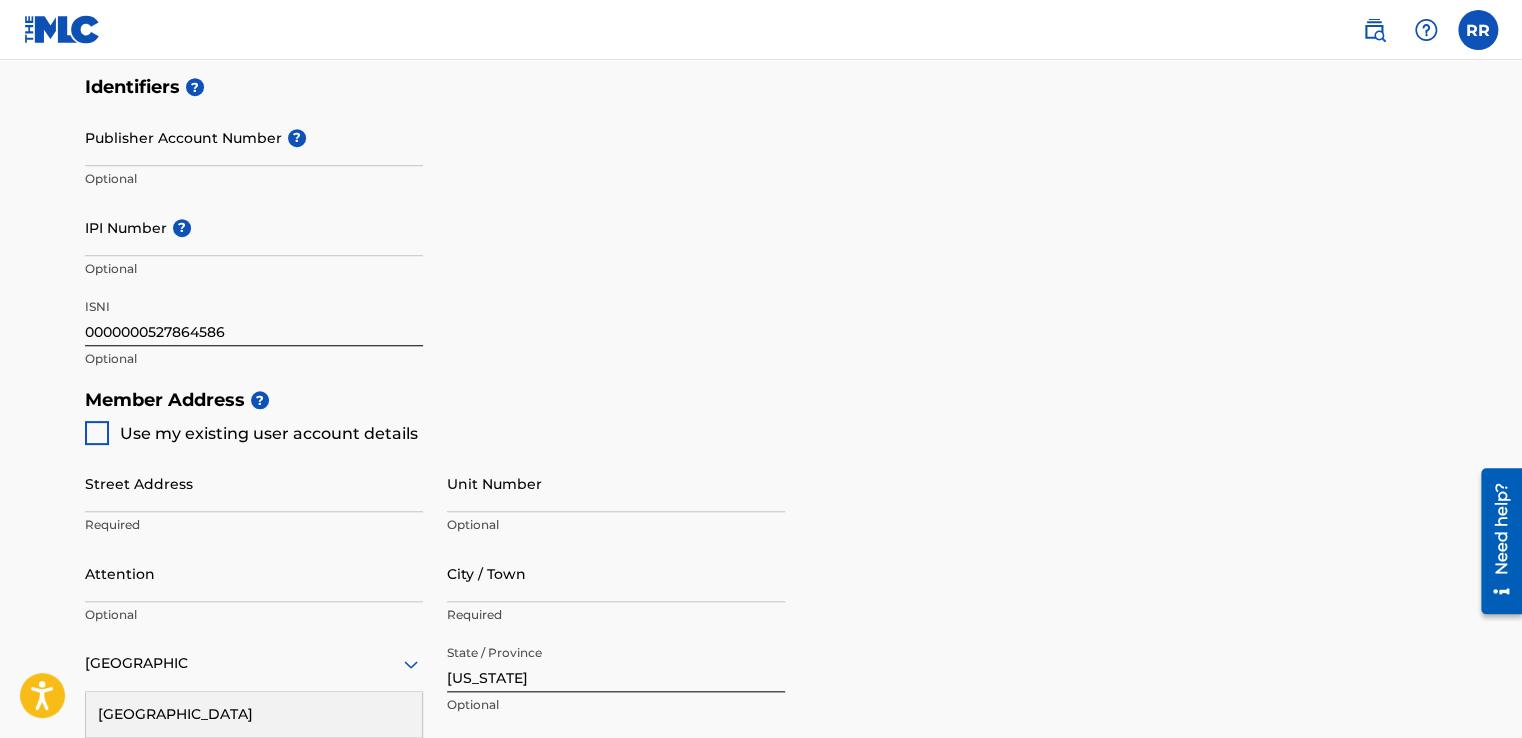 type on "[PERSON_NAME]" 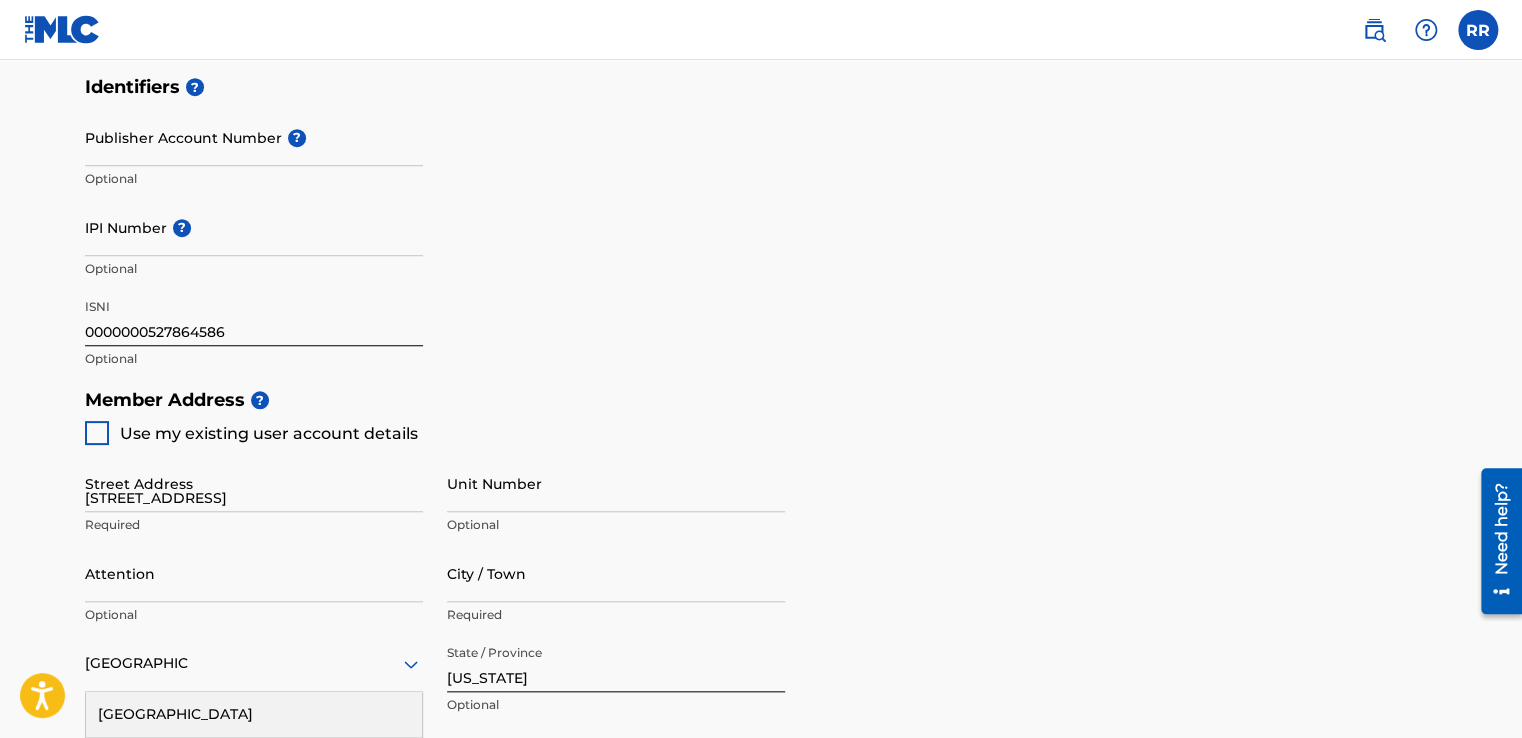 type on "noble ok" 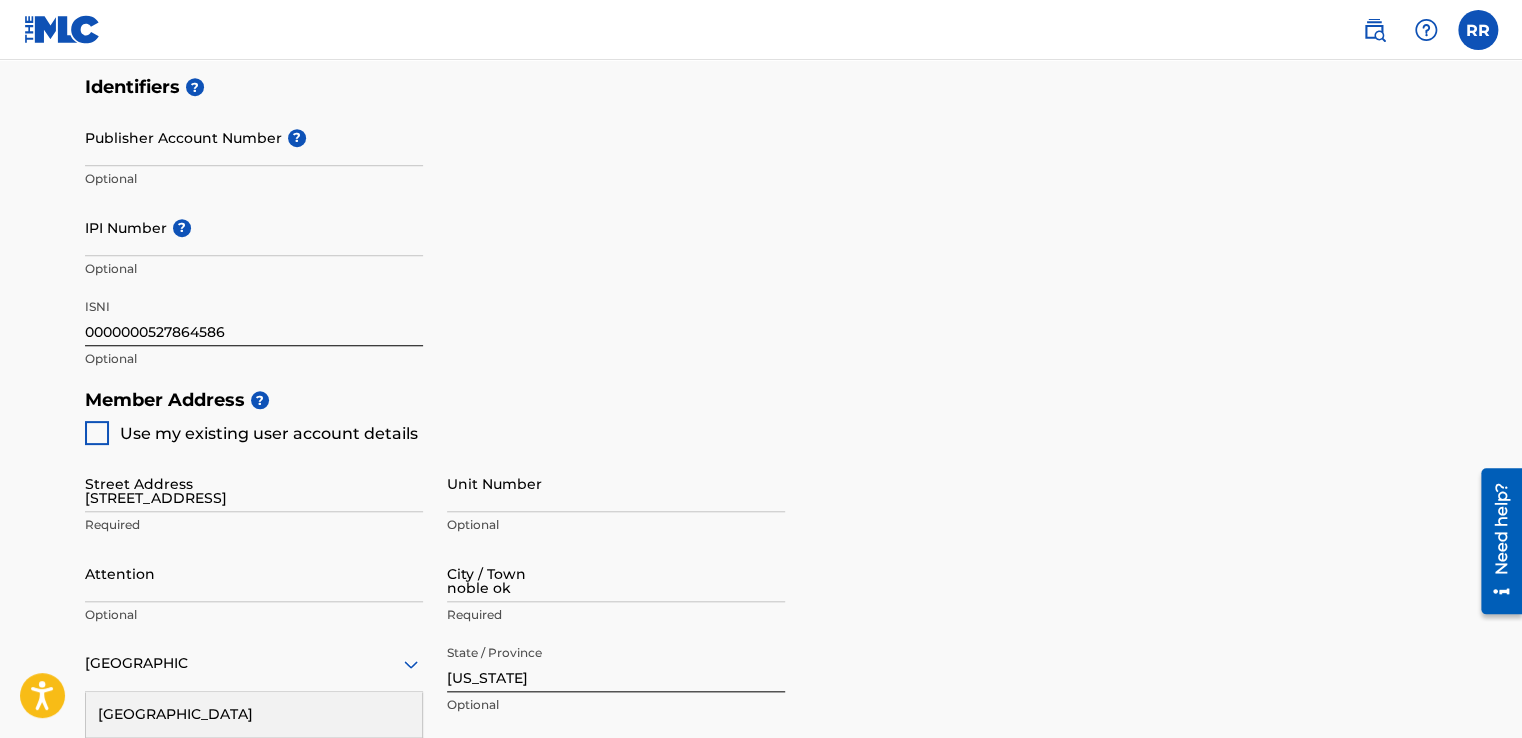 type on "73068" 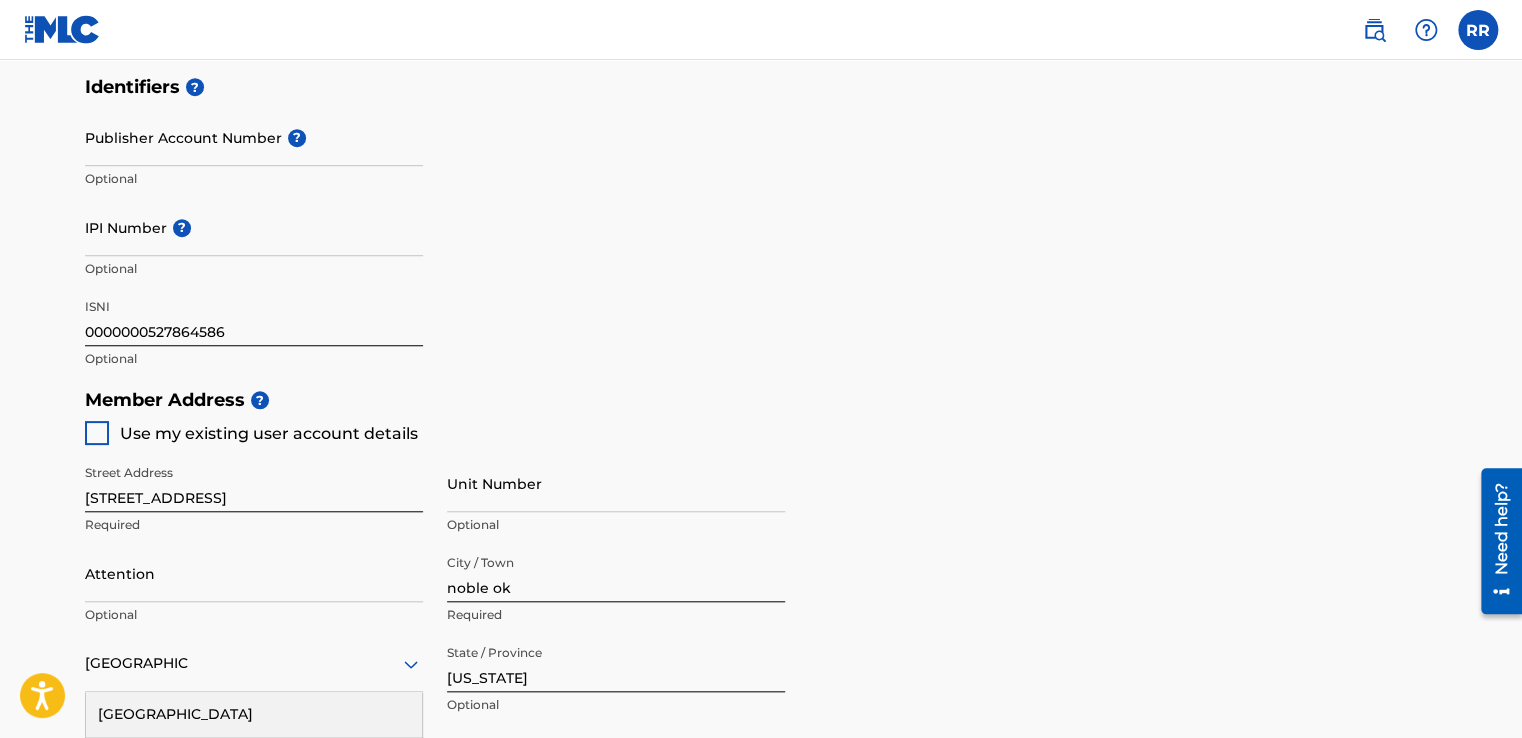 scroll, scrollTop: 1099, scrollLeft: 0, axis: vertical 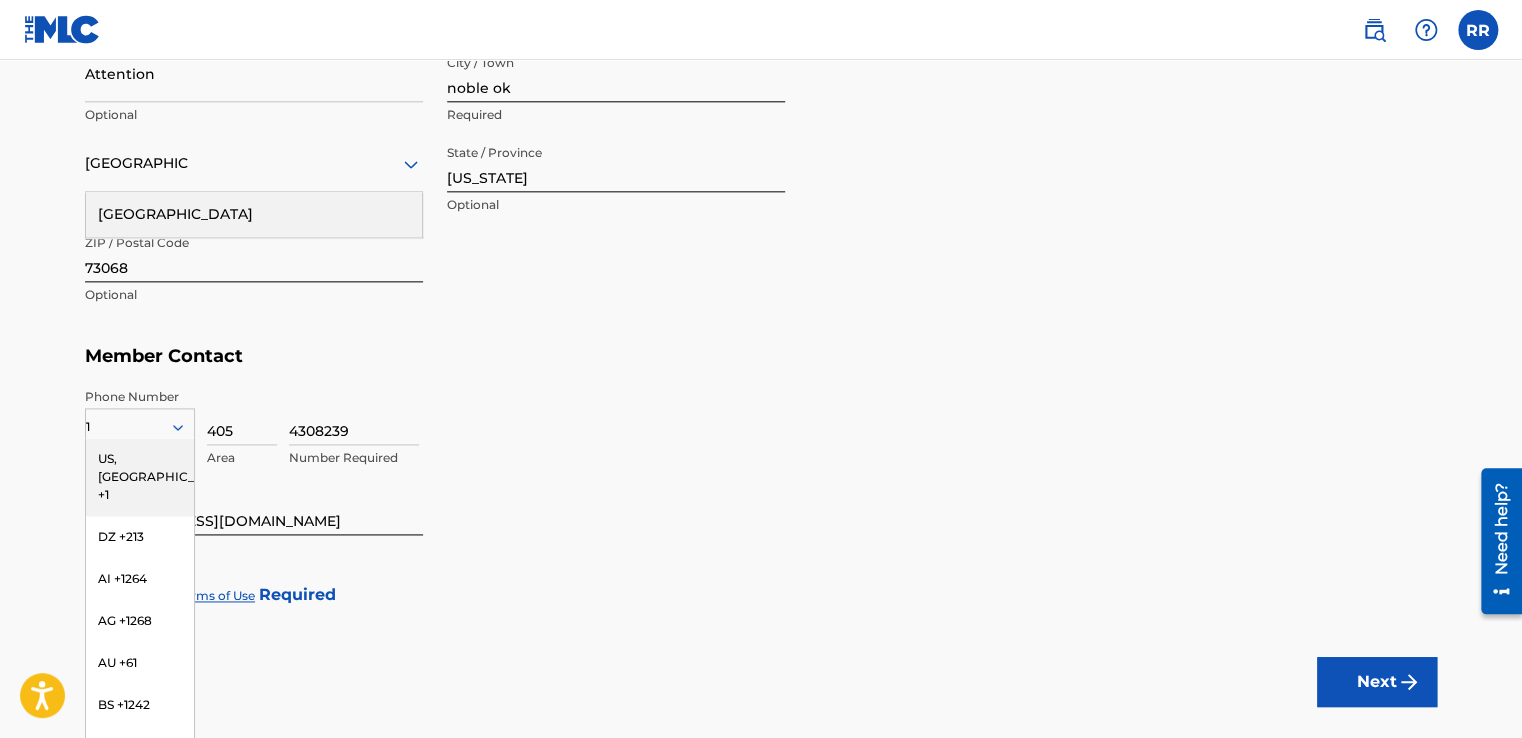 click on "Member Contact" at bounding box center (761, 356) 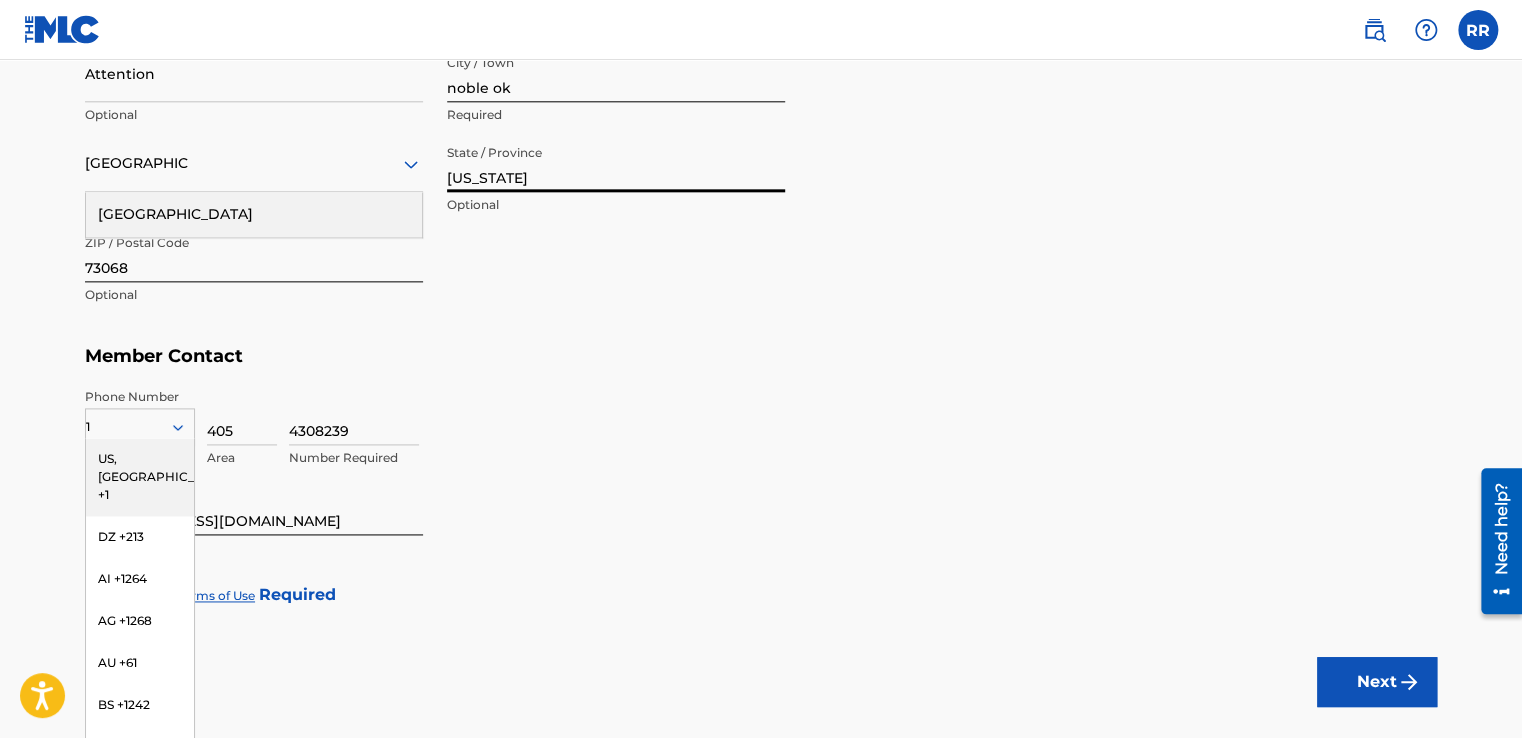 drag, startPoint x: 697, startPoint y: 185, endPoint x: 341, endPoint y: 186, distance: 356.0014 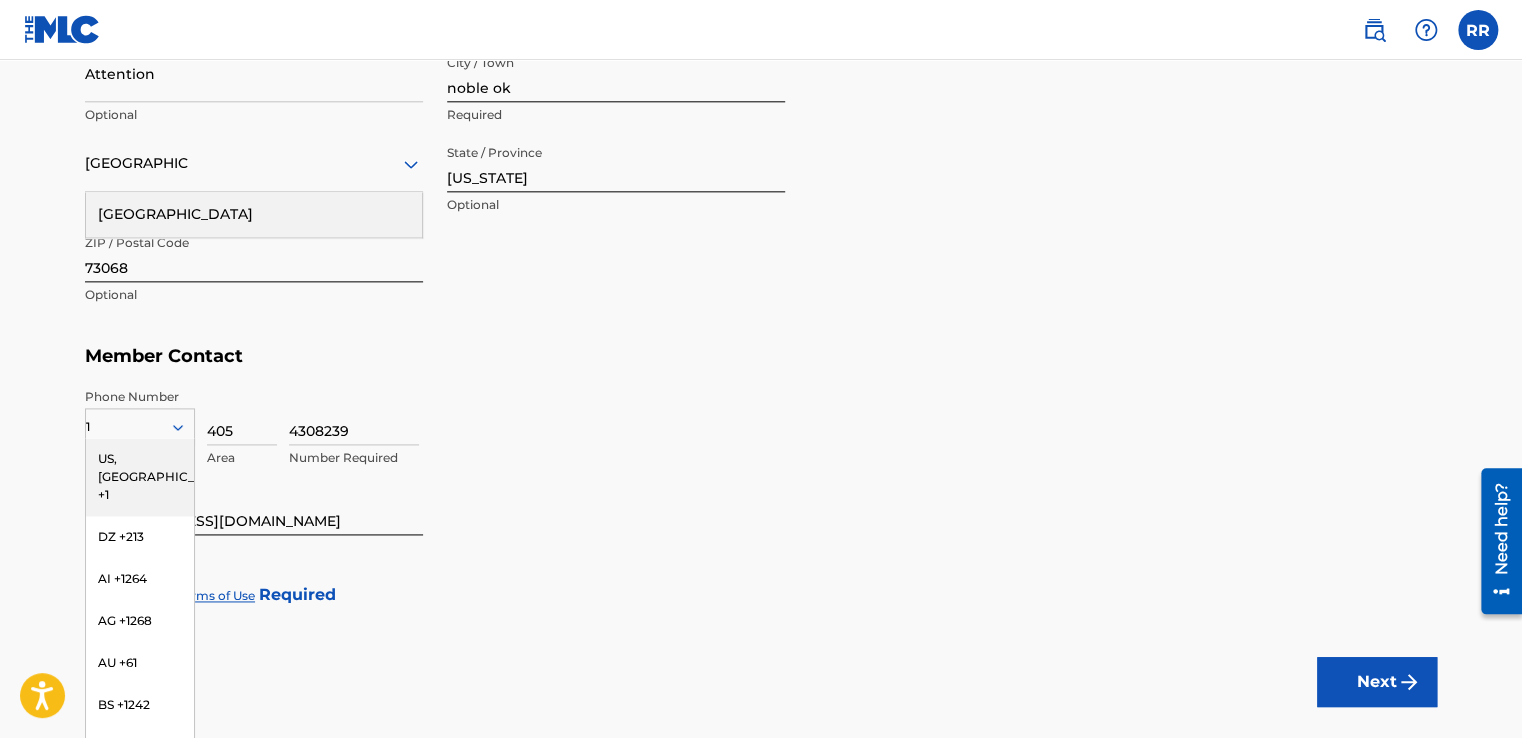 click on "Member Contact" at bounding box center (761, 356) 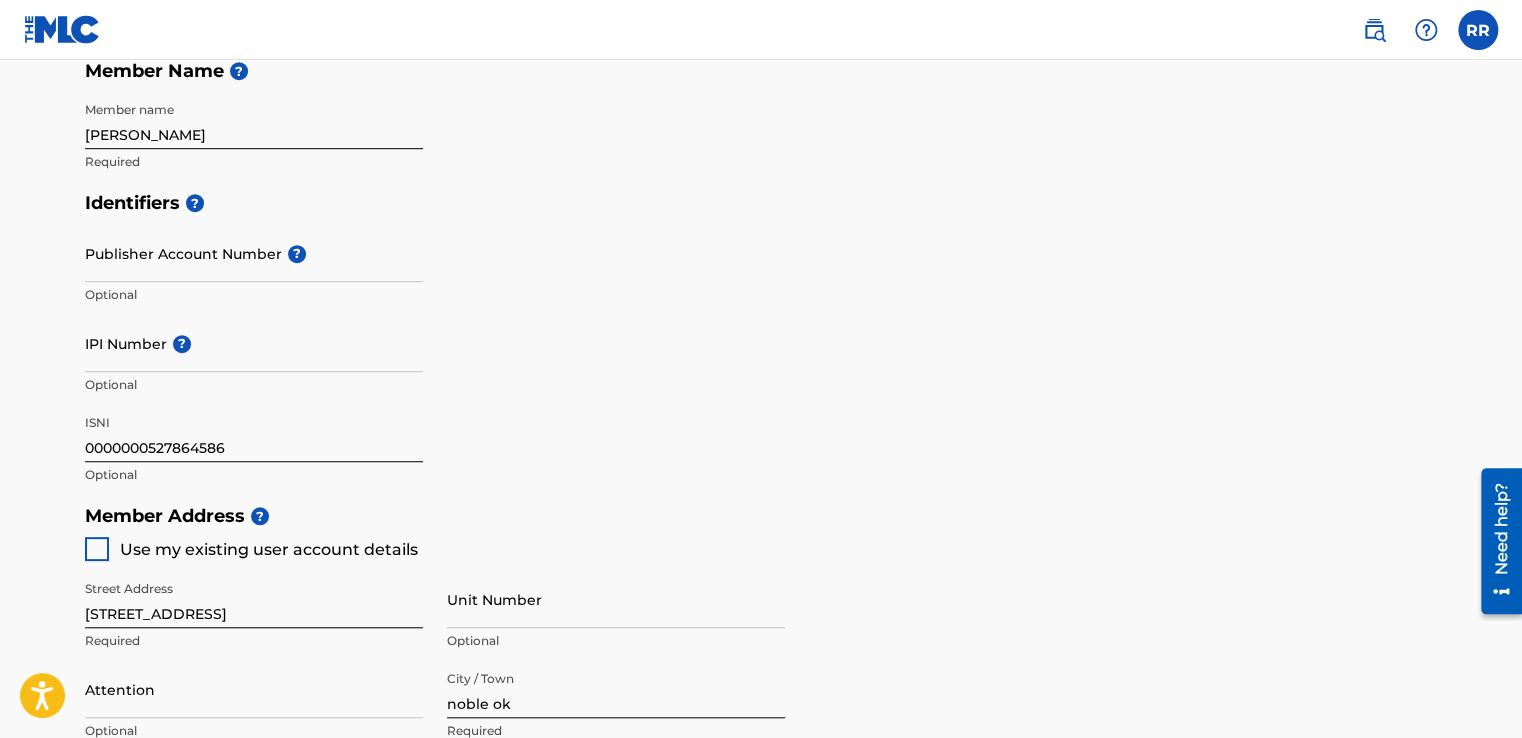 scroll, scrollTop: 480, scrollLeft: 0, axis: vertical 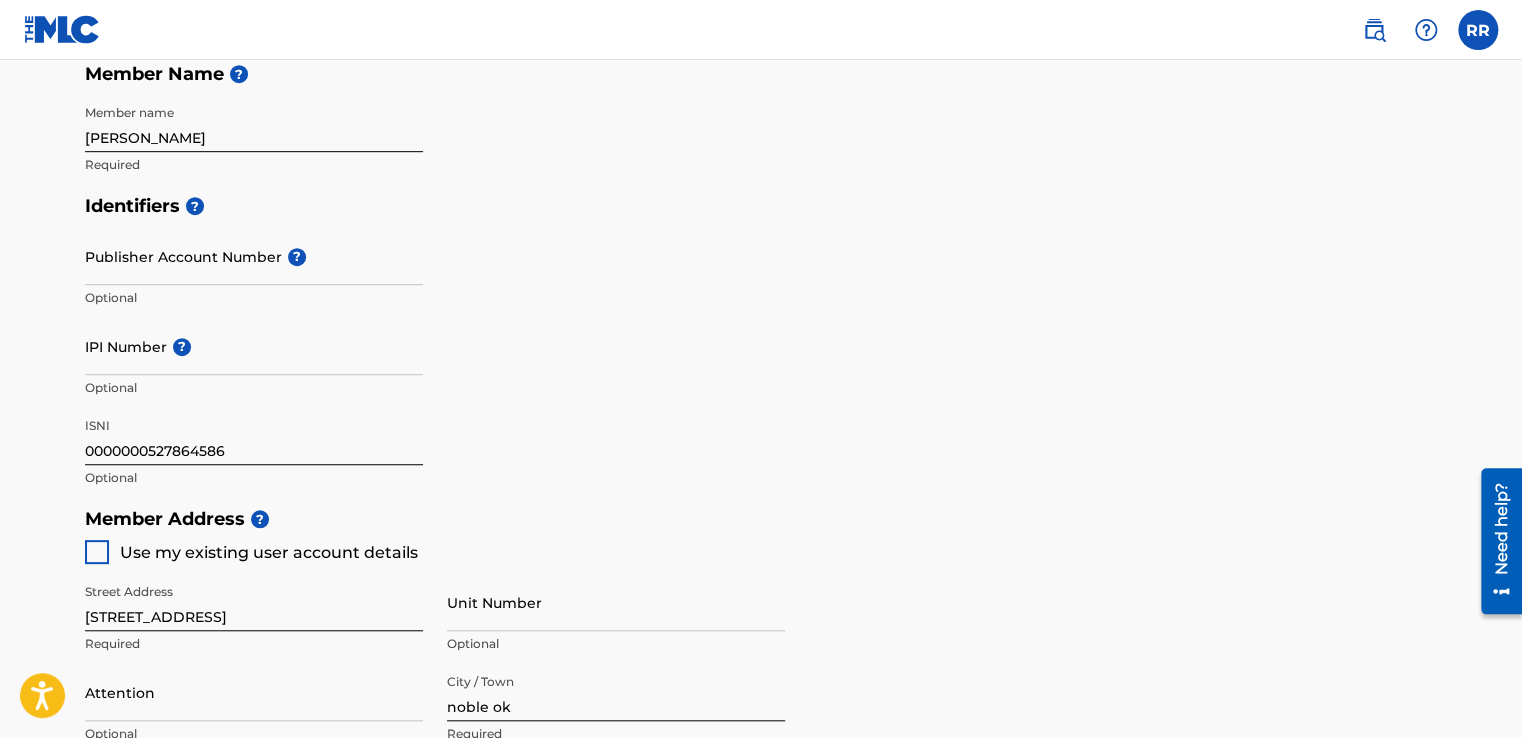 click on "[PERSON_NAME]" at bounding box center (254, 123) 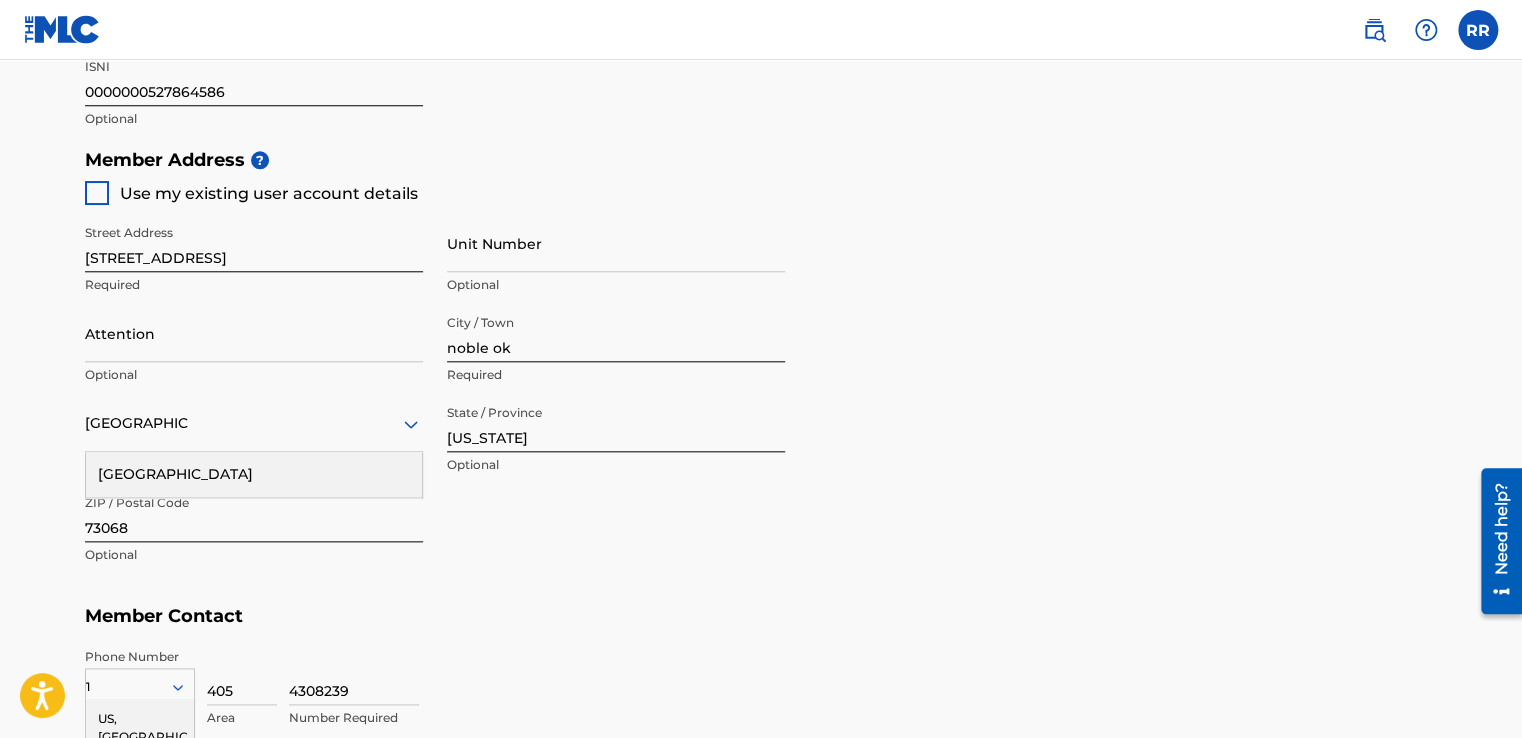 scroll, scrollTop: 856, scrollLeft: 0, axis: vertical 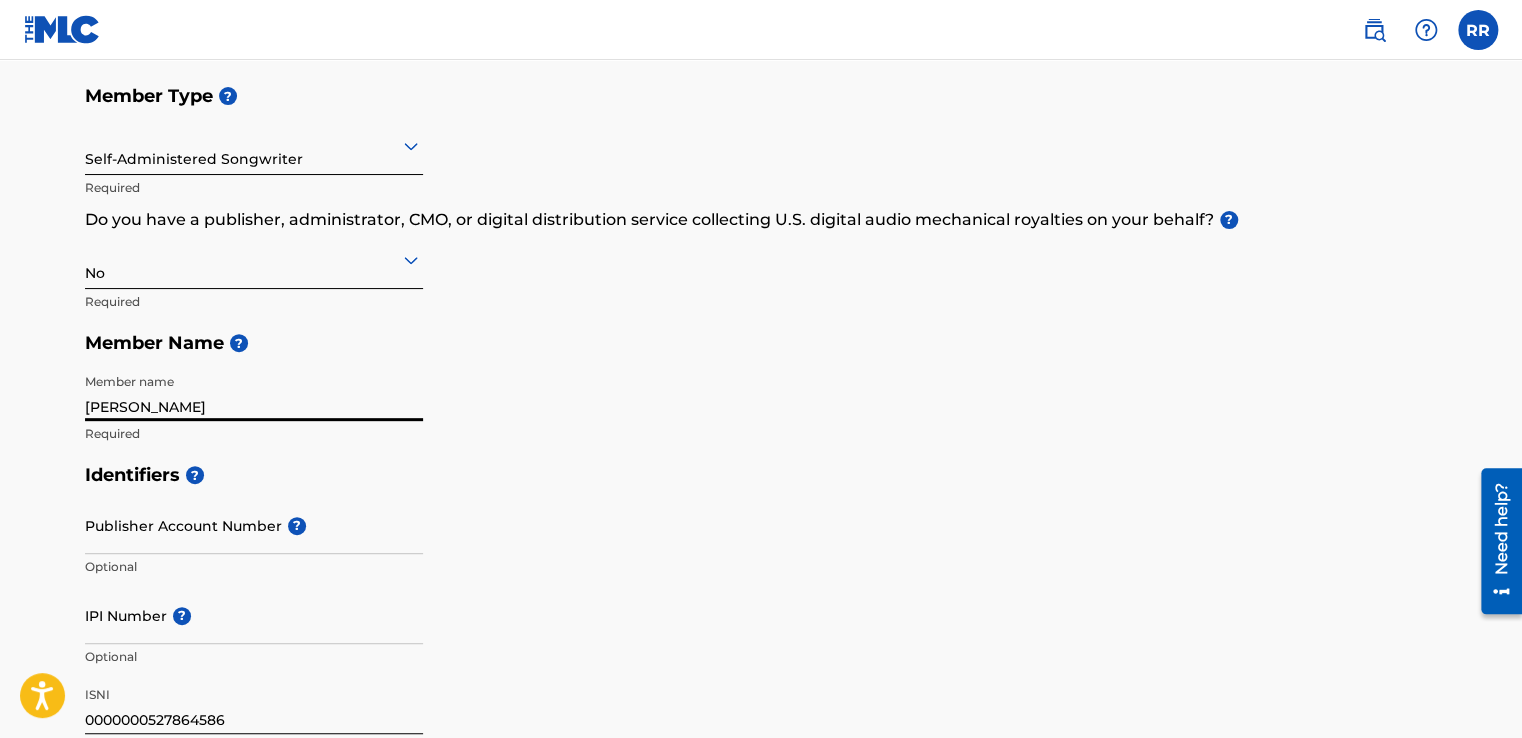 type on "[PERSON_NAME]" 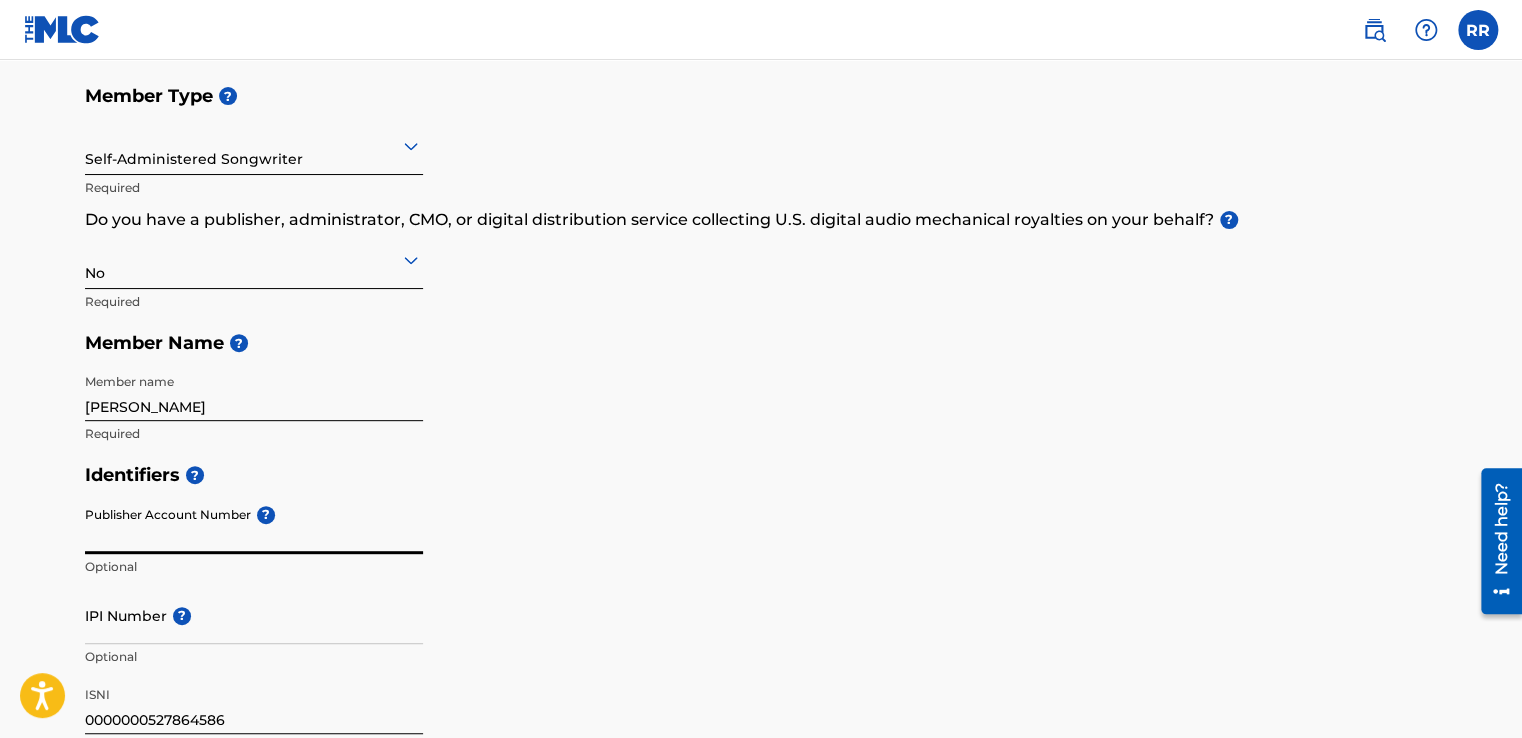 click on "IPI Number ?" at bounding box center (254, 615) 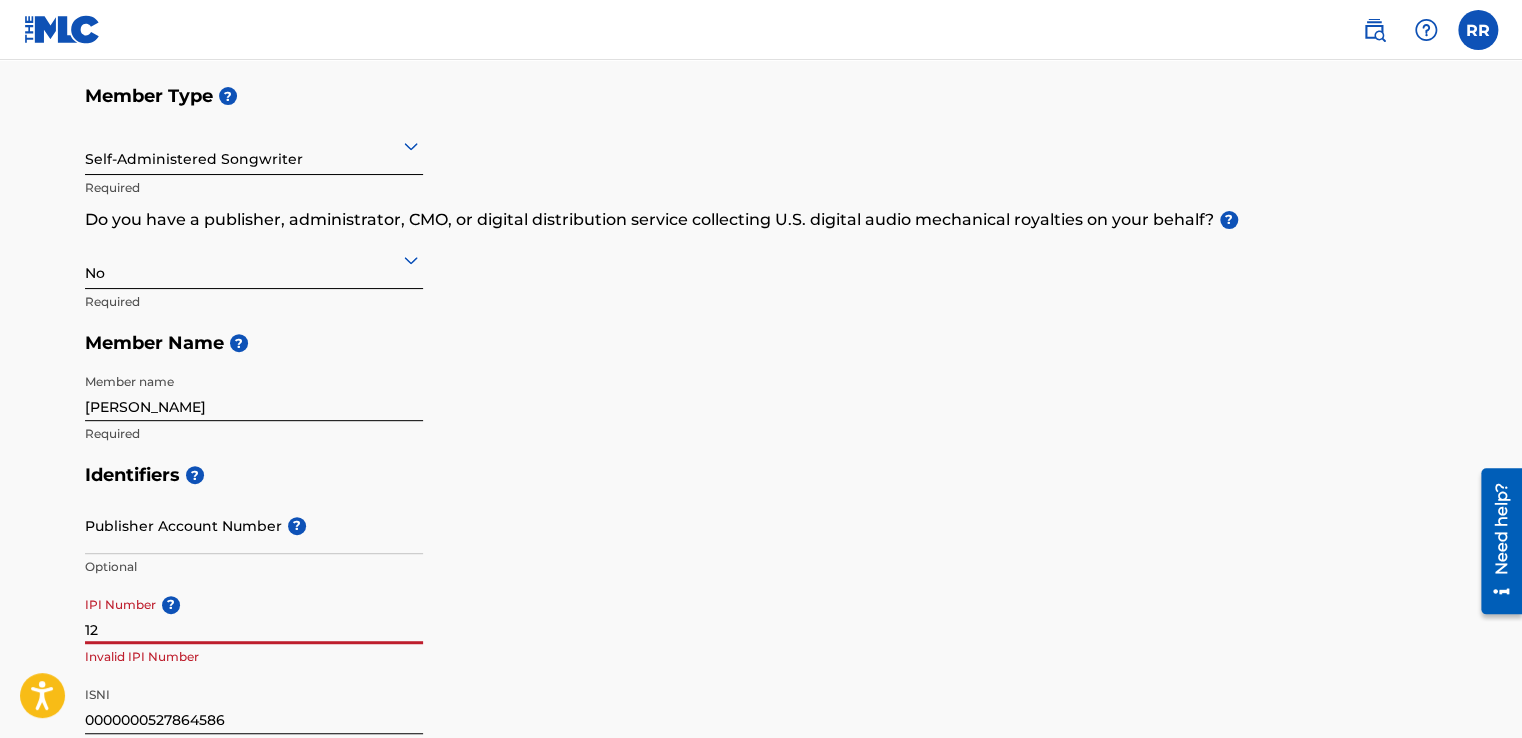 type on "12" 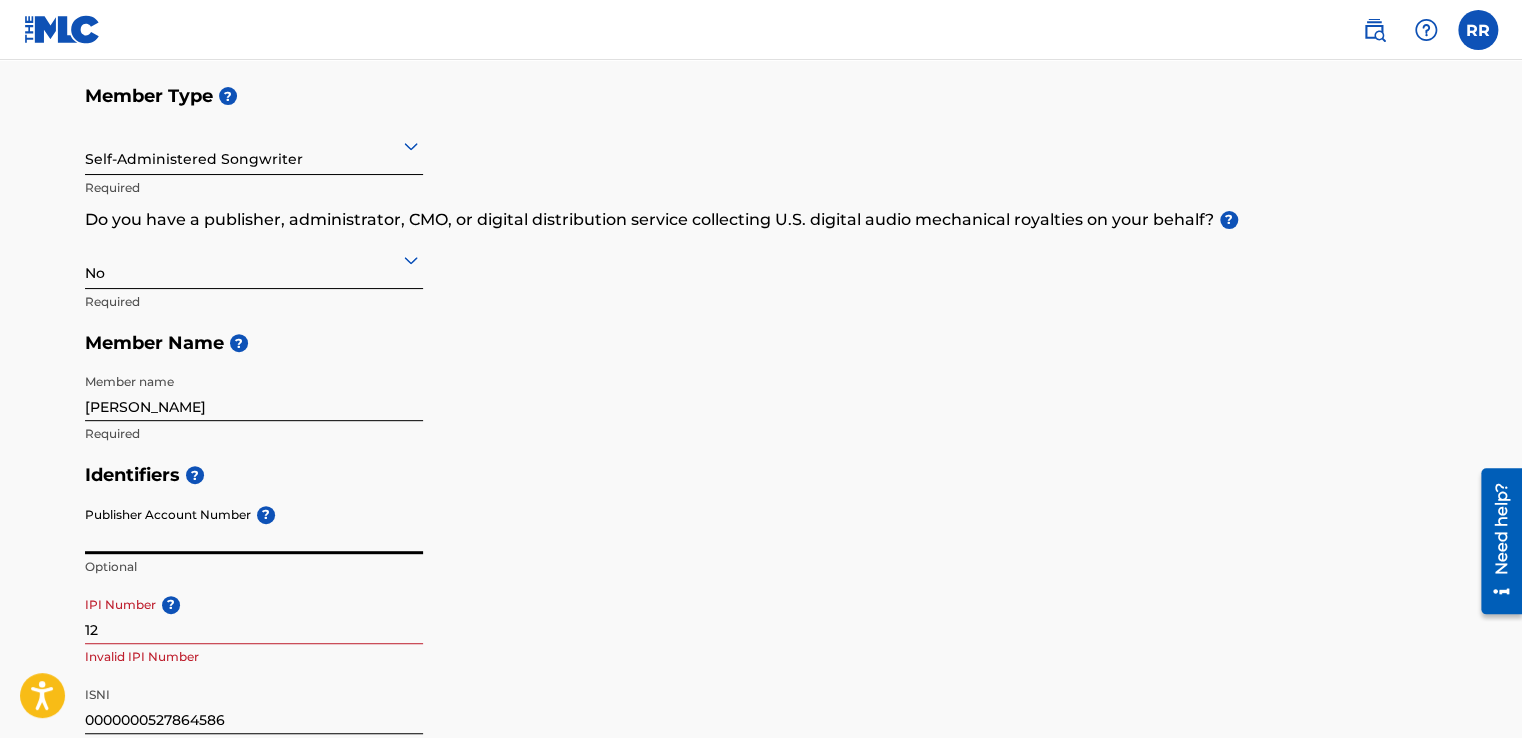 paste on "7165373" 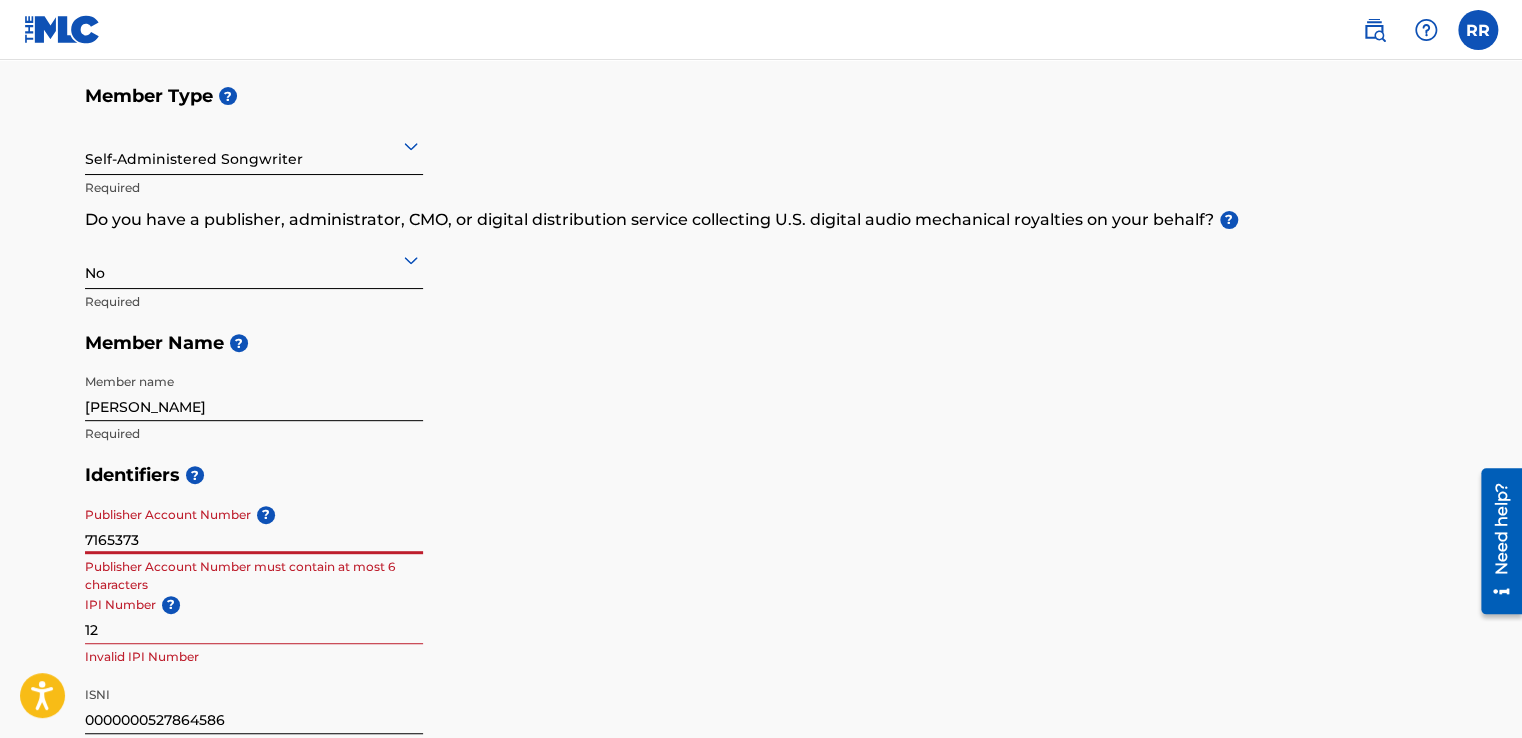 type on "7165373" 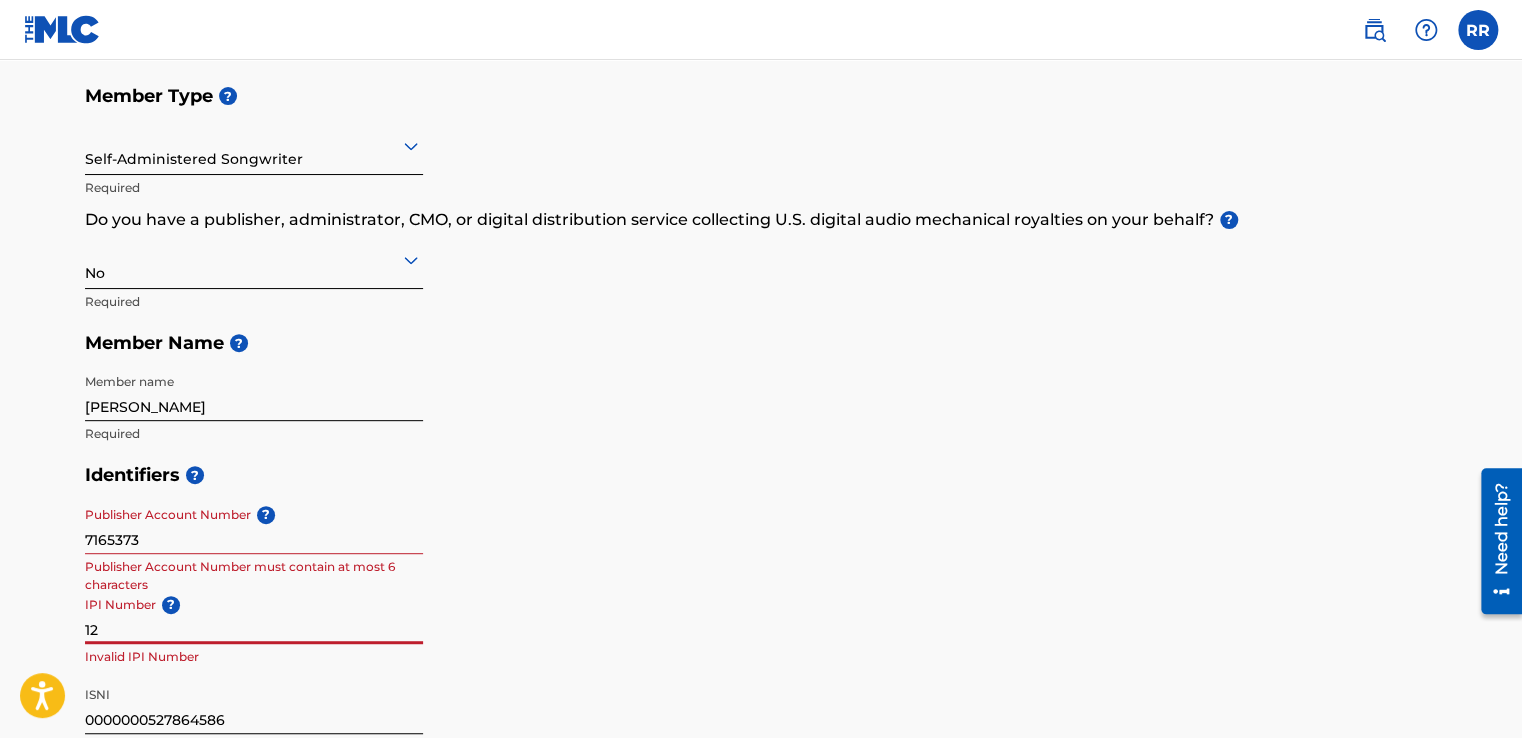 type on "1" 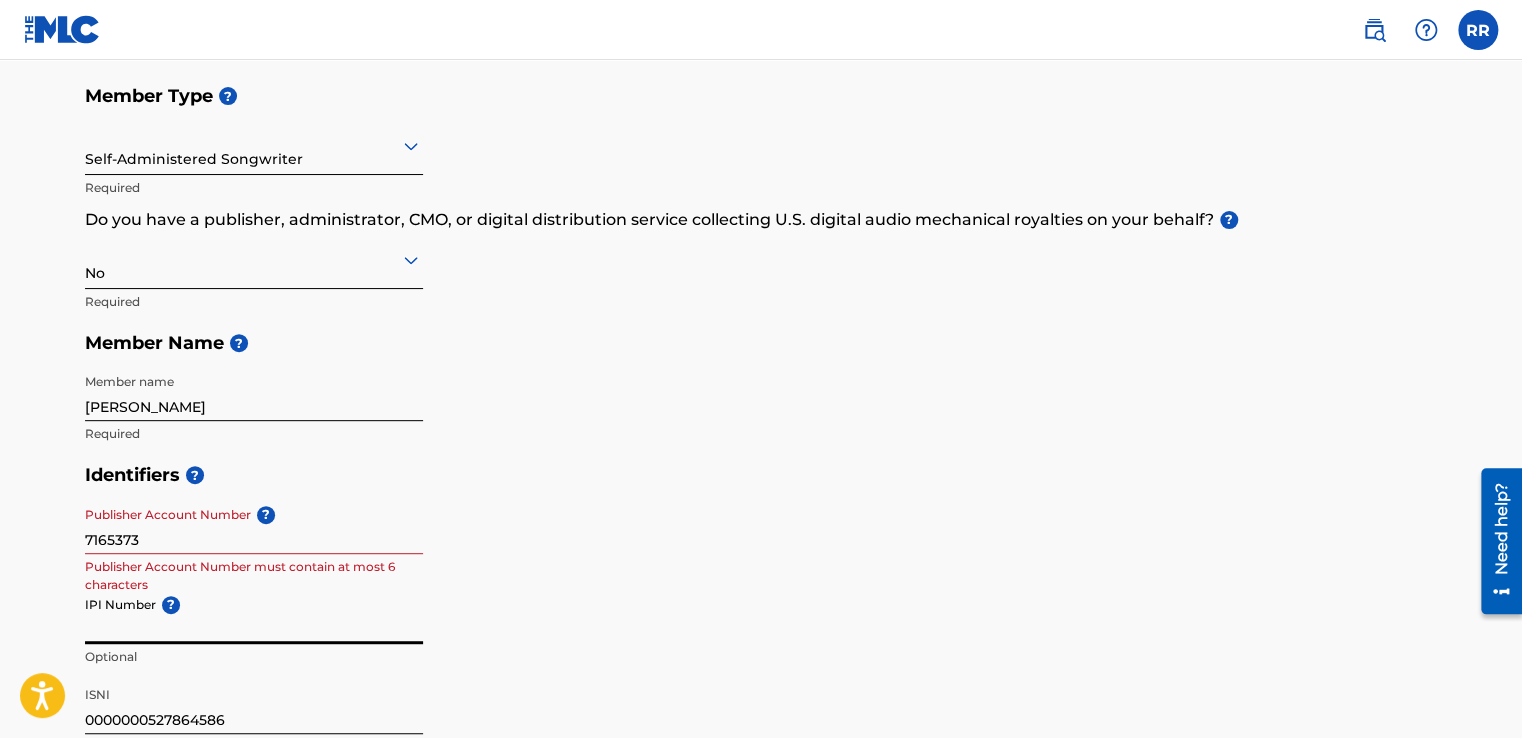 type 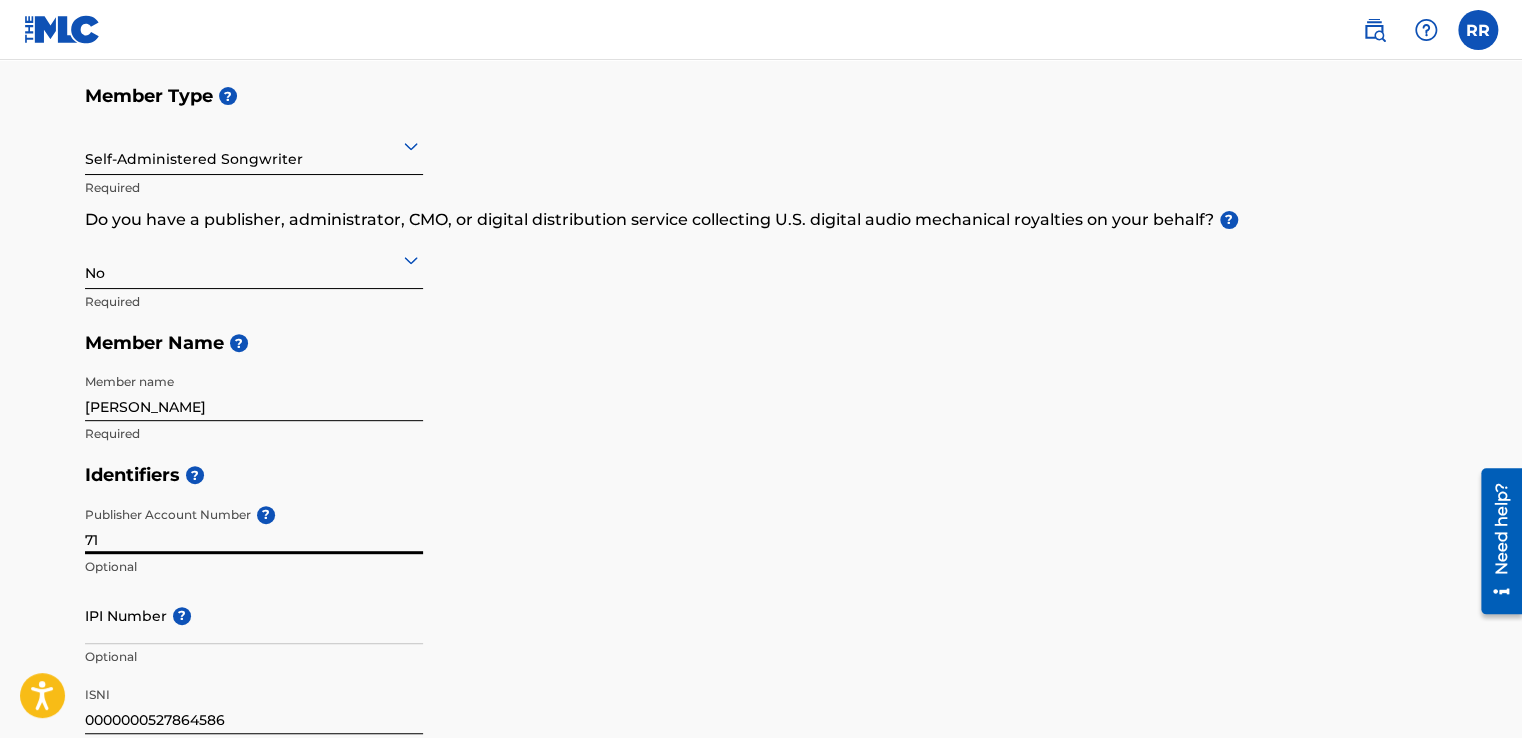 type on "7" 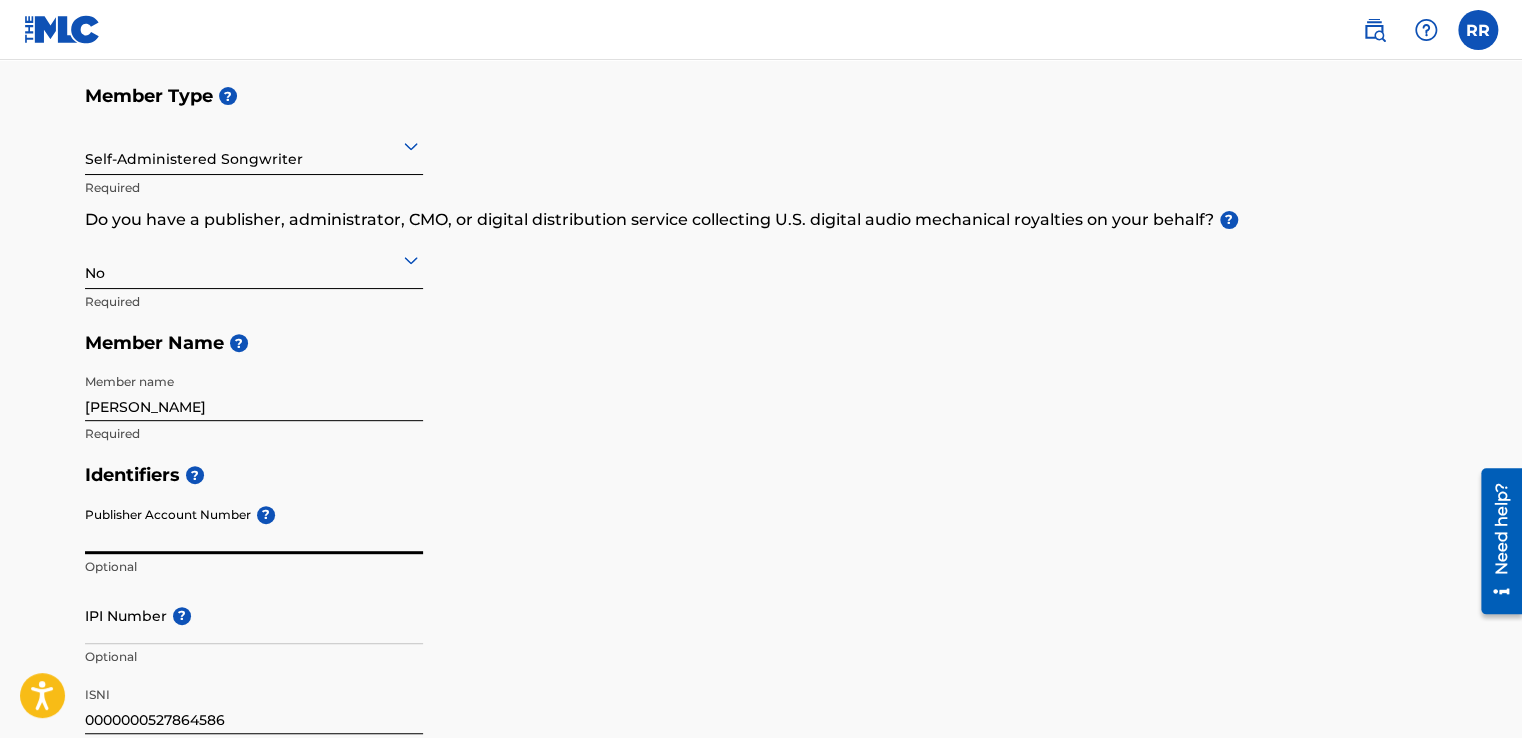 type 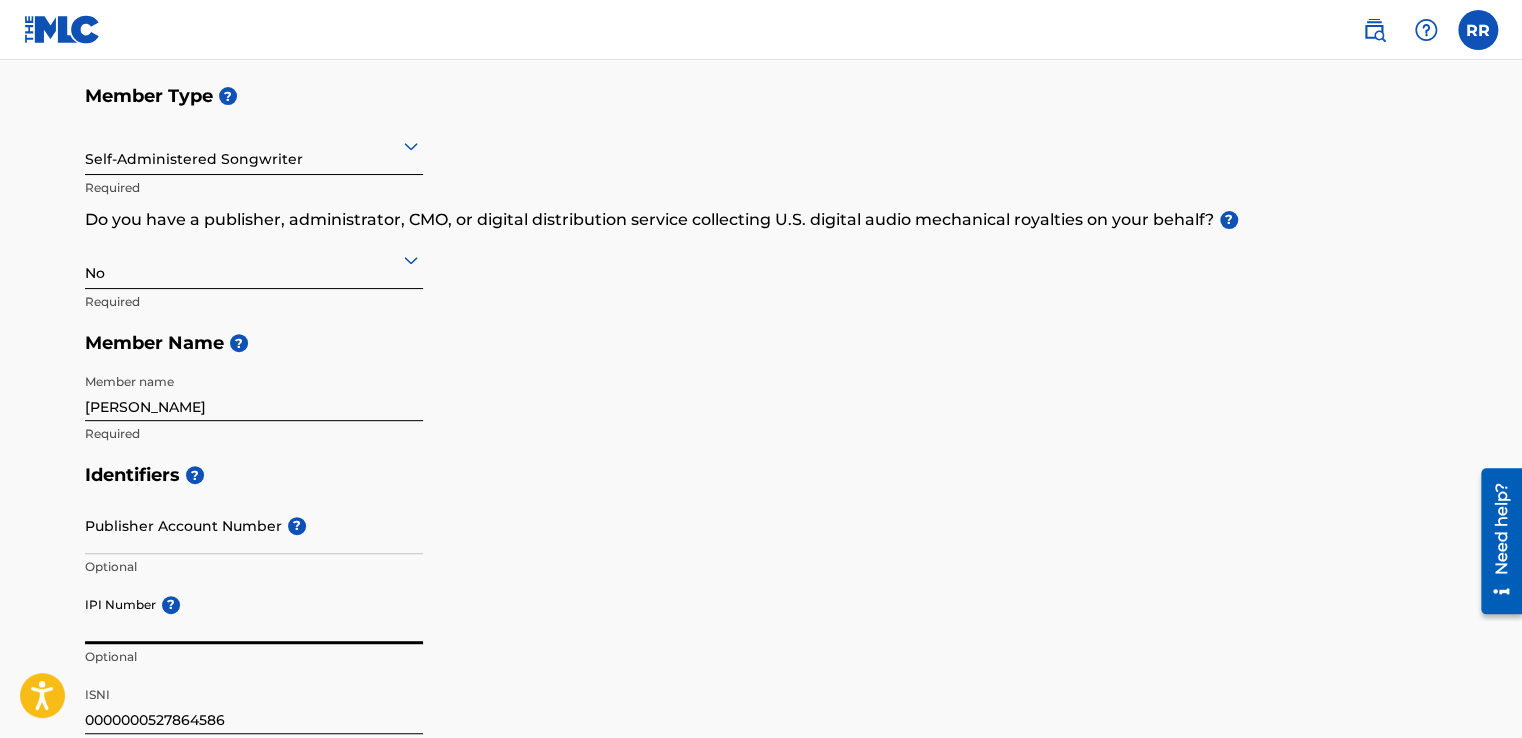 click on "IPI Number ?" at bounding box center (254, 615) 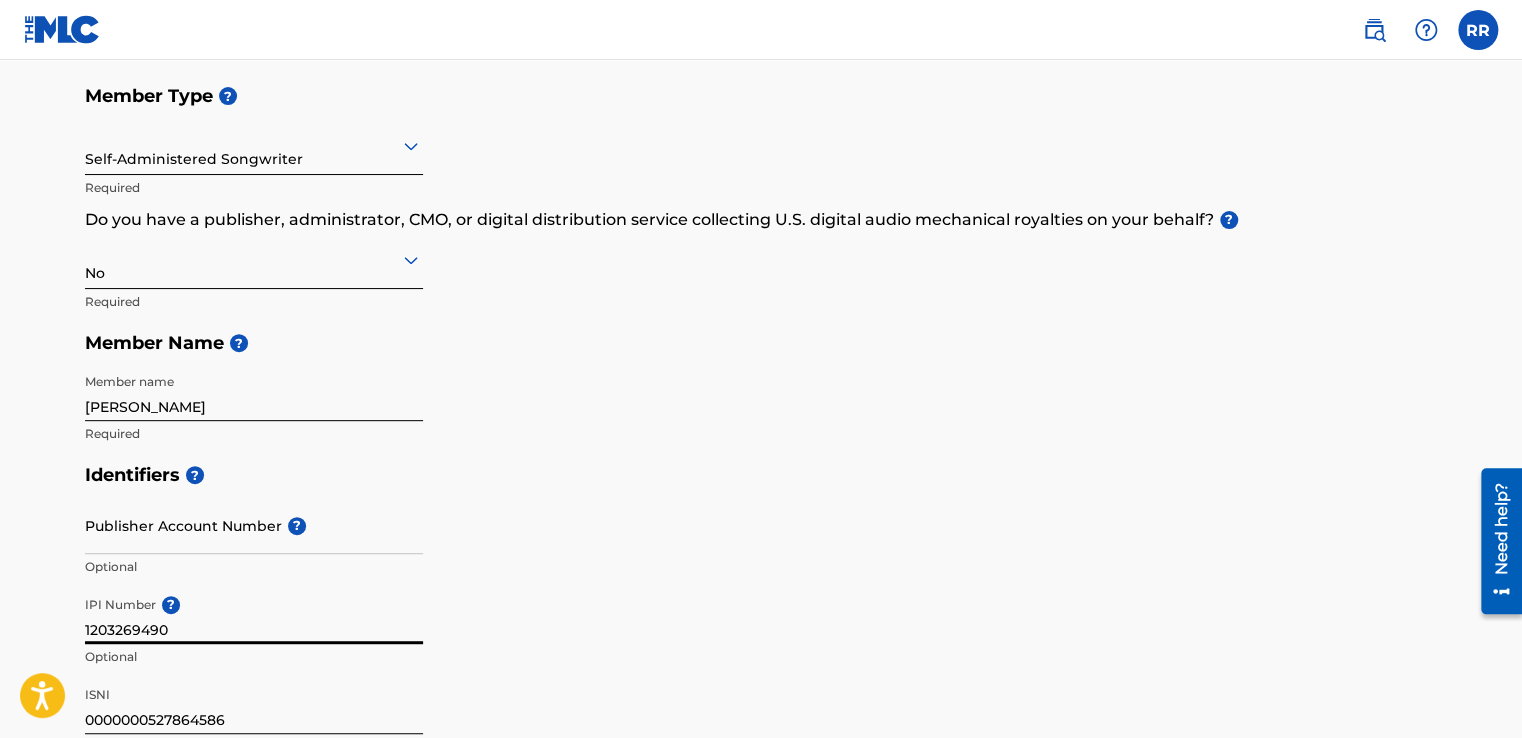 type on "1203269490" 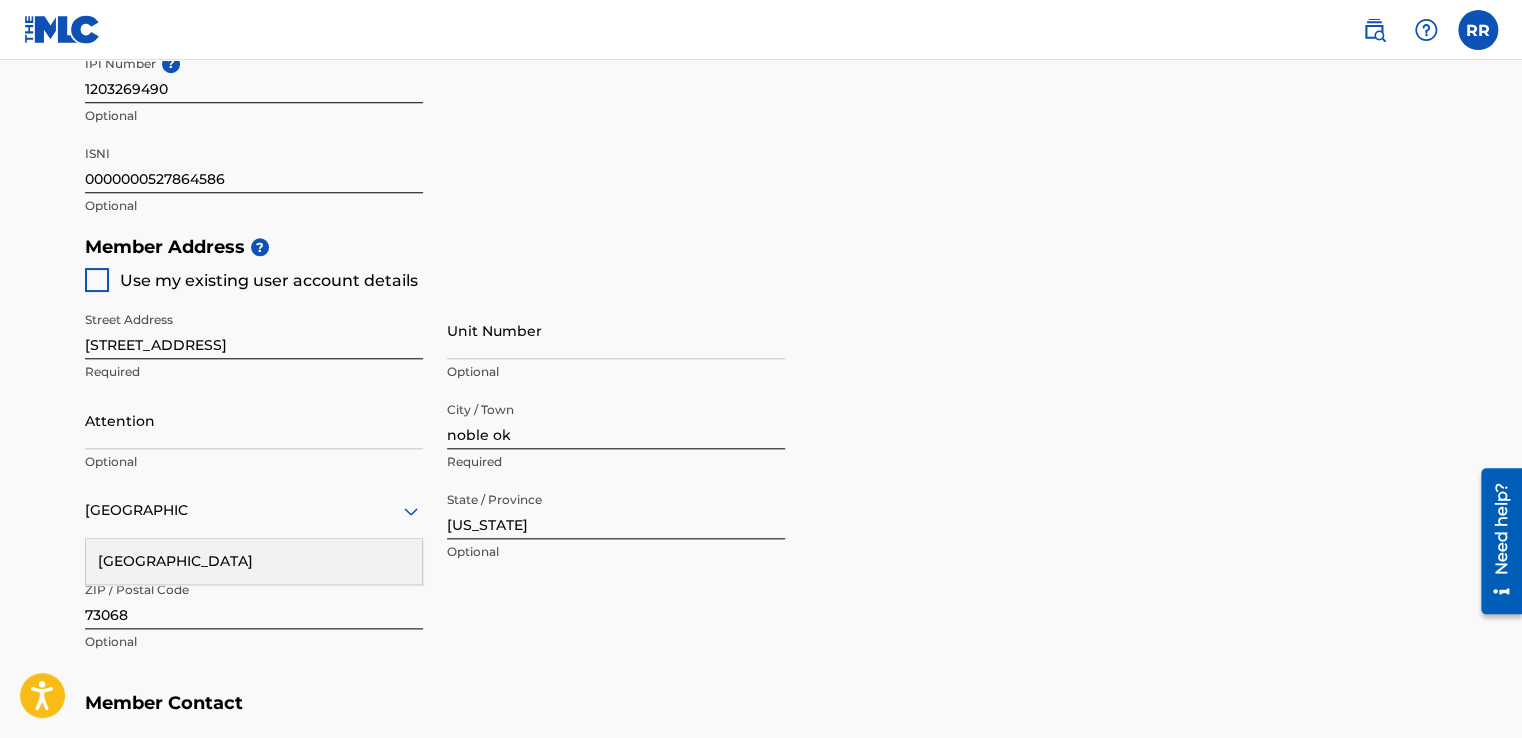 scroll, scrollTop: 722, scrollLeft: 0, axis: vertical 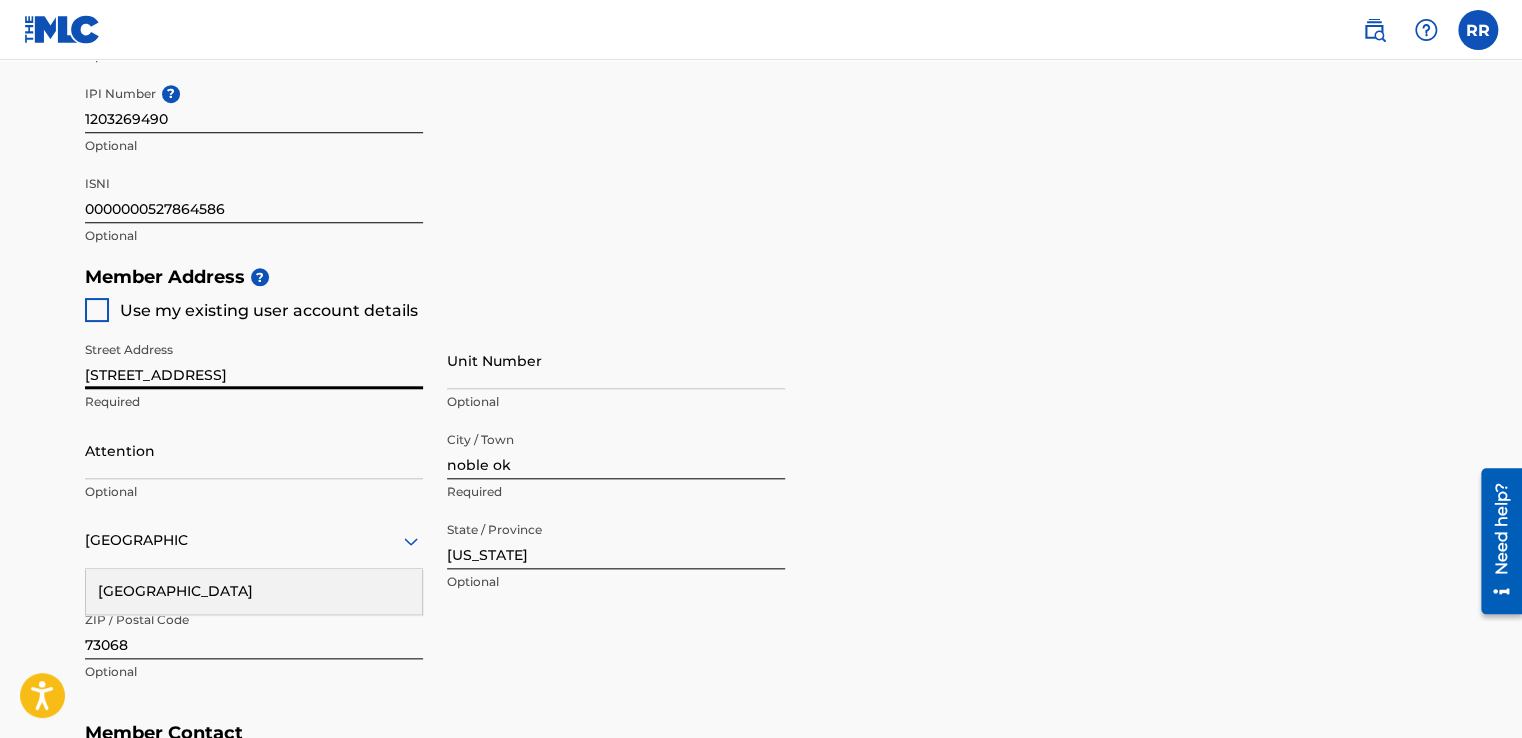 drag, startPoint x: 292, startPoint y: 371, endPoint x: 58, endPoint y: 381, distance: 234.21358 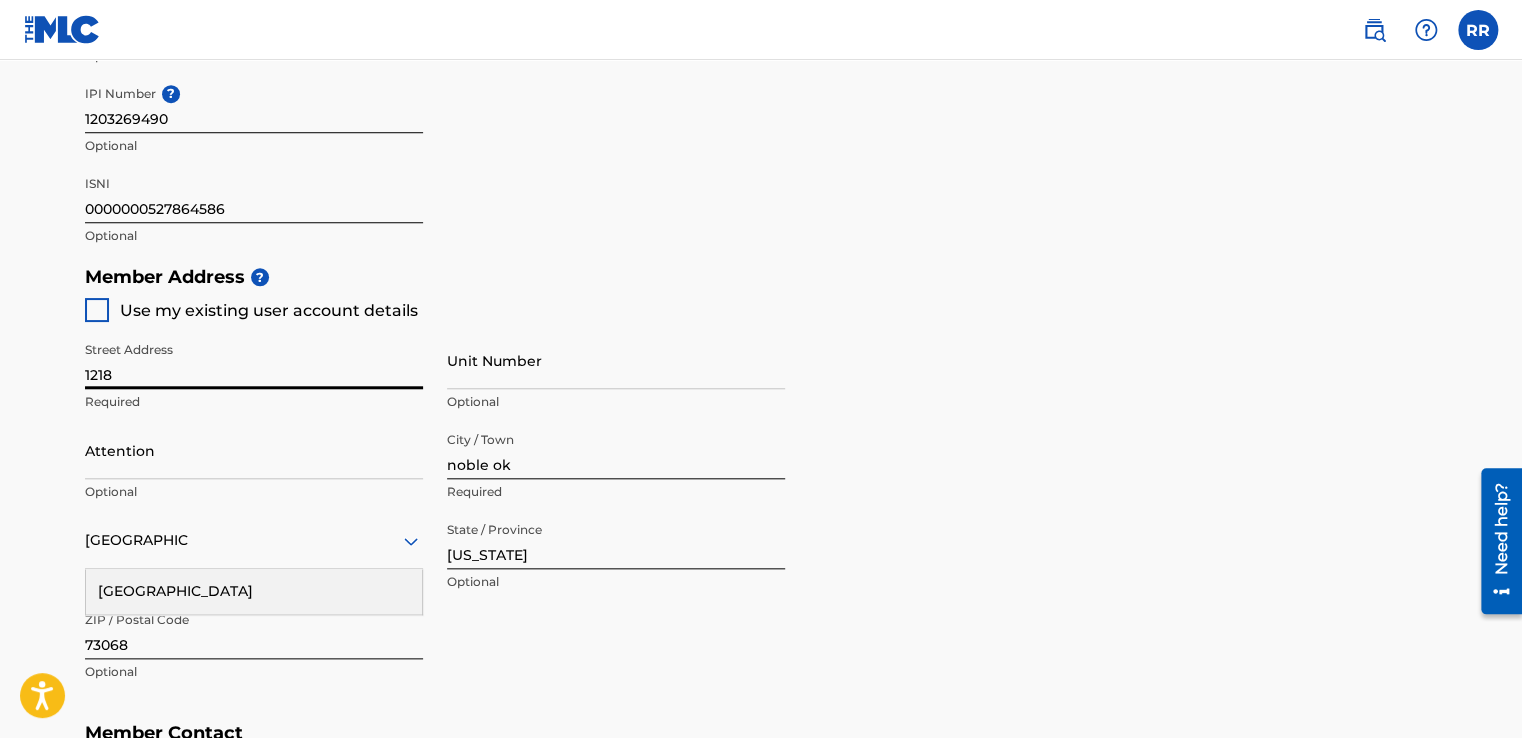 type on "[STREET_ADDRESS]" 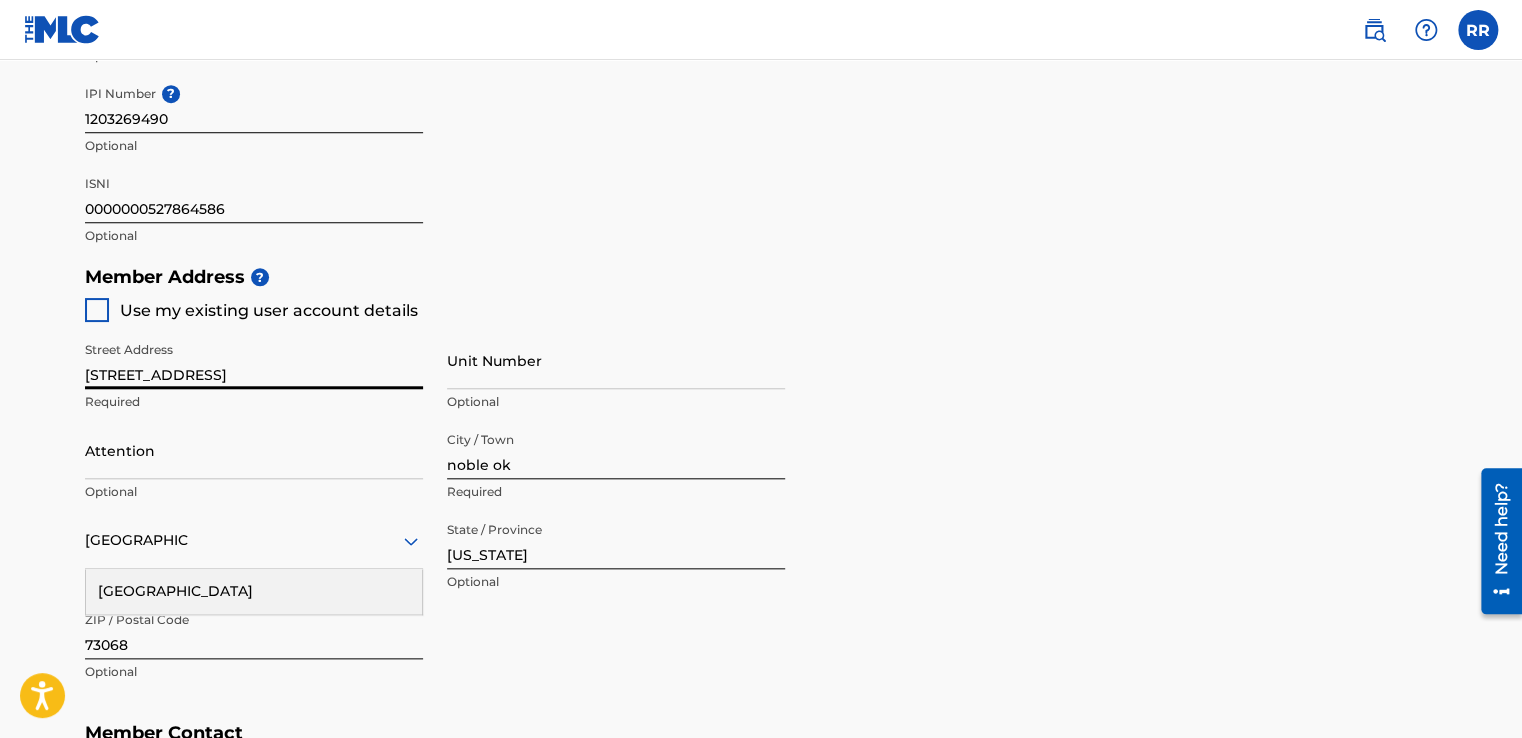 click on "Unit Number" at bounding box center (616, 360) 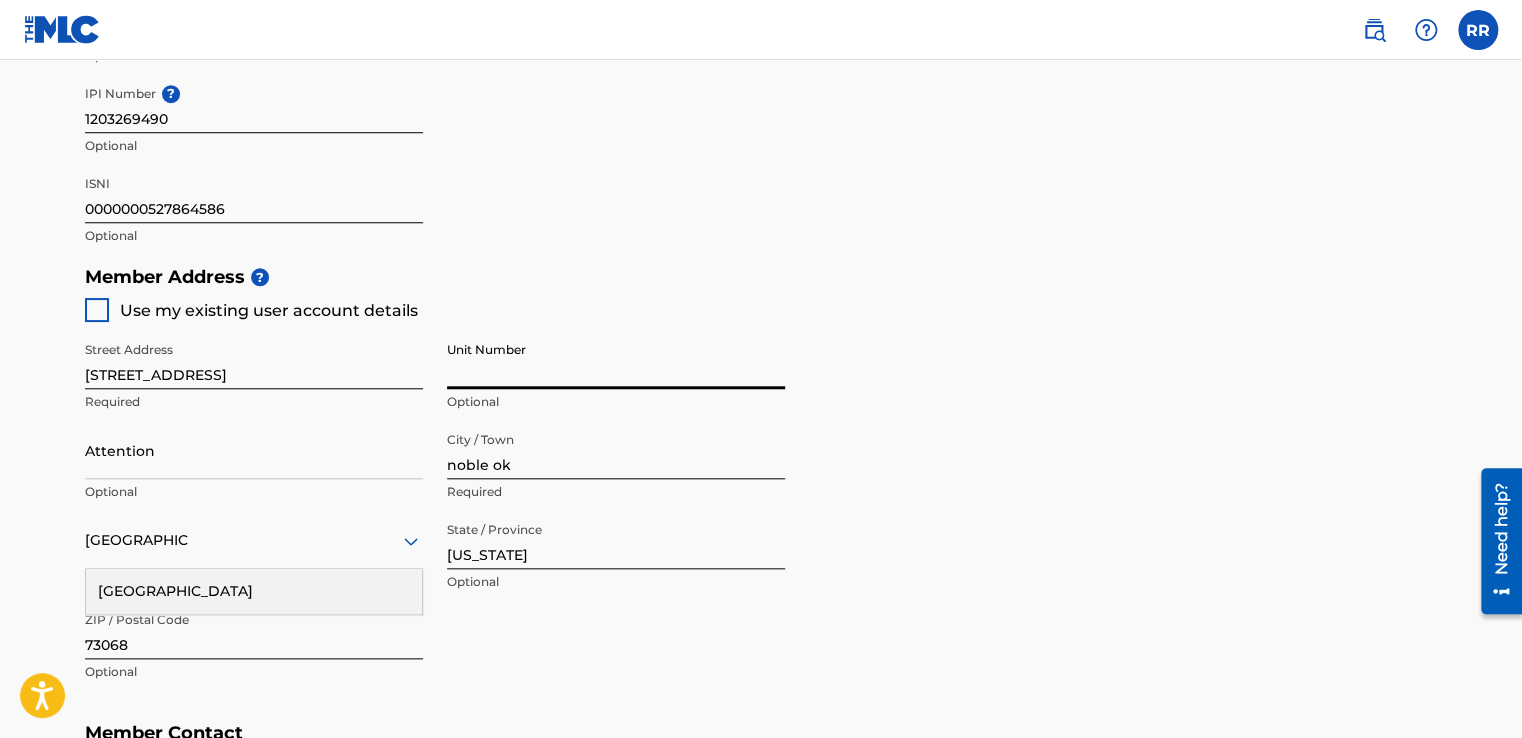 click on "Attention" at bounding box center (254, 450) 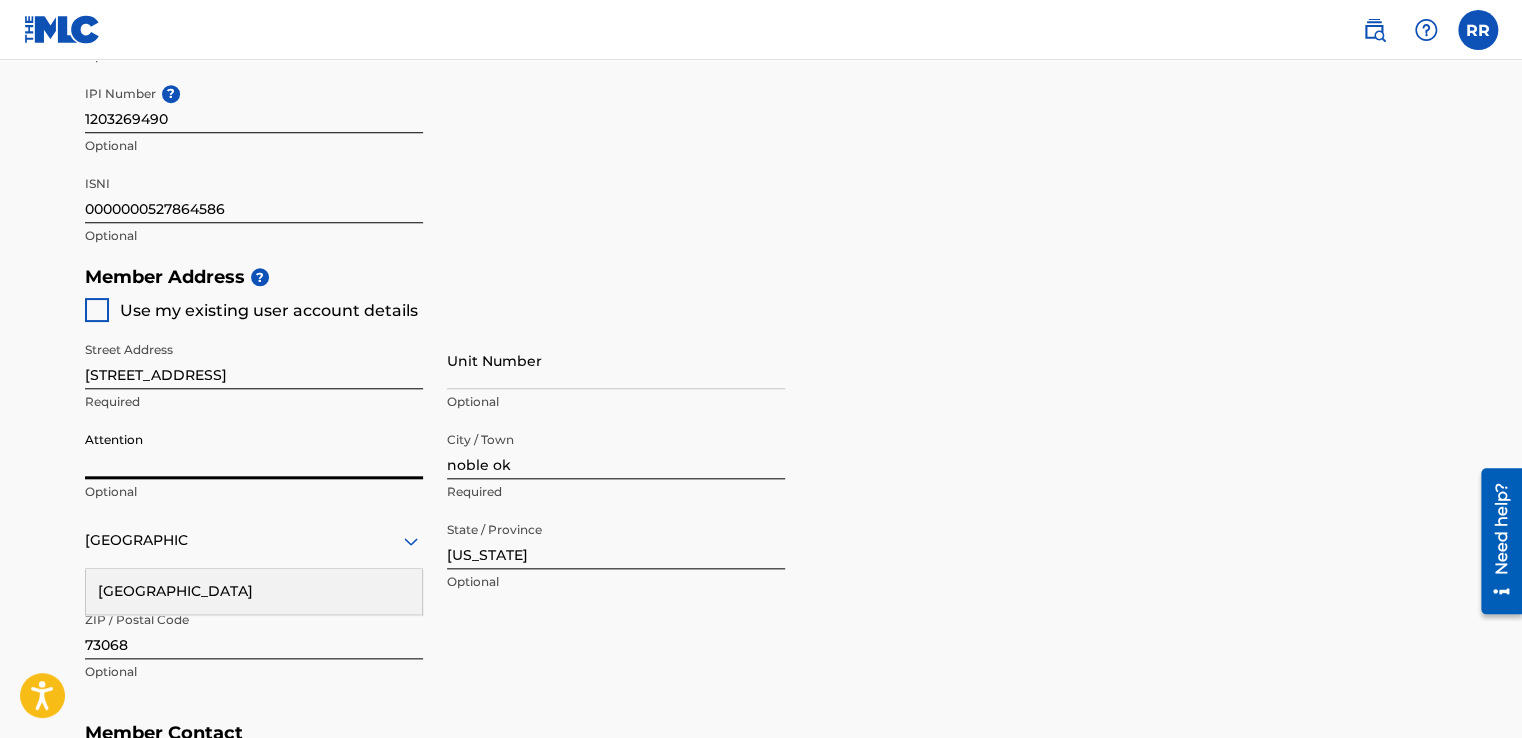 click on "Member Address ? Use my existing user account details Street Address [STREET_ADDRESS] Required Unit Number Optional Attention Optional City / Town noble ok Required [GEOGRAPHIC_DATA] [GEOGRAPHIC_DATA] Required State / Province [US_STATE] Optional ZIP / Postal Code 73068 Optional" at bounding box center [761, 484] 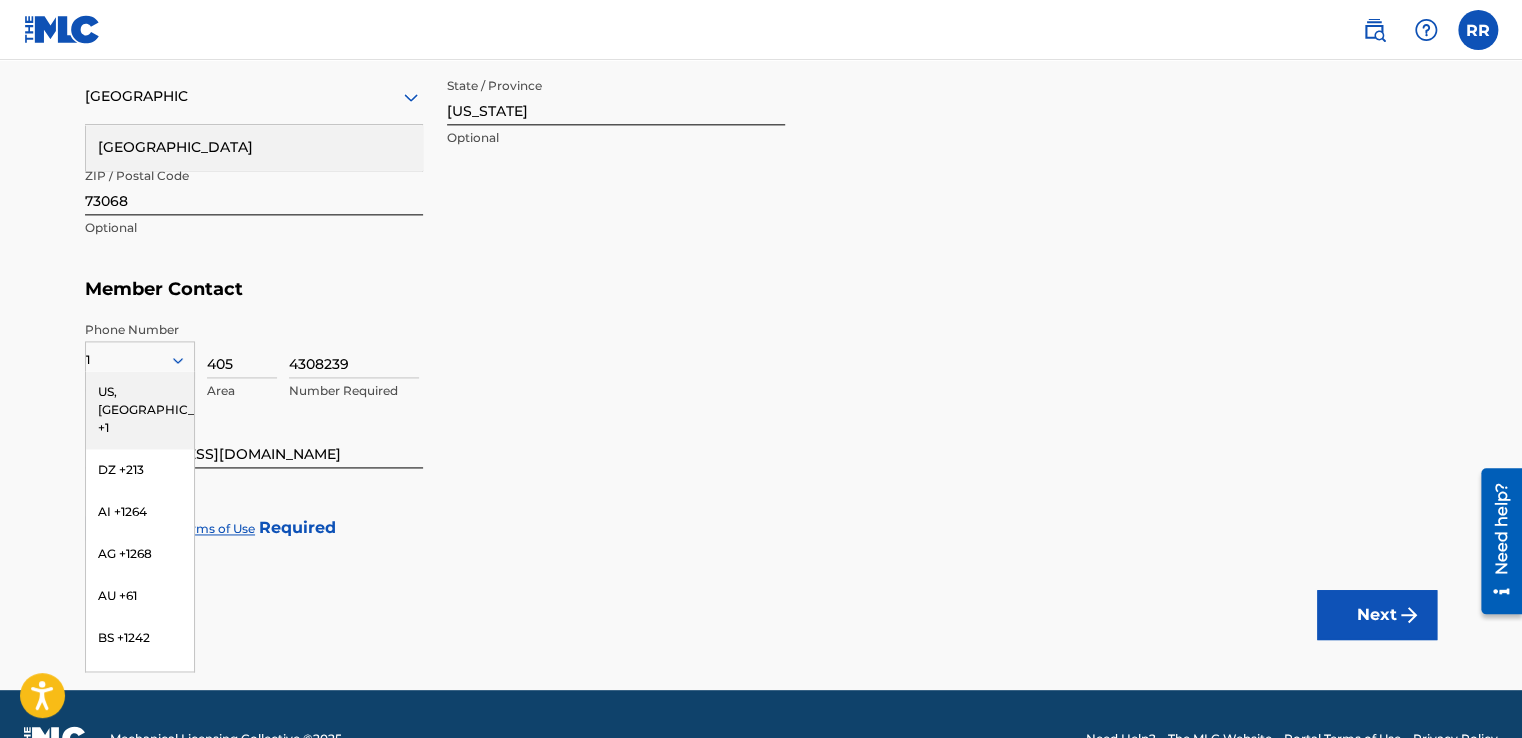 scroll, scrollTop: 1212, scrollLeft: 0, axis: vertical 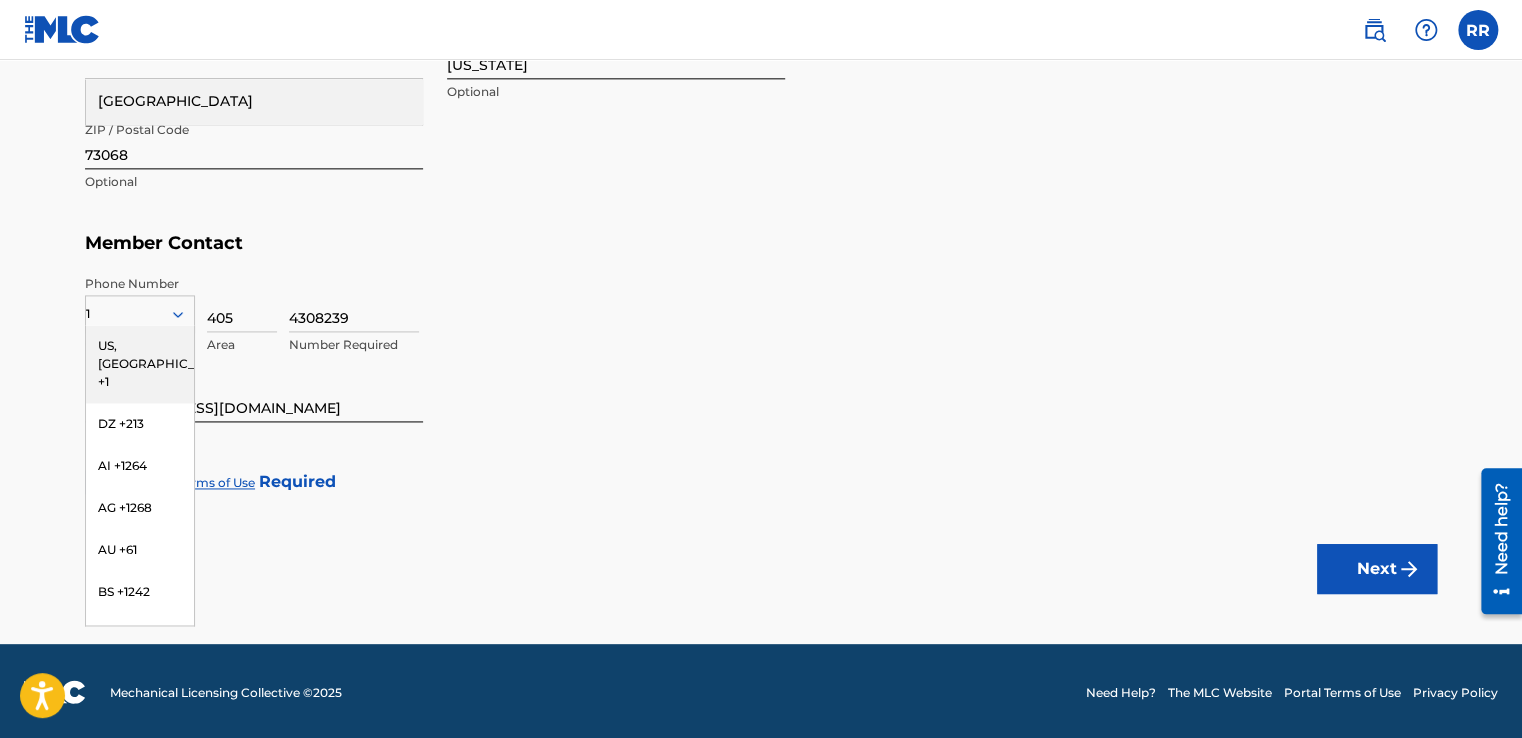 click on "Member Type ? Self-Administered Songwriter Required Do you have a publisher, administrator, CMO, or digital distribution service collecting U.S. digital audio mechanical royalties on your behalf? ? No Required Member Name ? Member name [PERSON_NAME] Required Identifiers ? Publisher Account Number ? Optional IPI Number ? 1203269490 Optional ISNI 0000000527864586 Optional Member Address ? Use my existing user account details Street Address [STREET_ADDRESS] Required Unit Number Optional Attention Optional City / Town noble ok Required [GEOGRAPHIC_DATA] [GEOGRAPHIC_DATA] Required State / Province [US_STATE] Optional ZIP / Postal Code 73068 Optional Member Contact Phone Number 1 [GEOGRAPHIC_DATA], [GEOGRAPHIC_DATA] +1 DZ +213 AI +1264 AG +1268 AU +61 BS +1242 BB +1246 BZ +501 BM +1441 BO +591 KY +1345 DM +1767 DO +1809 ER +291 ET +251 GA +241 GD +1473 IN +91 JM +1876 JP +81 LV +371 LB +961 LR +231 LY +218 MG +261 FM +691 ME, RS +381 MS +1664 MA, EH +212 NL +31 PE +51 PT +351 KN +1869 LC +1758 VC +1784 SN +221 SK +421 CH +41 TT +1868 TN +216 405" at bounding box center [761, -216] 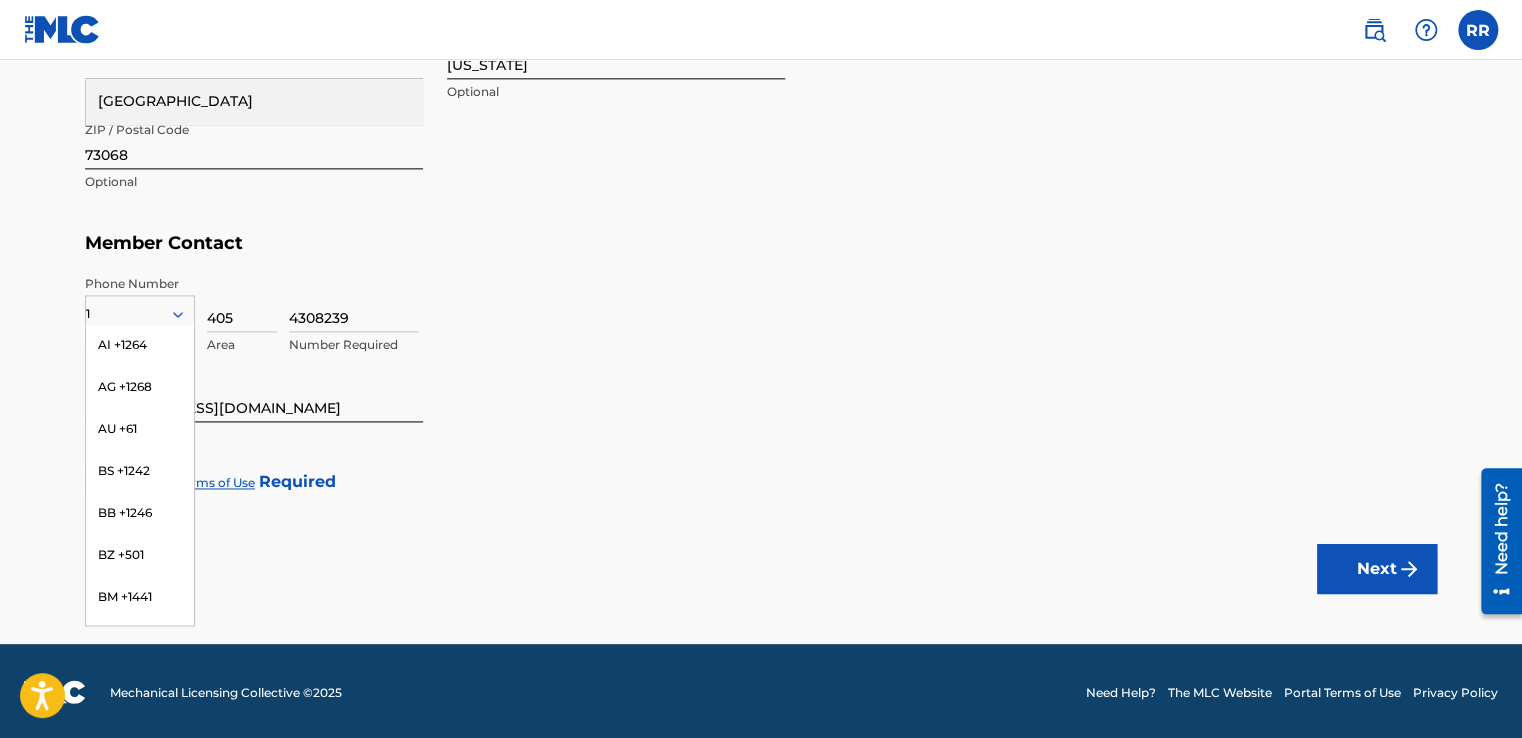scroll, scrollTop: 0, scrollLeft: 0, axis: both 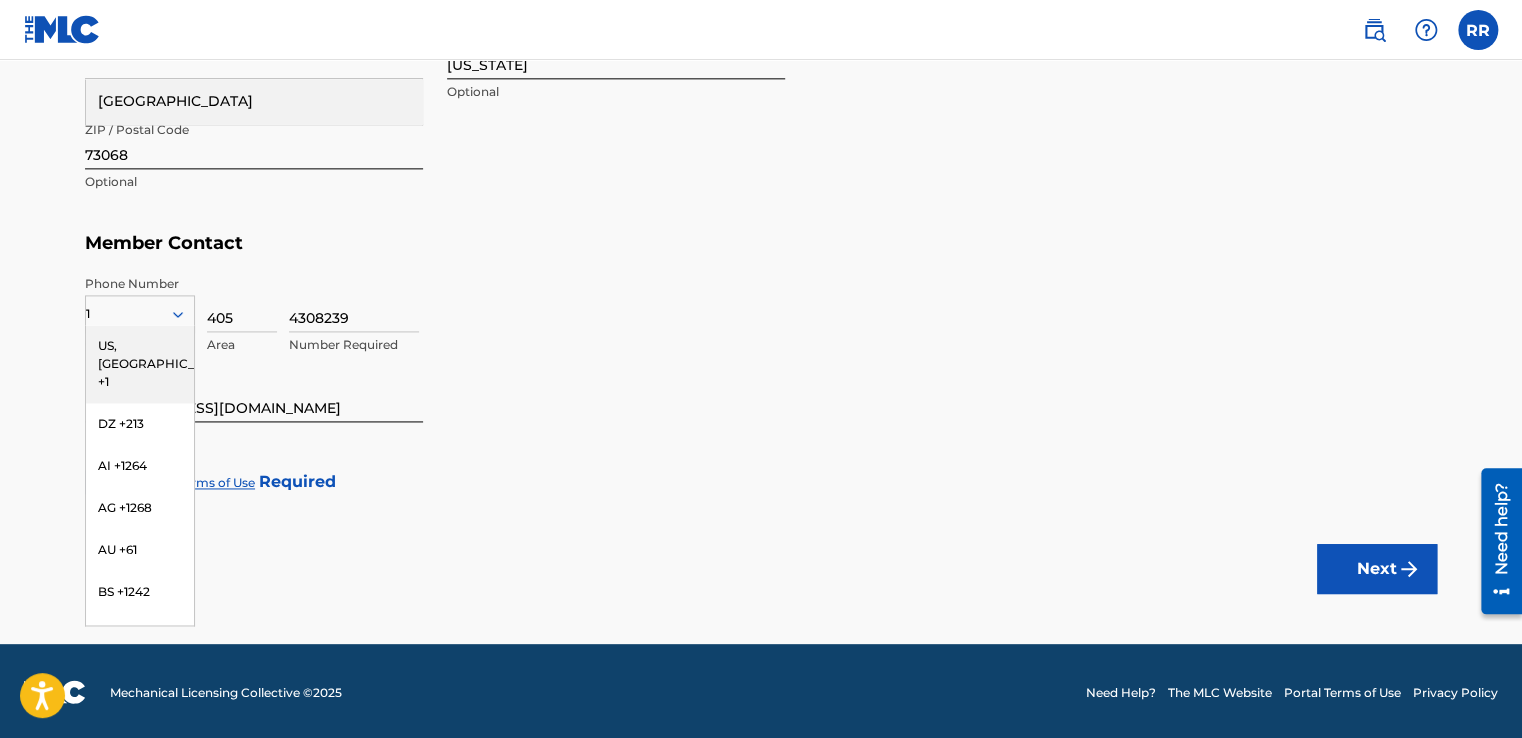 click on "US, [GEOGRAPHIC_DATA] +1" at bounding box center [140, 364] 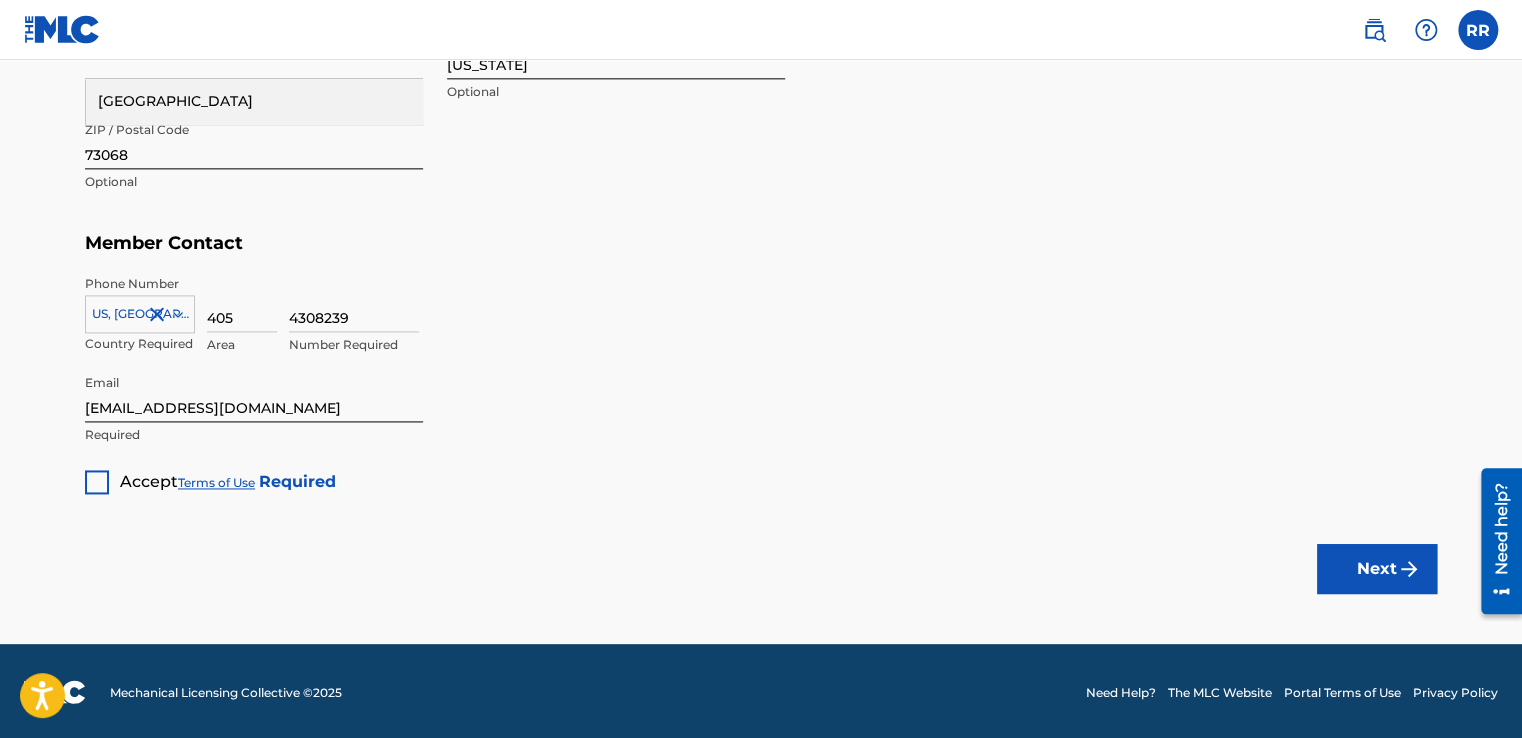 click at bounding box center [97, 482] 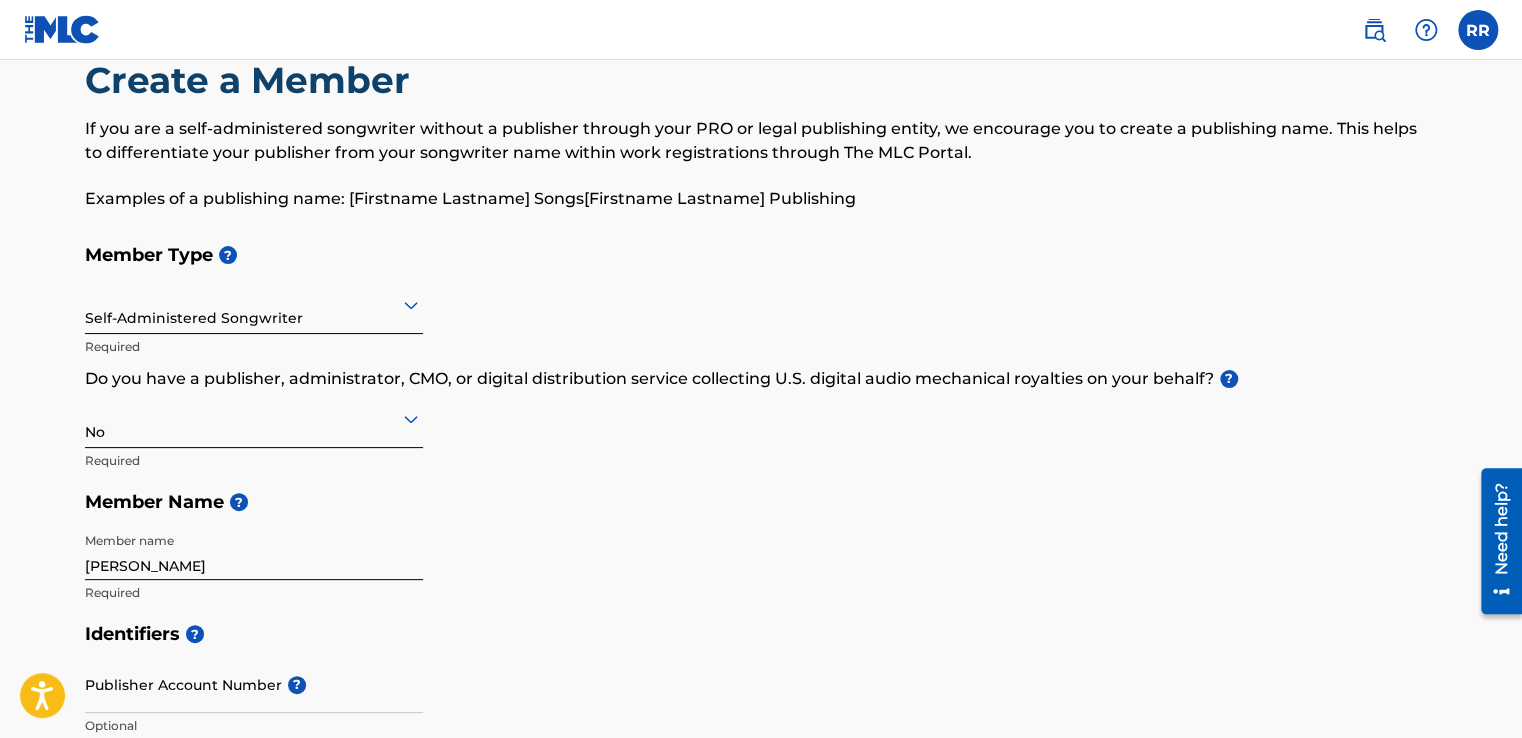 scroll, scrollTop: 0, scrollLeft: 0, axis: both 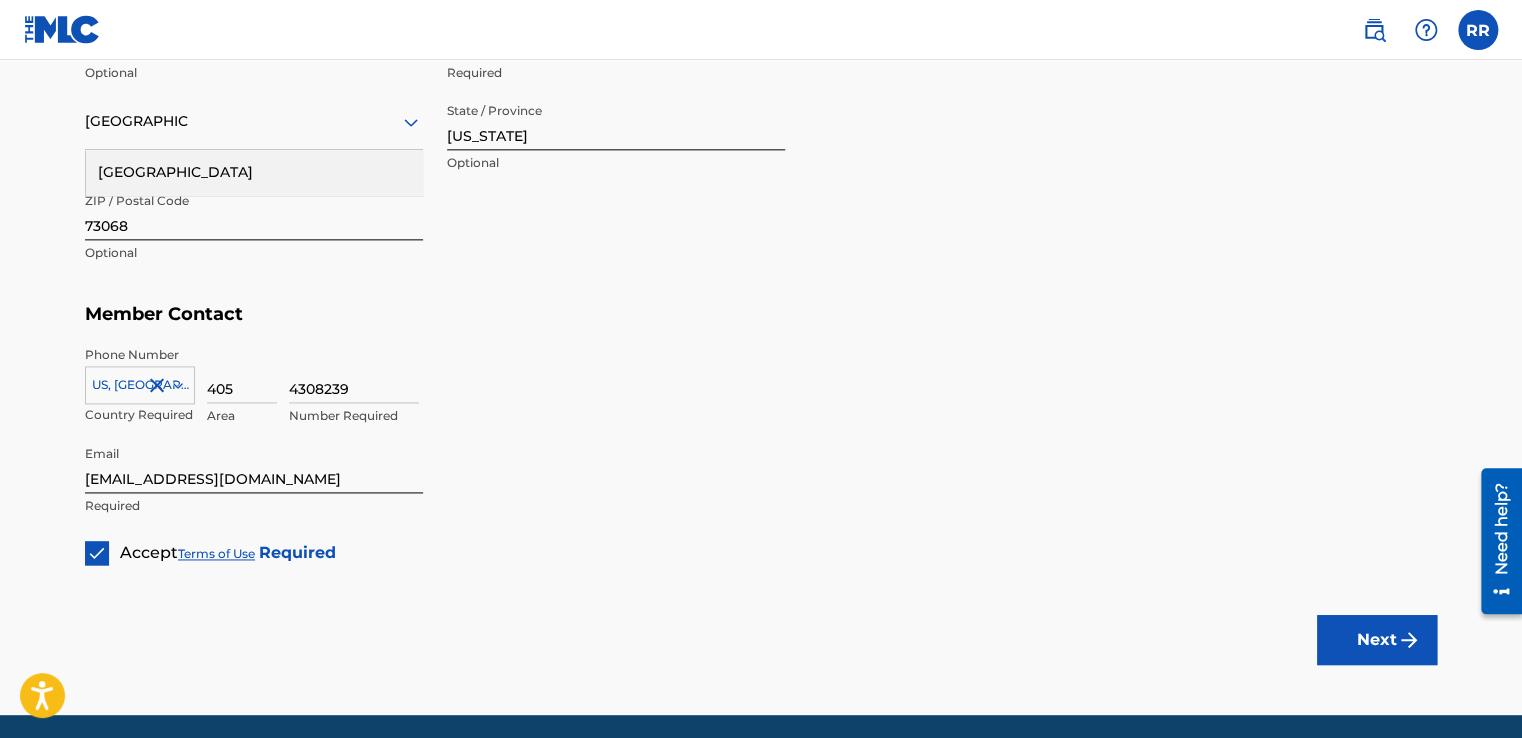 click on "Next" at bounding box center [1377, 640] 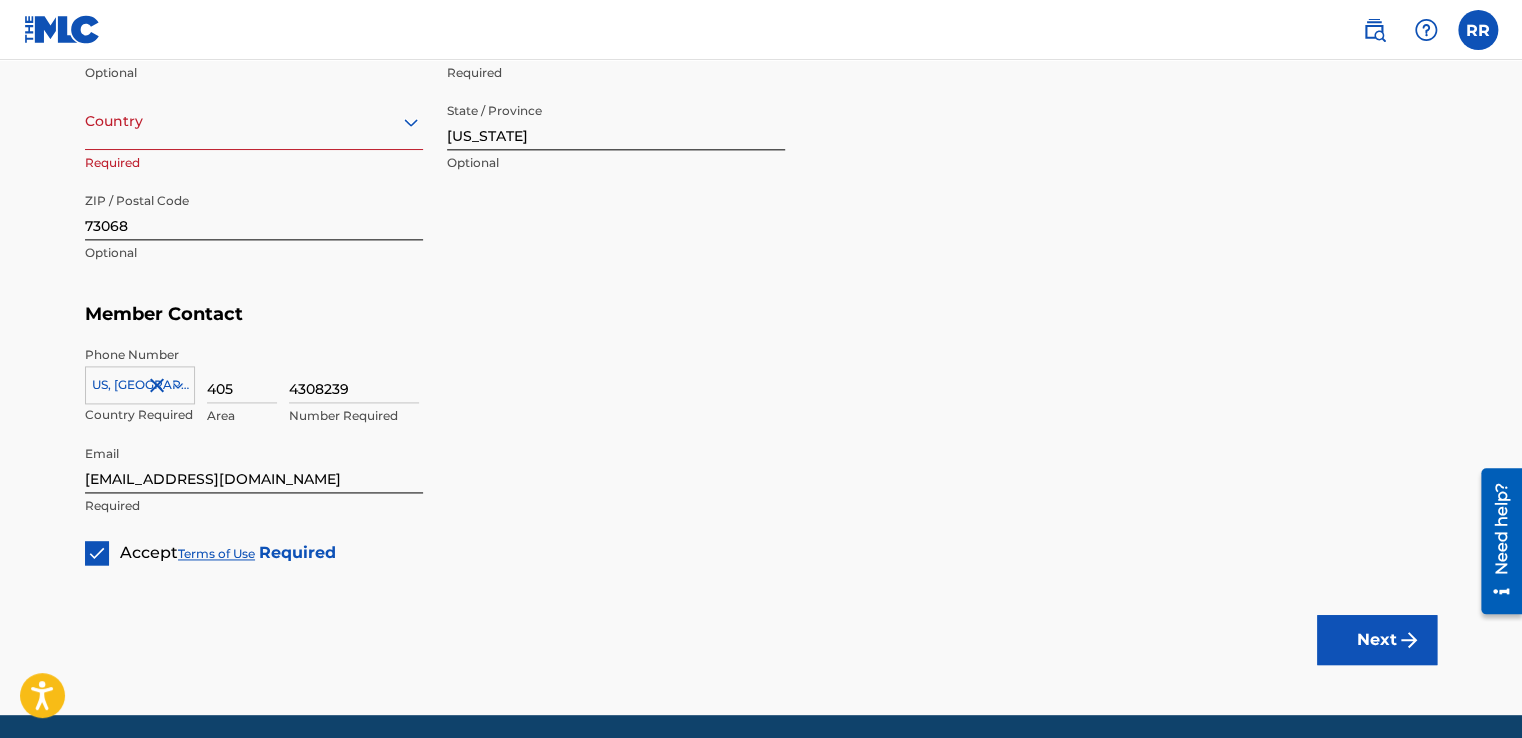 click on "Next" at bounding box center (1377, 640) 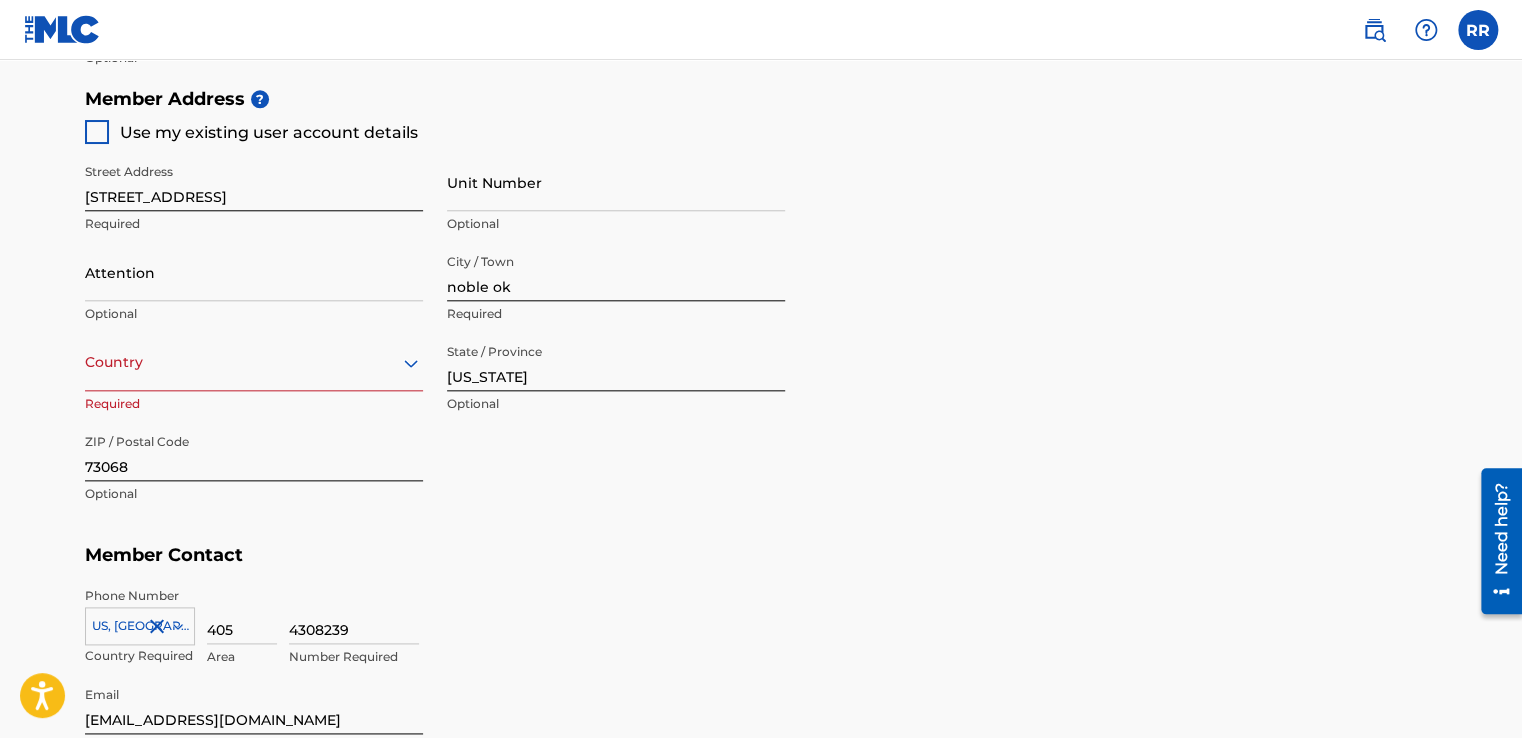 scroll, scrollTop: 880, scrollLeft: 0, axis: vertical 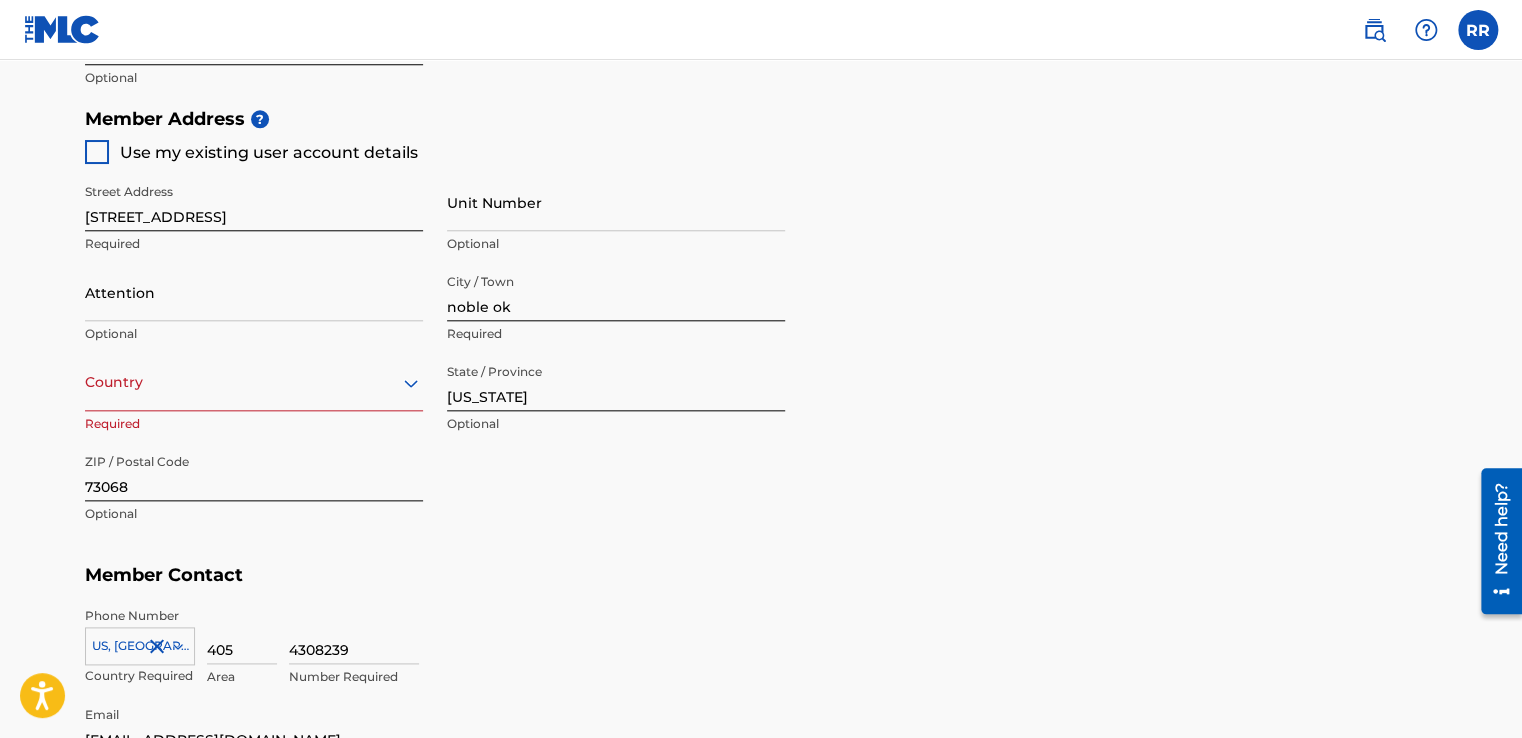 click 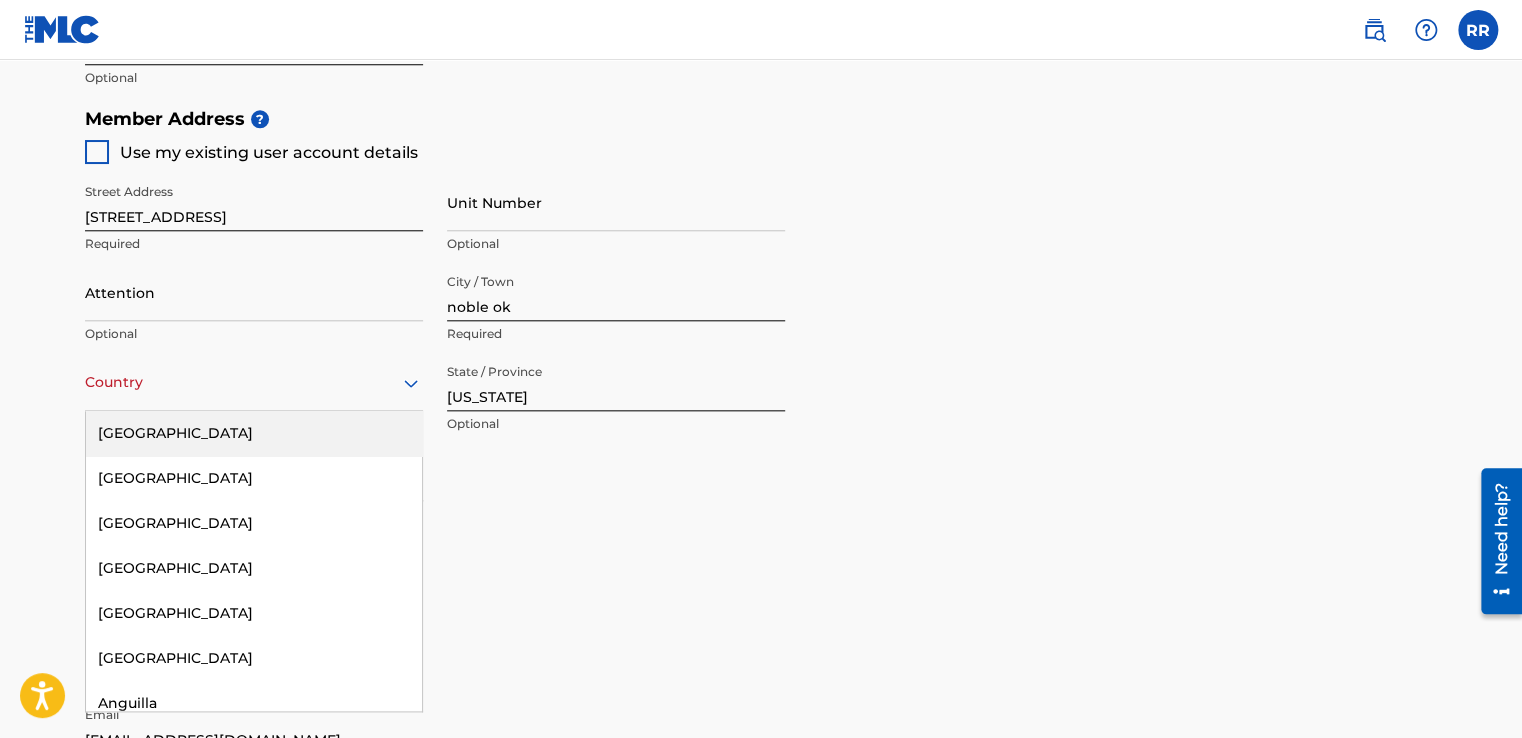 click on "[GEOGRAPHIC_DATA]" at bounding box center (254, 433) 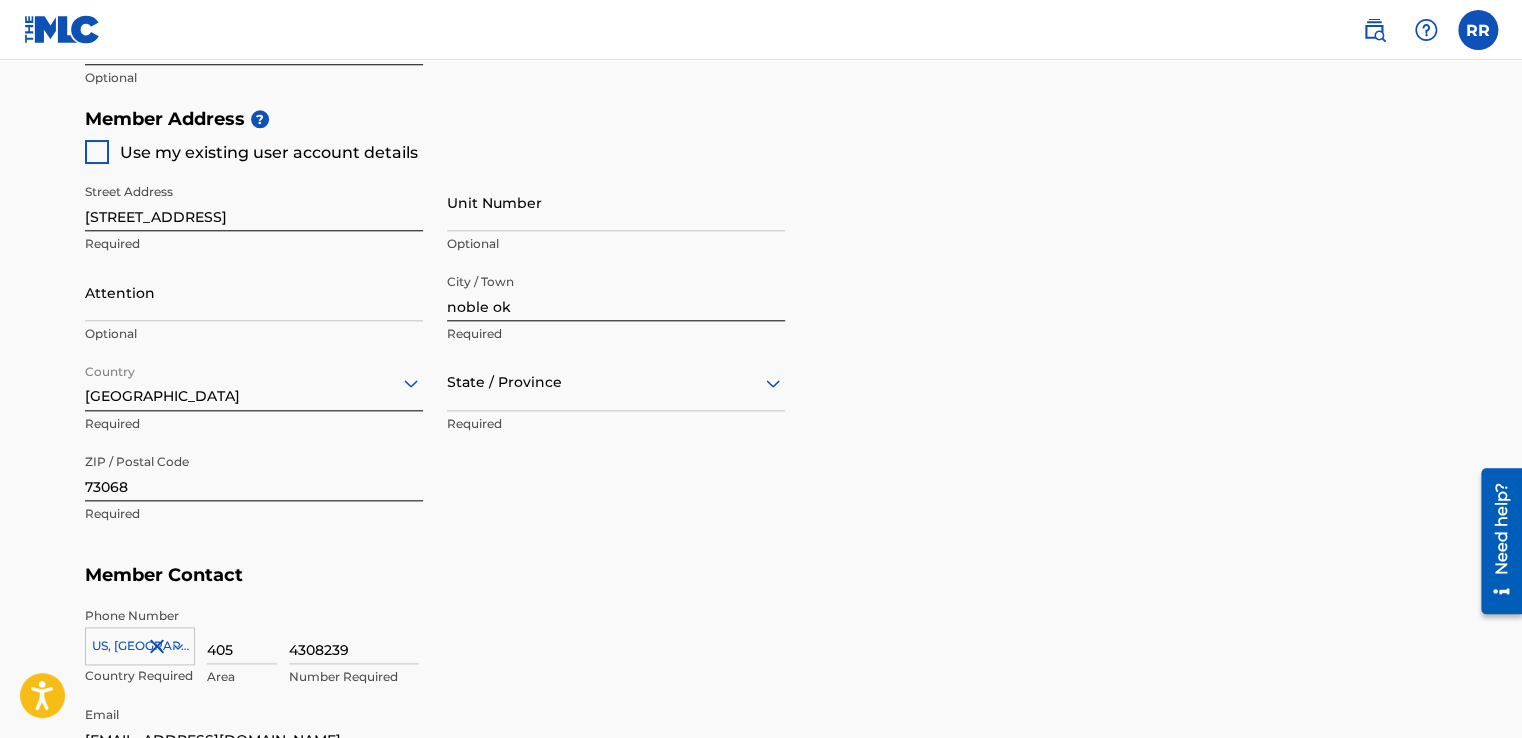 click on "State / Province Required" at bounding box center [616, 399] 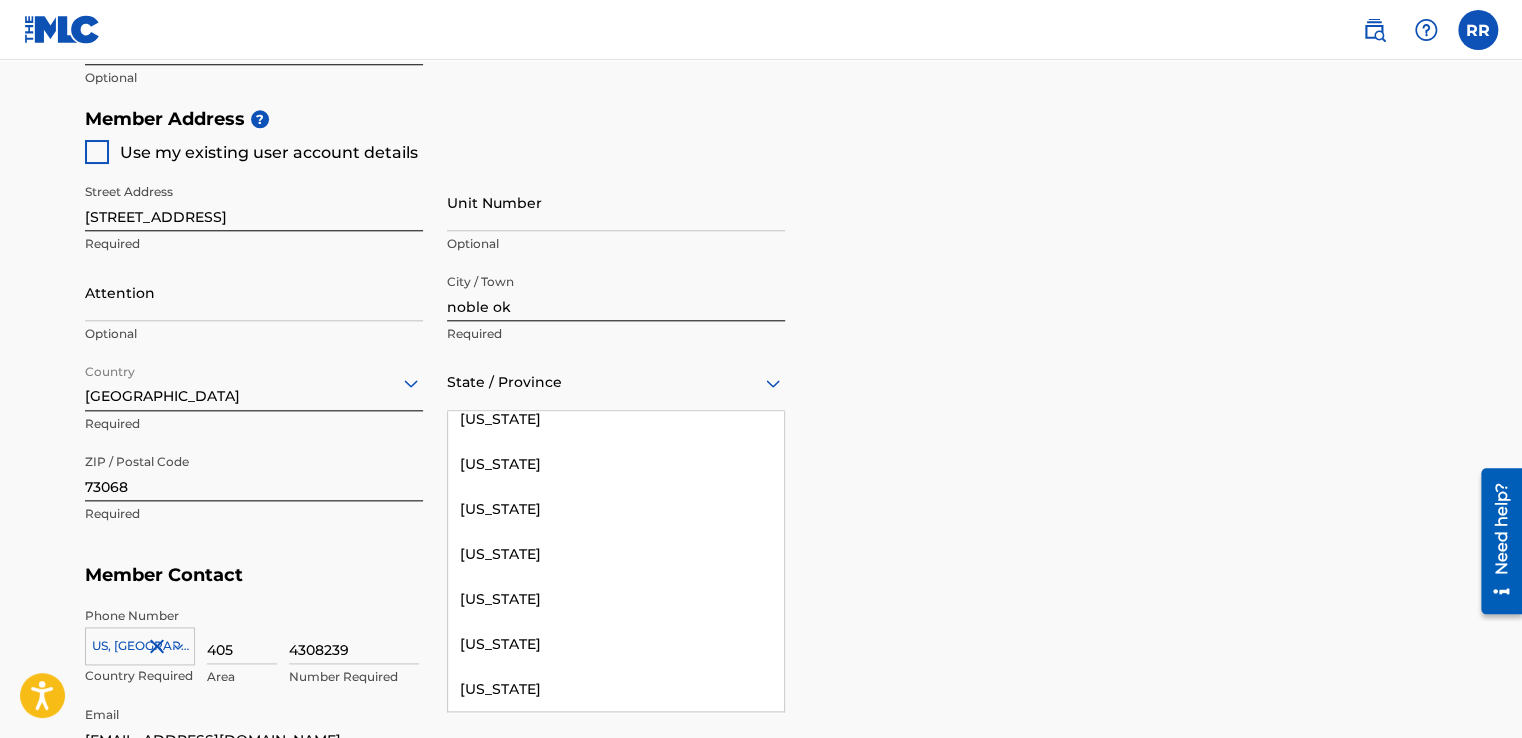 scroll, scrollTop: 1597, scrollLeft: 0, axis: vertical 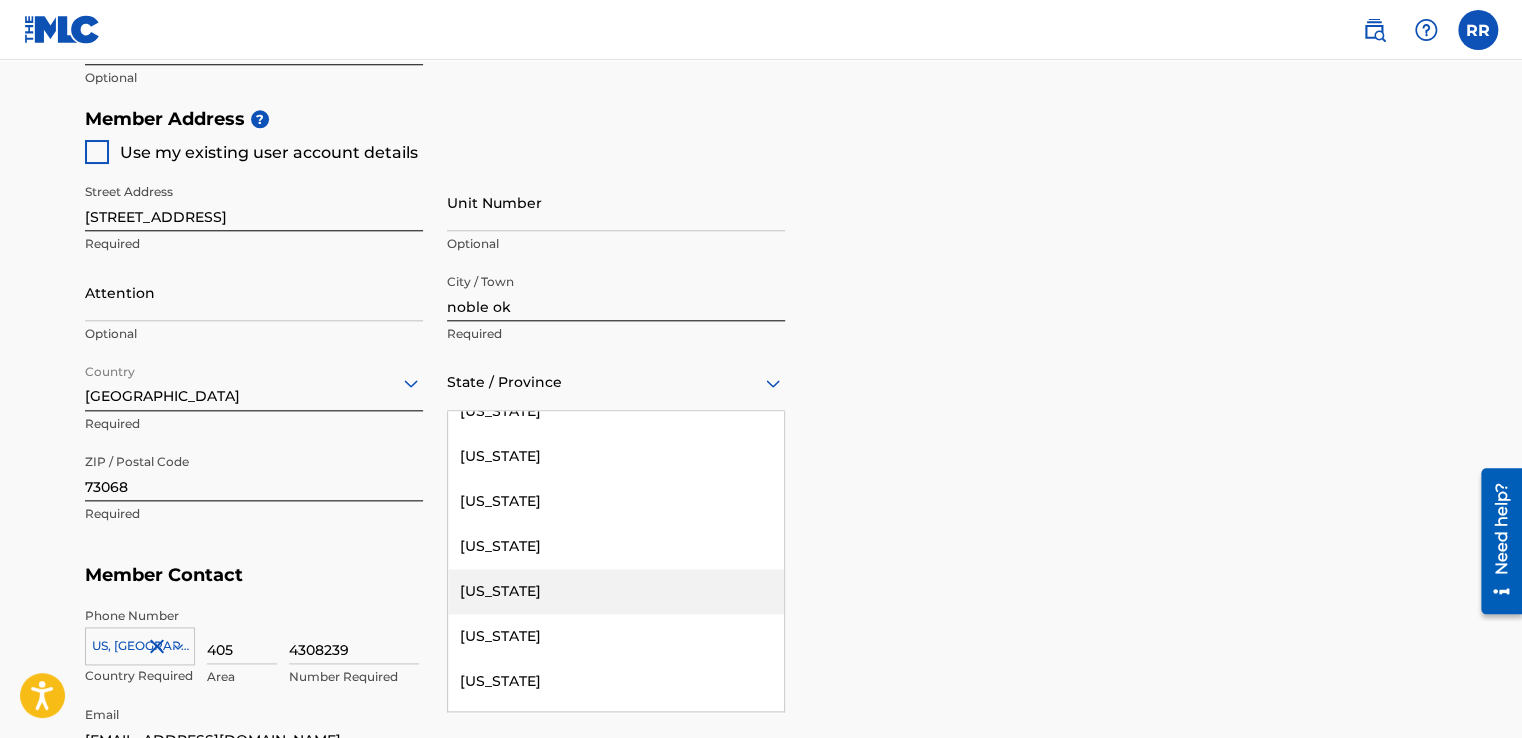 click on "[US_STATE]" at bounding box center [616, 591] 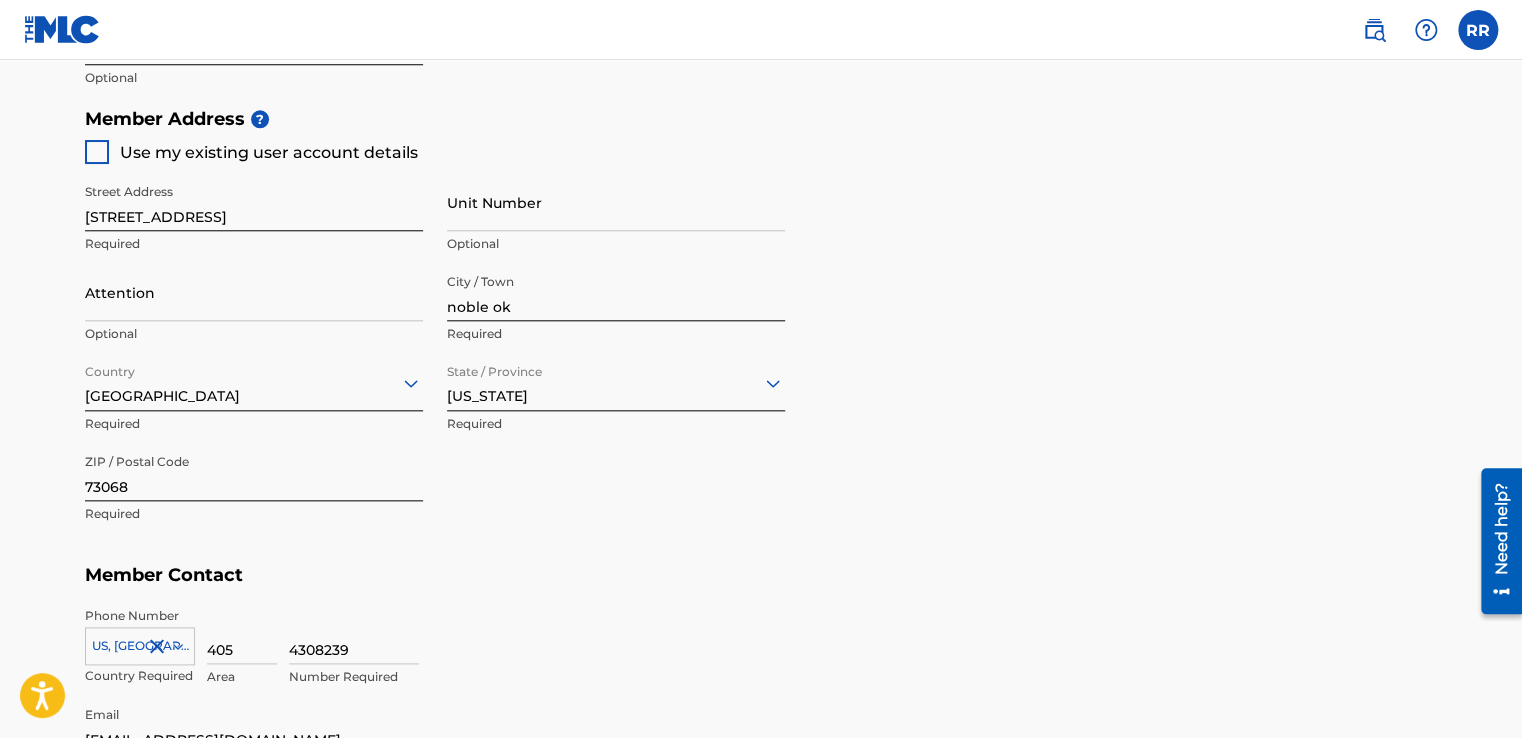 scroll, scrollTop: 1212, scrollLeft: 0, axis: vertical 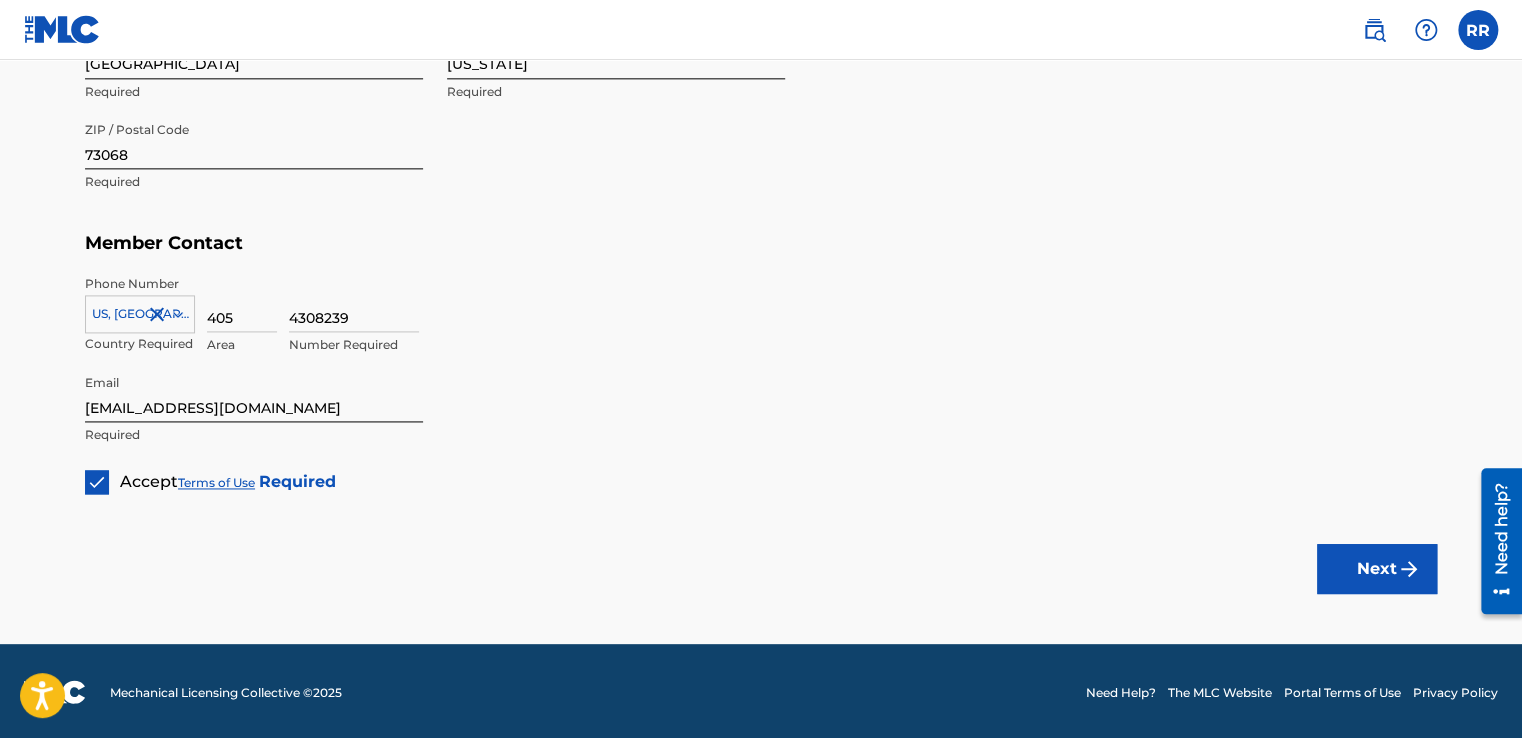 click on "Next" at bounding box center (1377, 569) 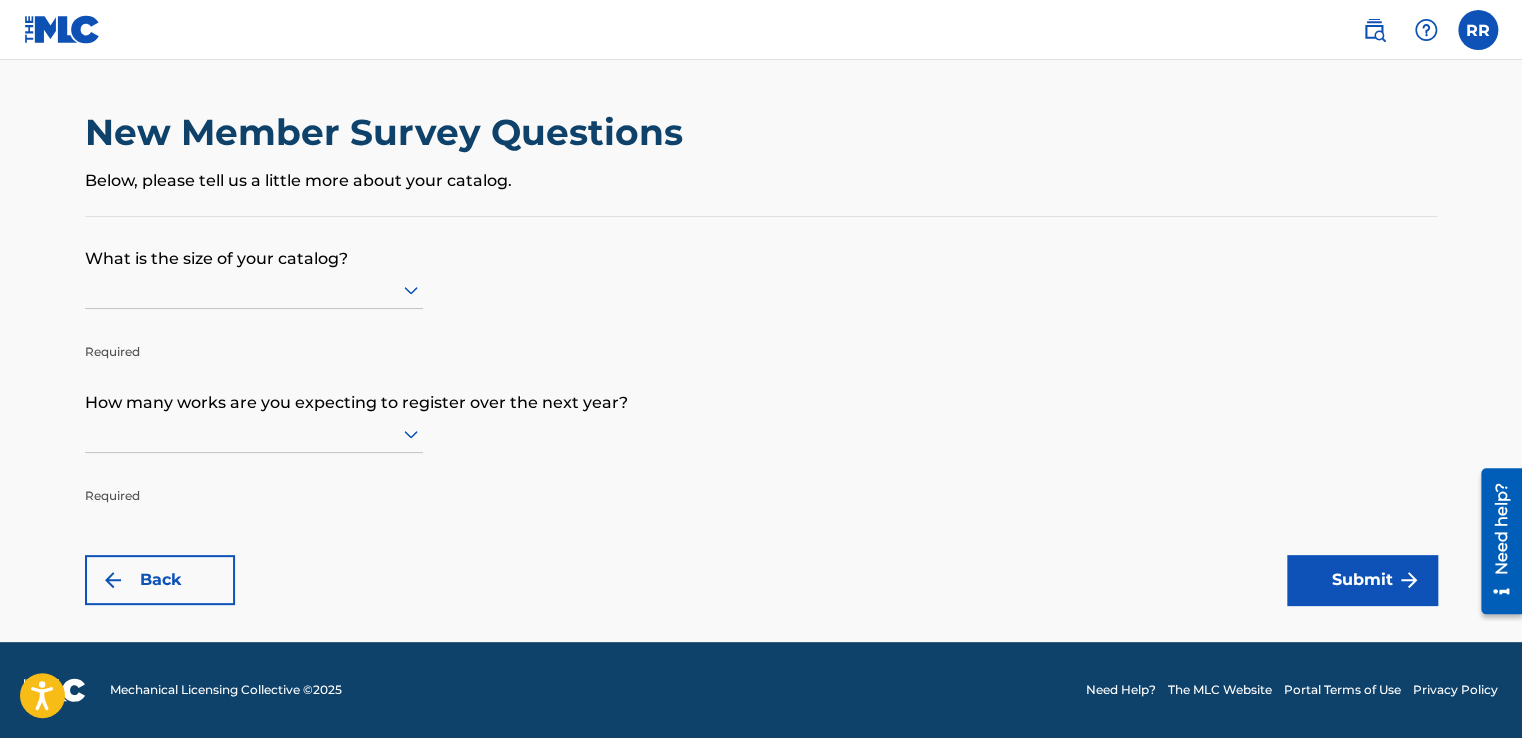 scroll, scrollTop: 0, scrollLeft: 0, axis: both 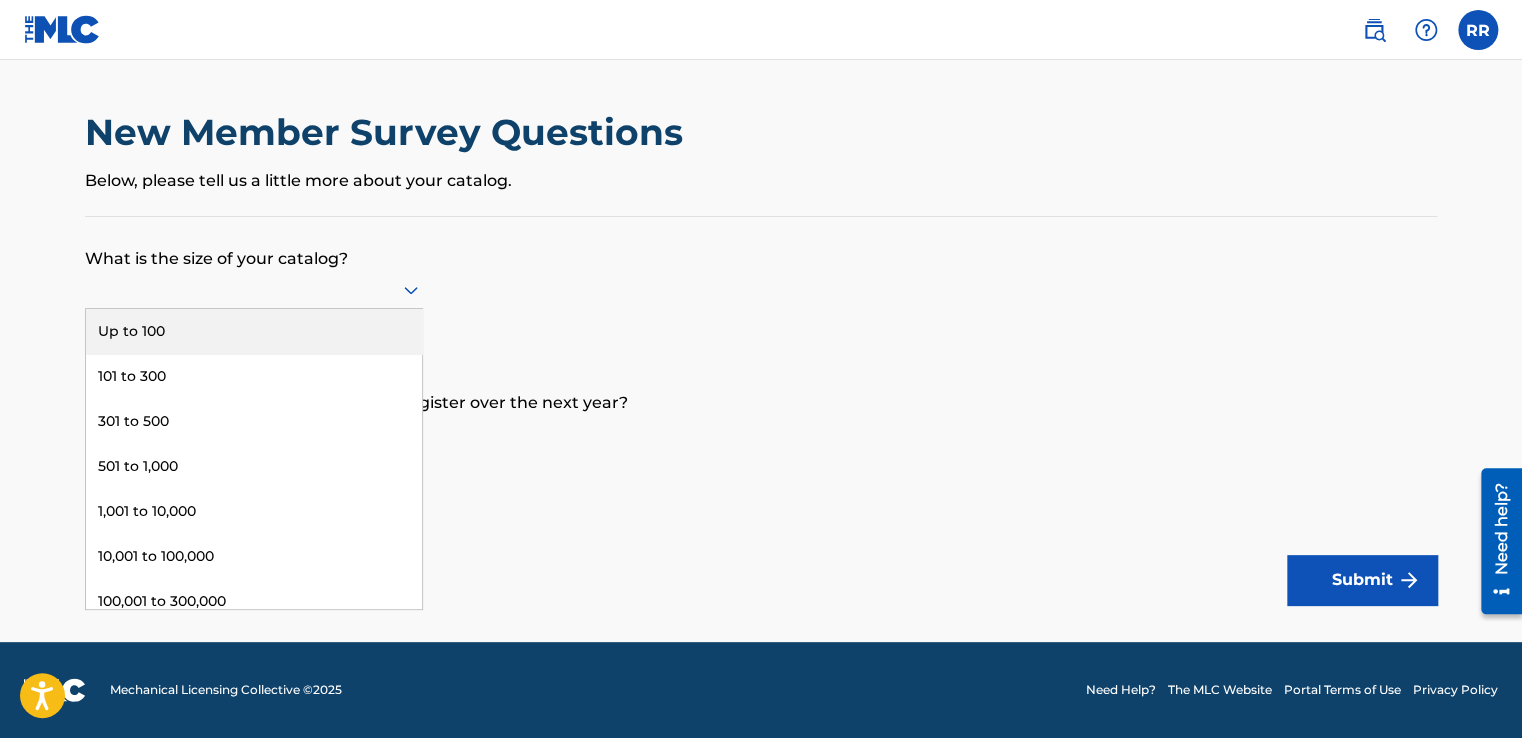 click on "Up to 100" at bounding box center (254, 331) 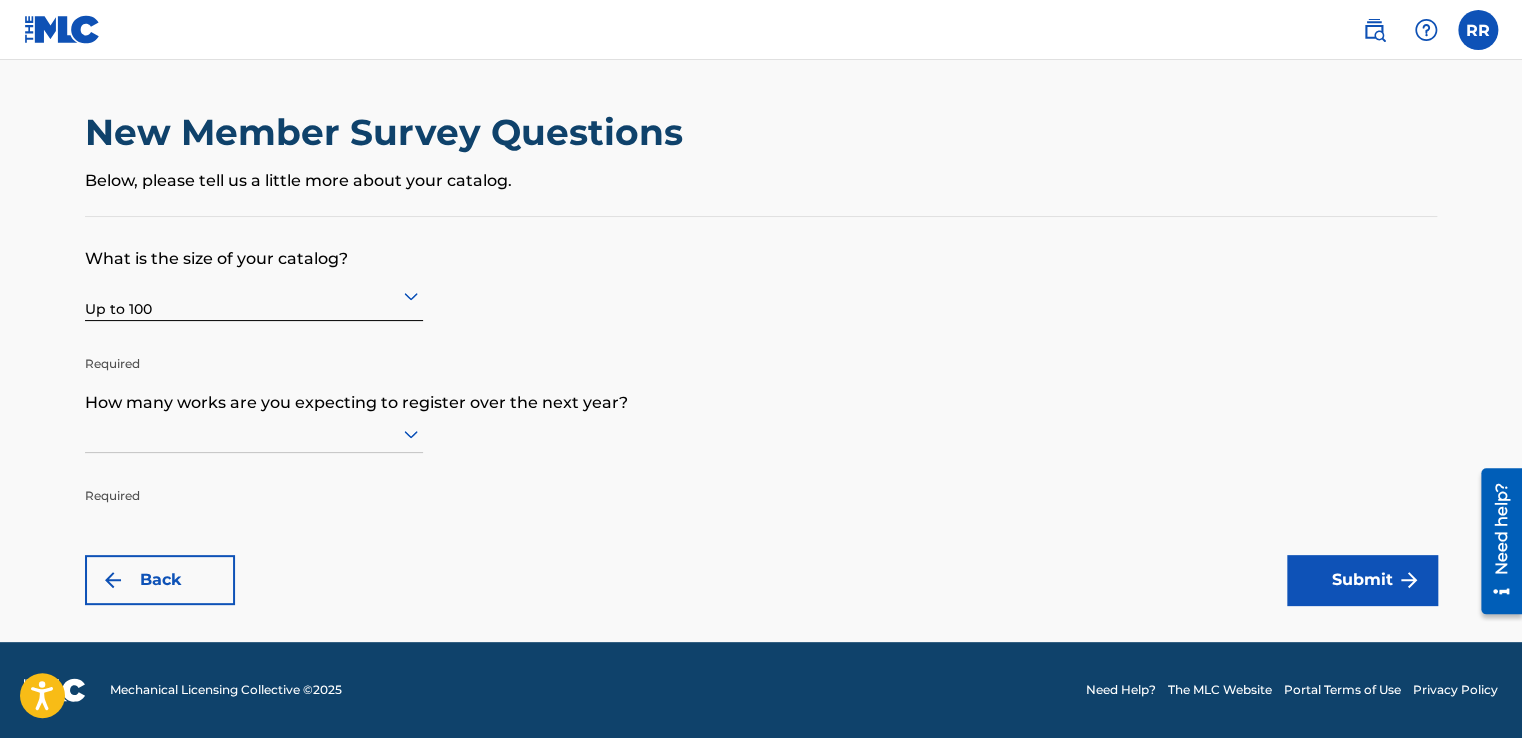 click 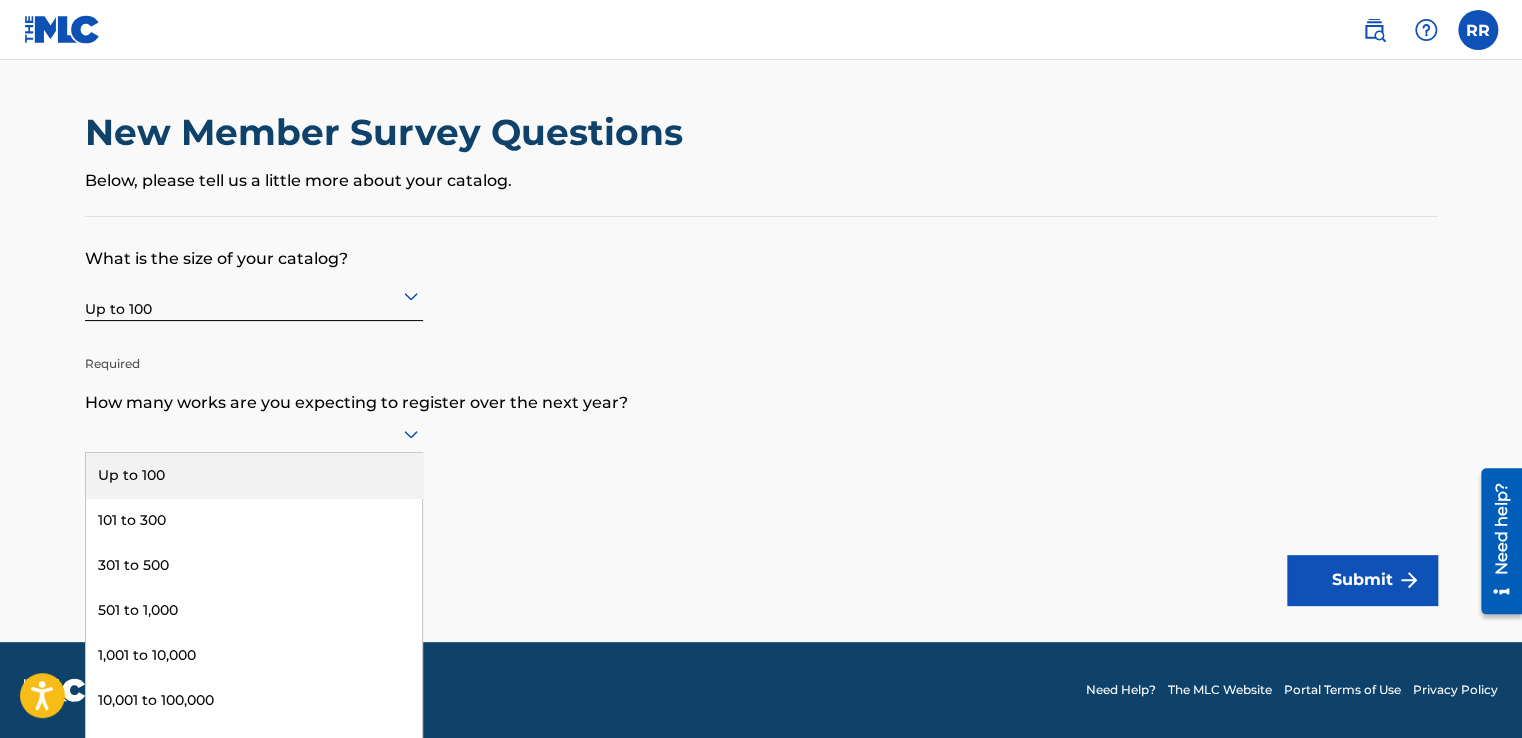 click on "Up to 100" at bounding box center [254, 475] 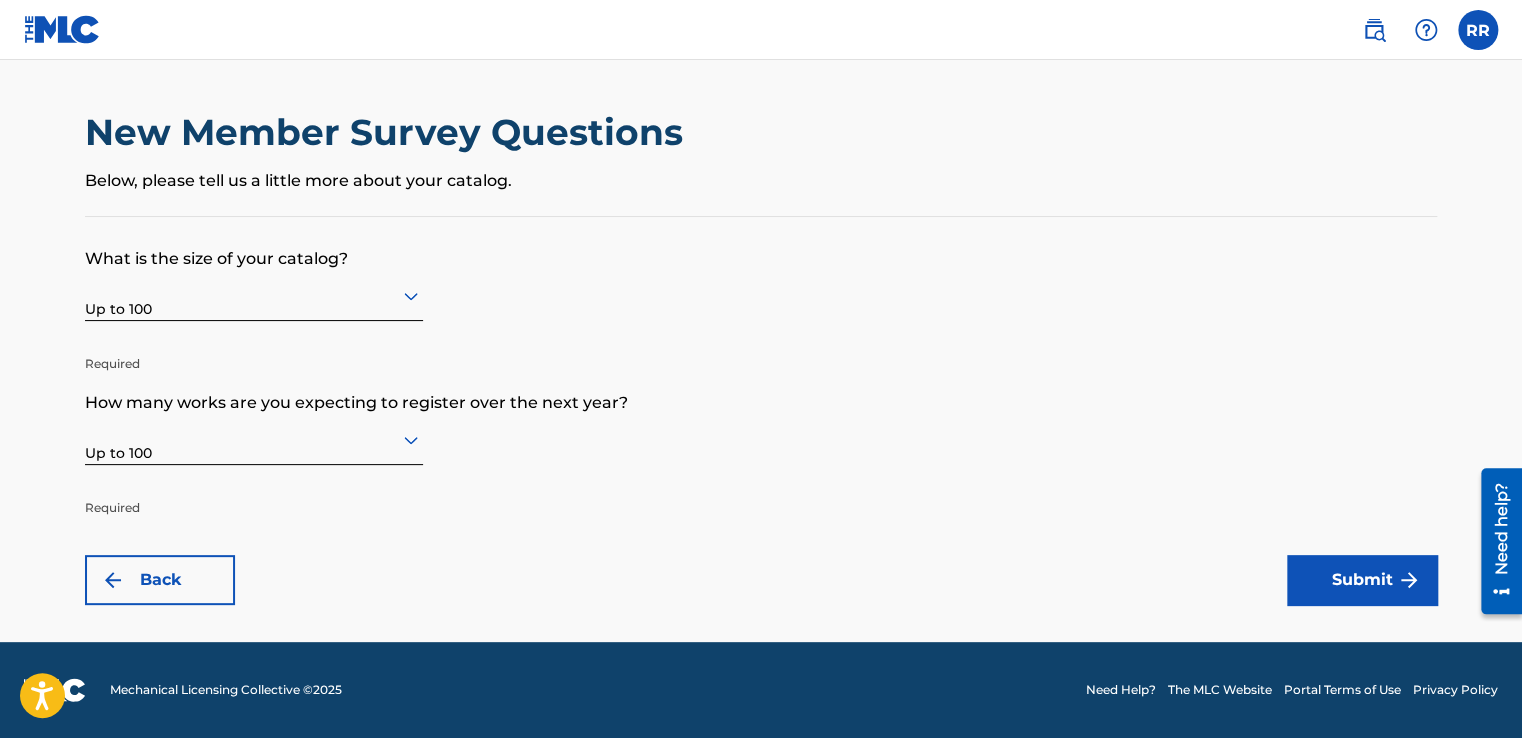 scroll, scrollTop: 0, scrollLeft: 0, axis: both 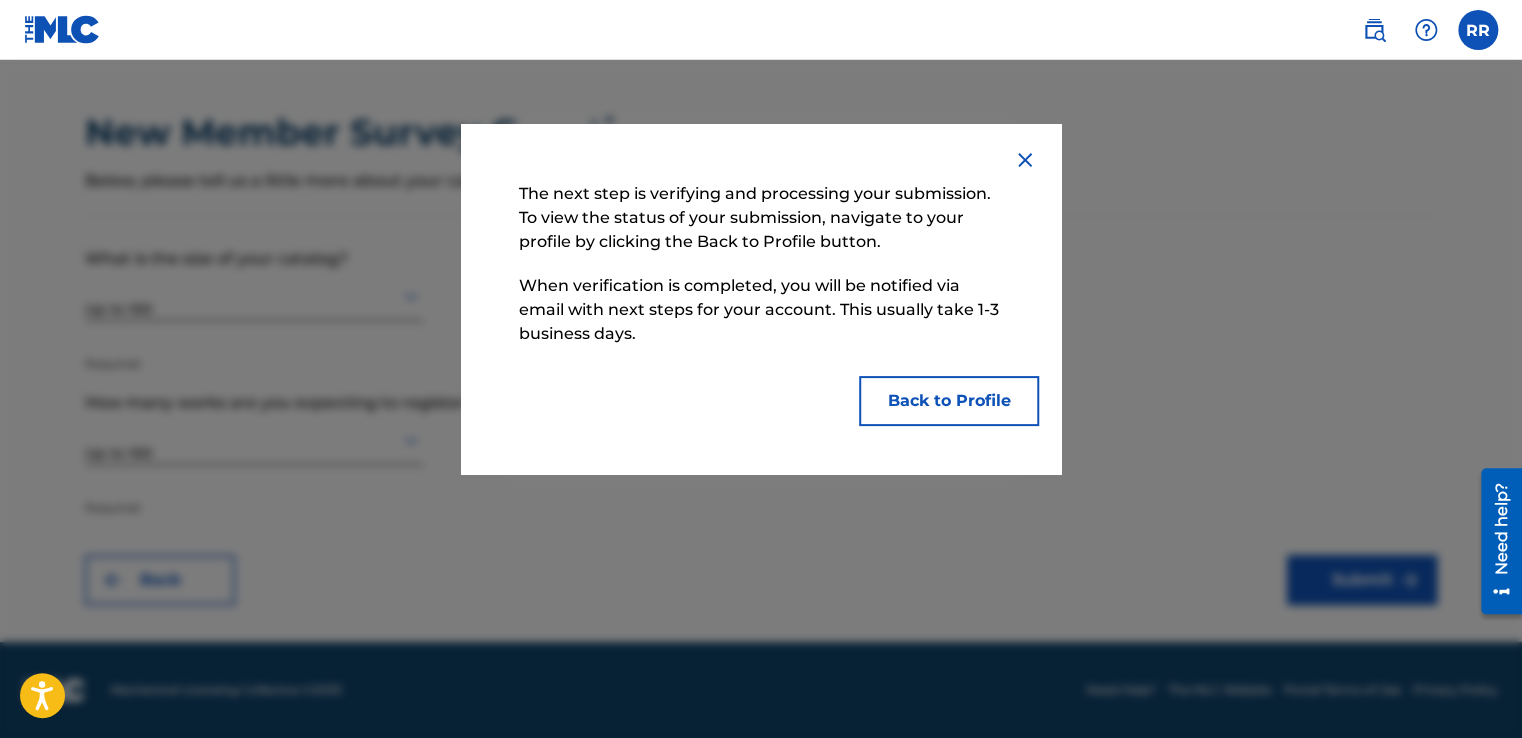 click on "Back to Profile" at bounding box center [949, 401] 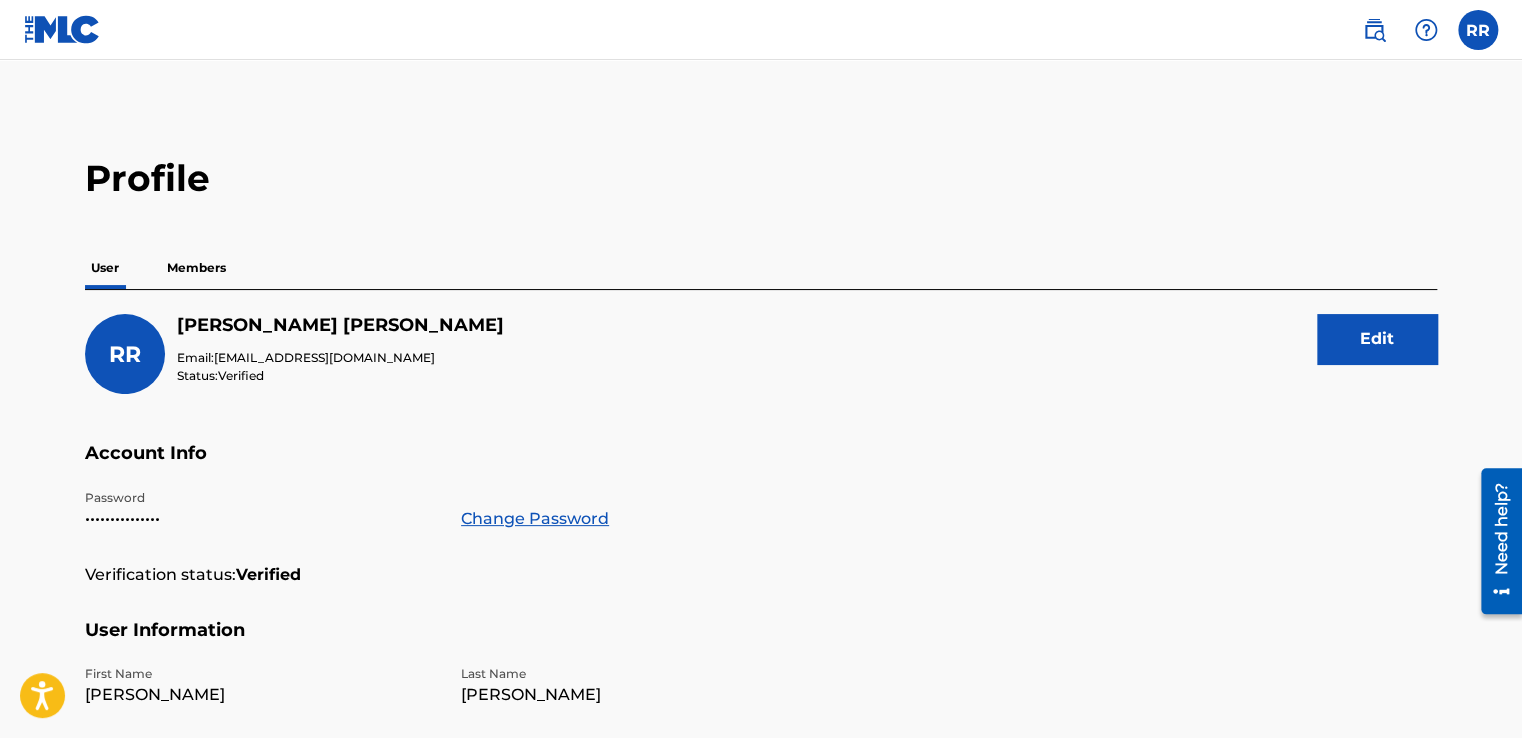click on "Members" at bounding box center (196, 268) 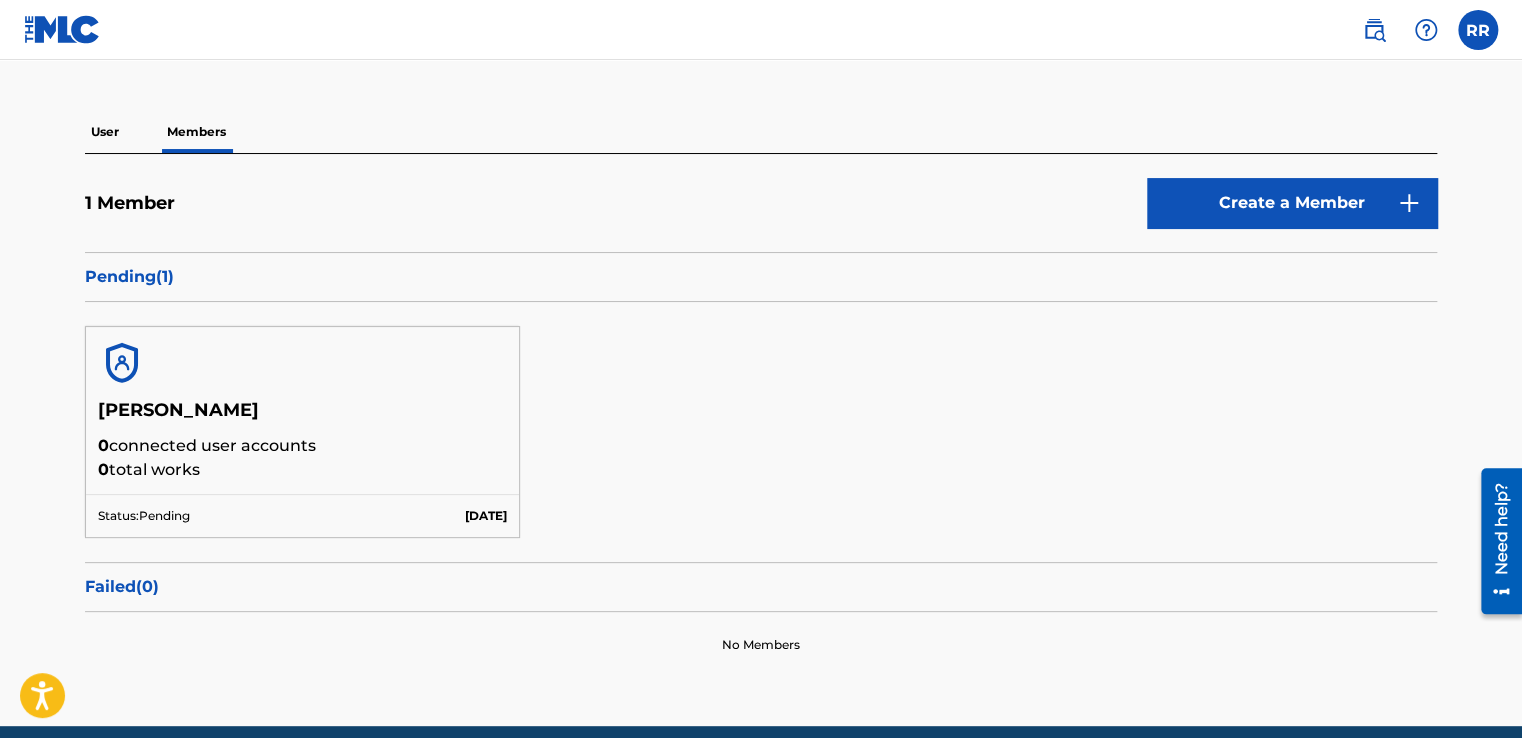 scroll, scrollTop: 133, scrollLeft: 0, axis: vertical 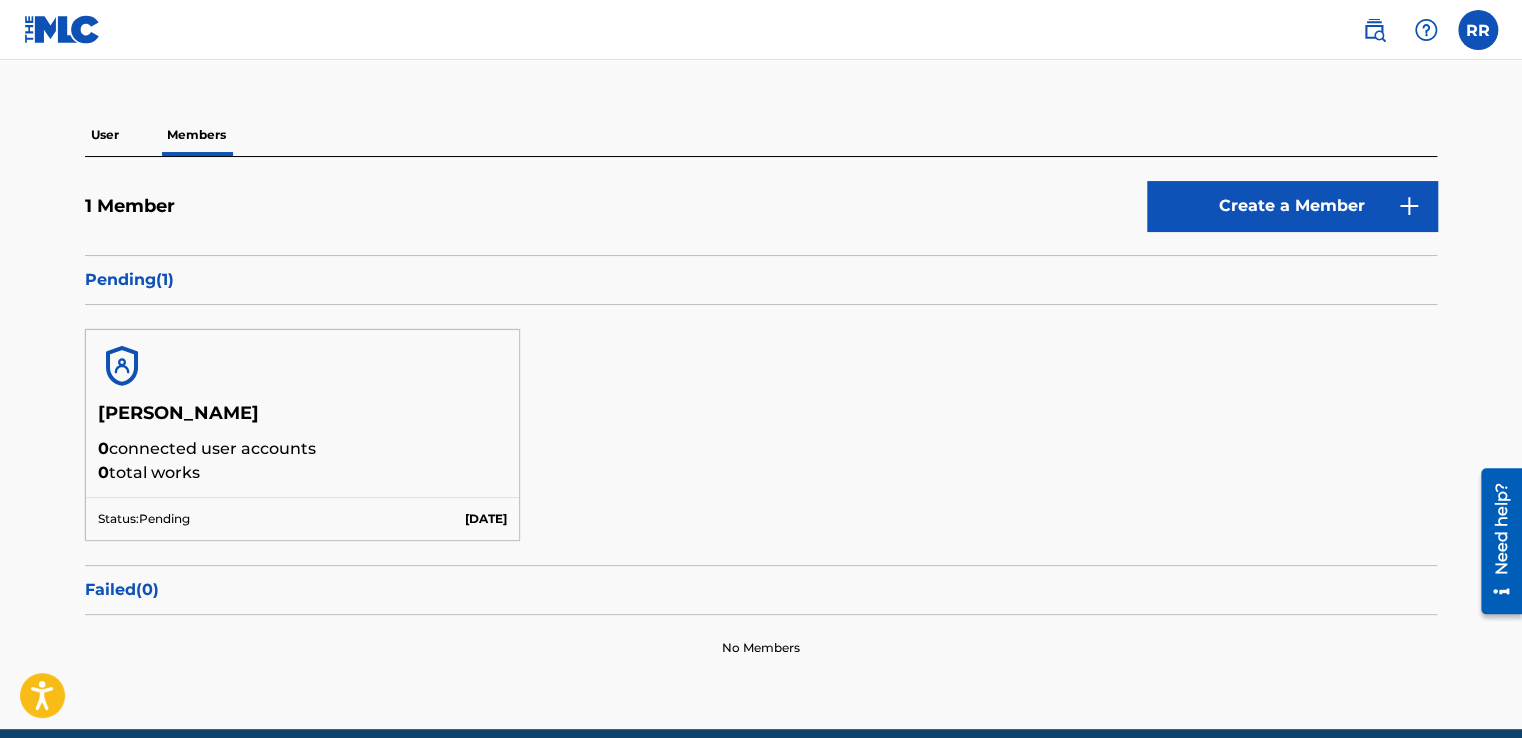 click at bounding box center (62, 29) 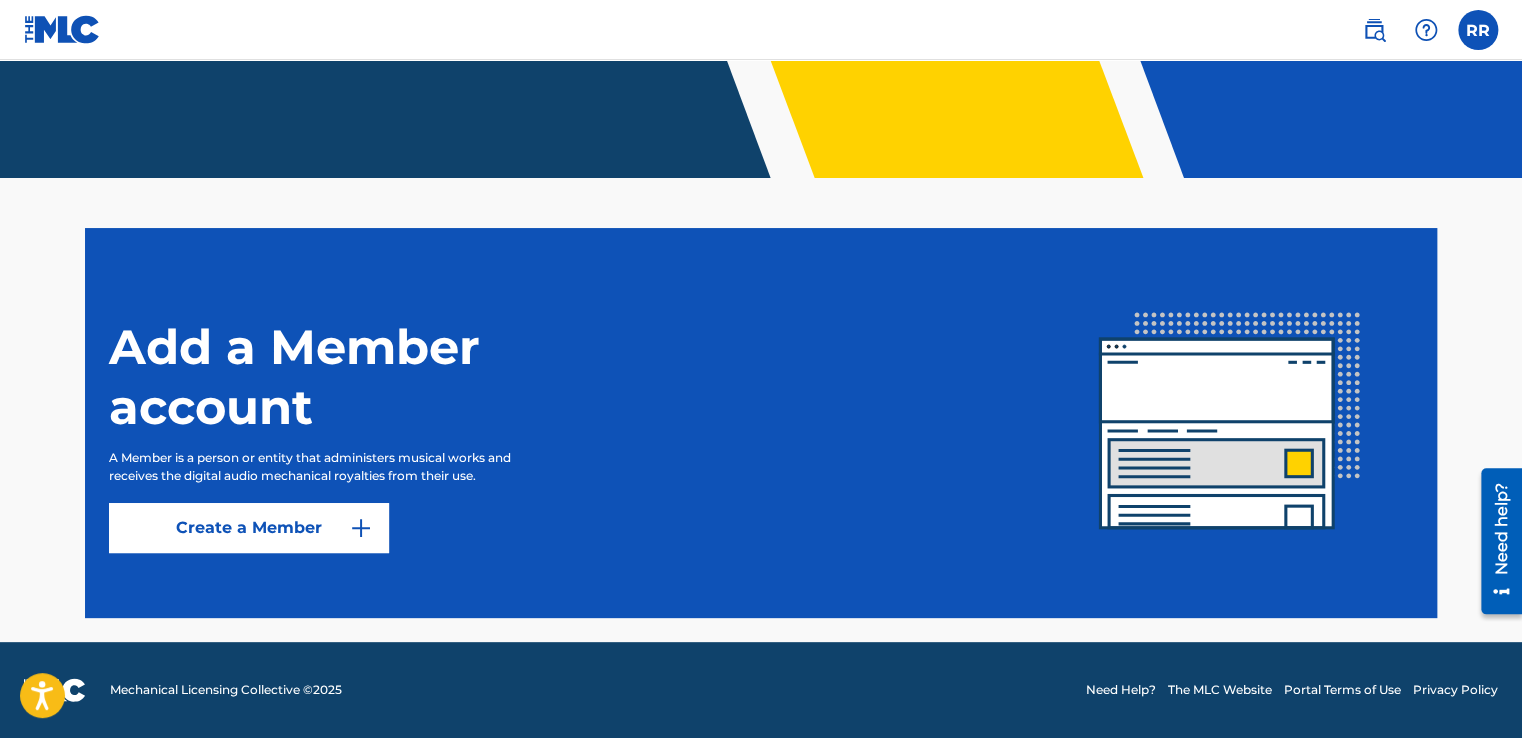 scroll, scrollTop: 0, scrollLeft: 0, axis: both 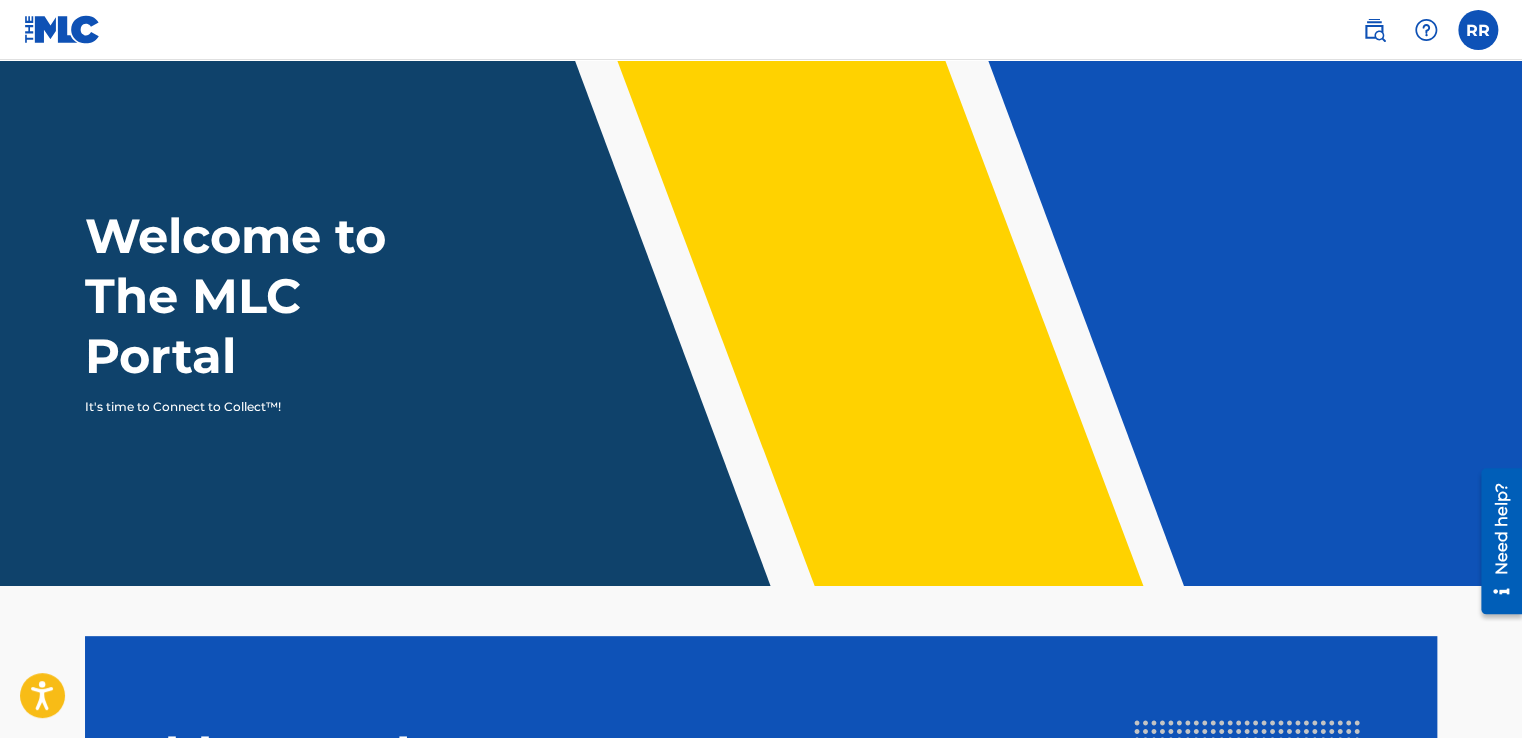 click at bounding box center [62, 29] 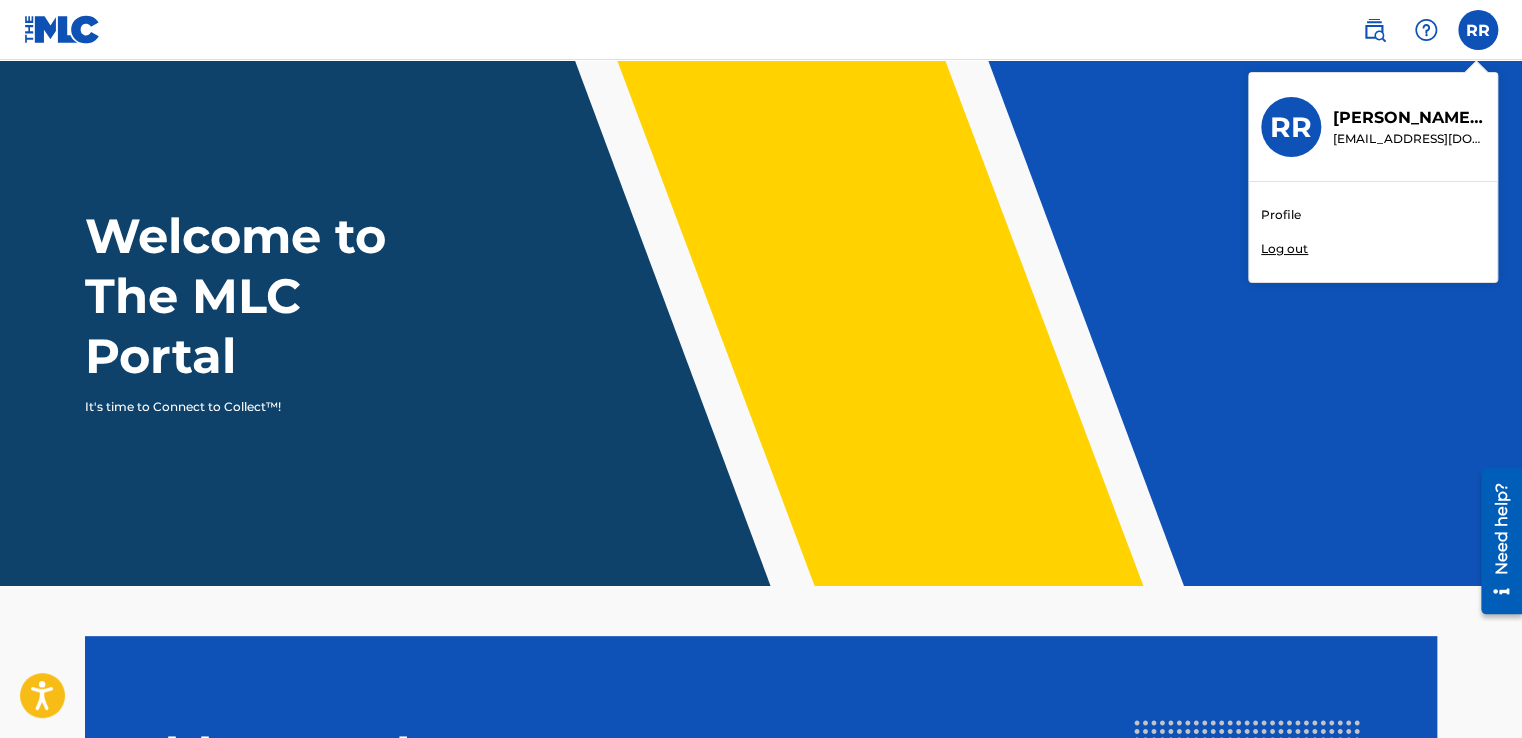 click on "RR" at bounding box center (1291, 127) 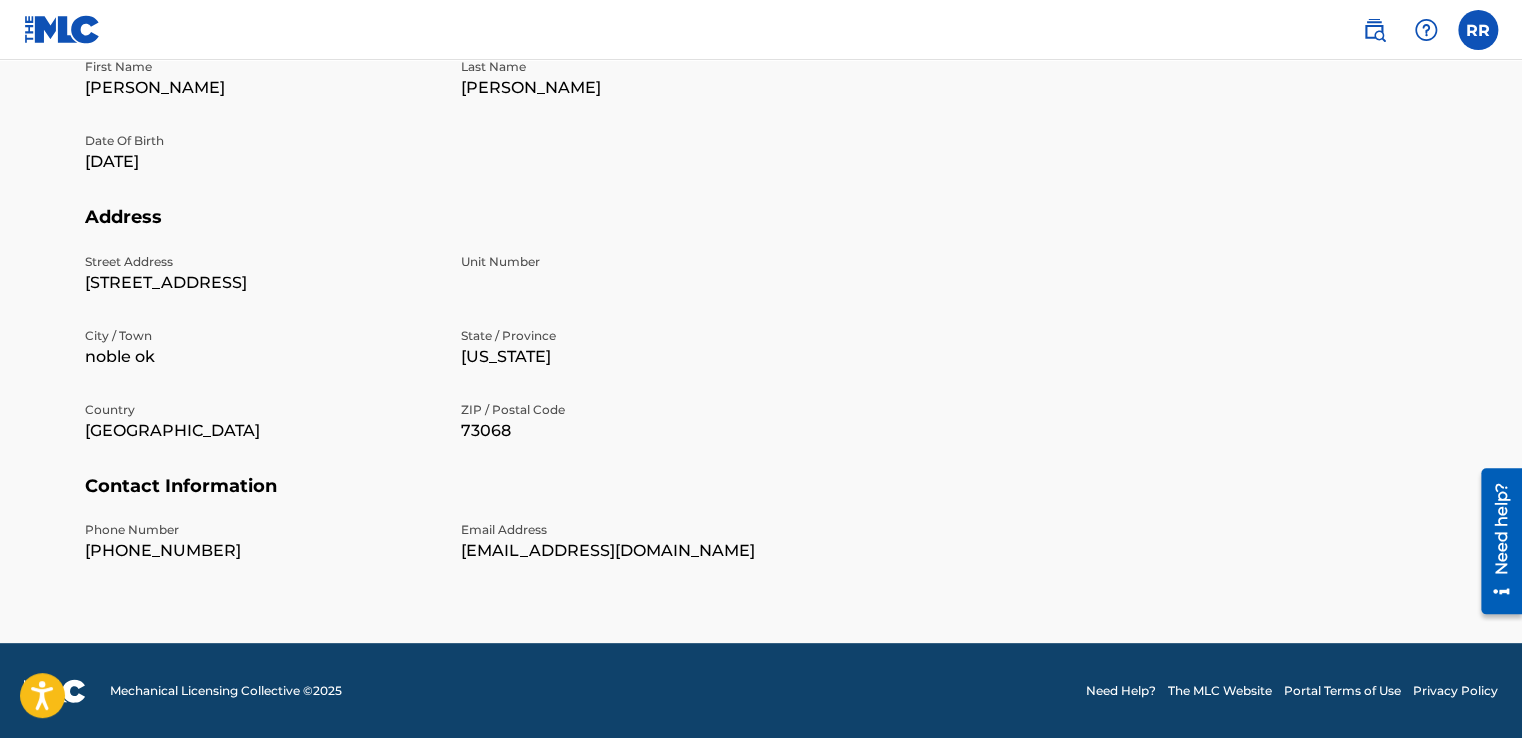 scroll, scrollTop: 0, scrollLeft: 0, axis: both 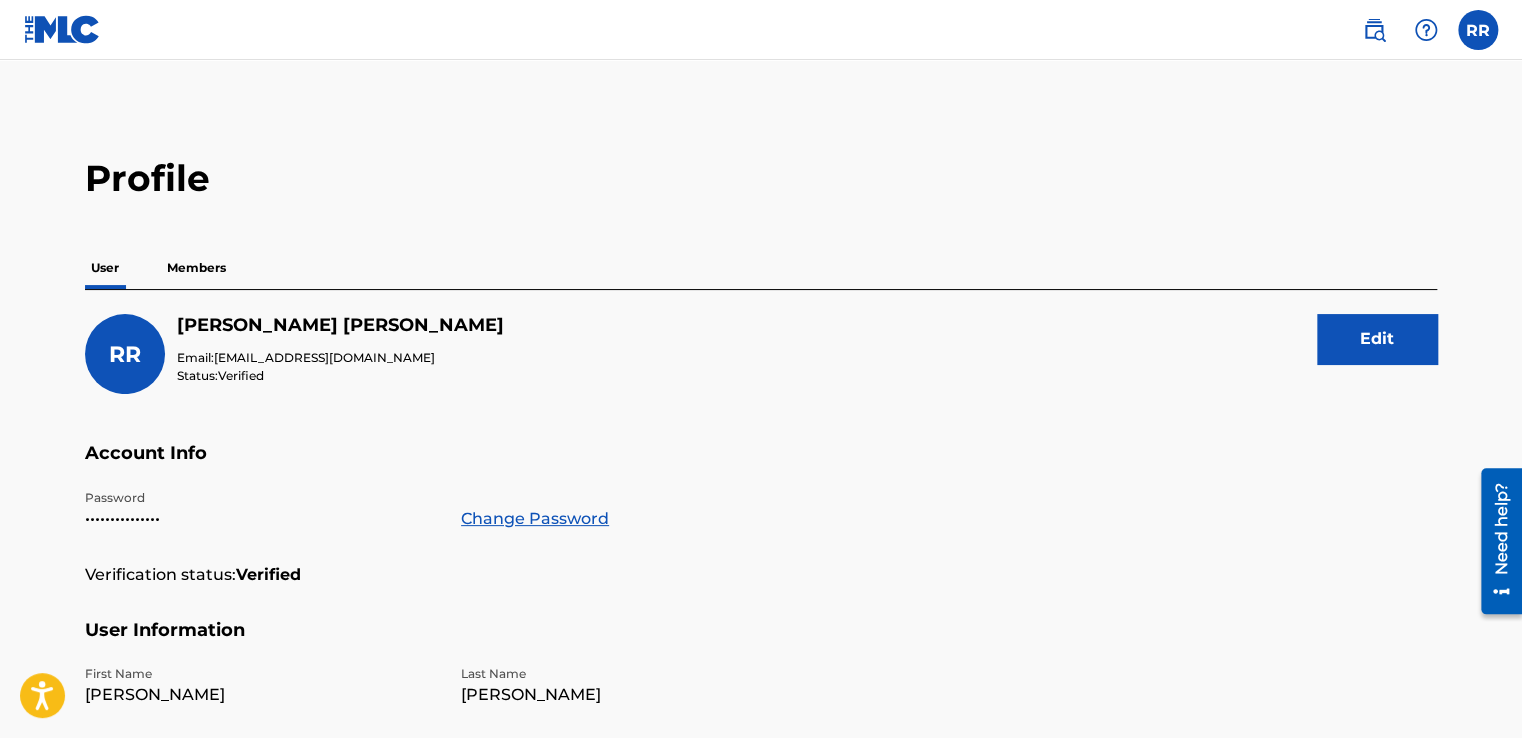 click on "Members" at bounding box center (196, 268) 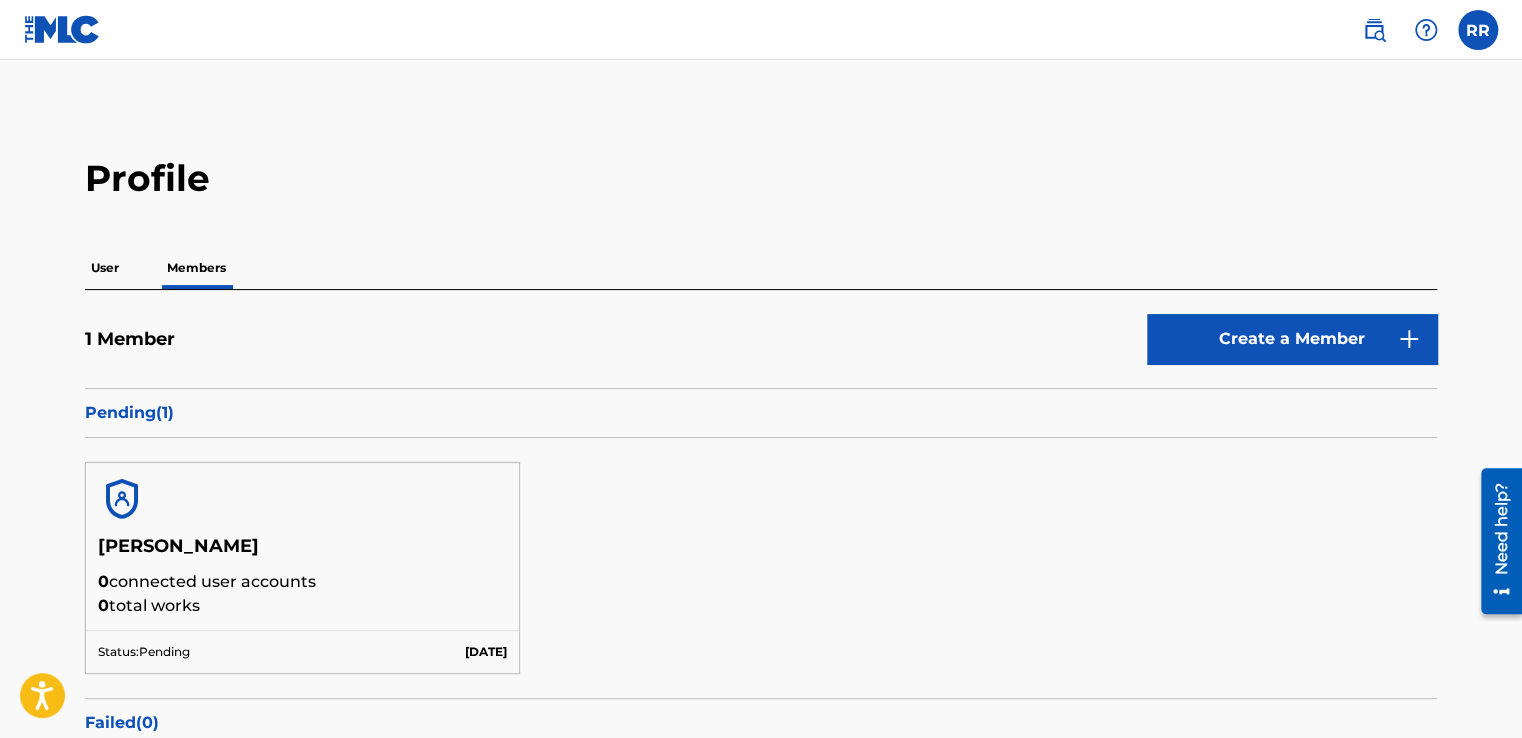 click on "User" at bounding box center [105, 268] 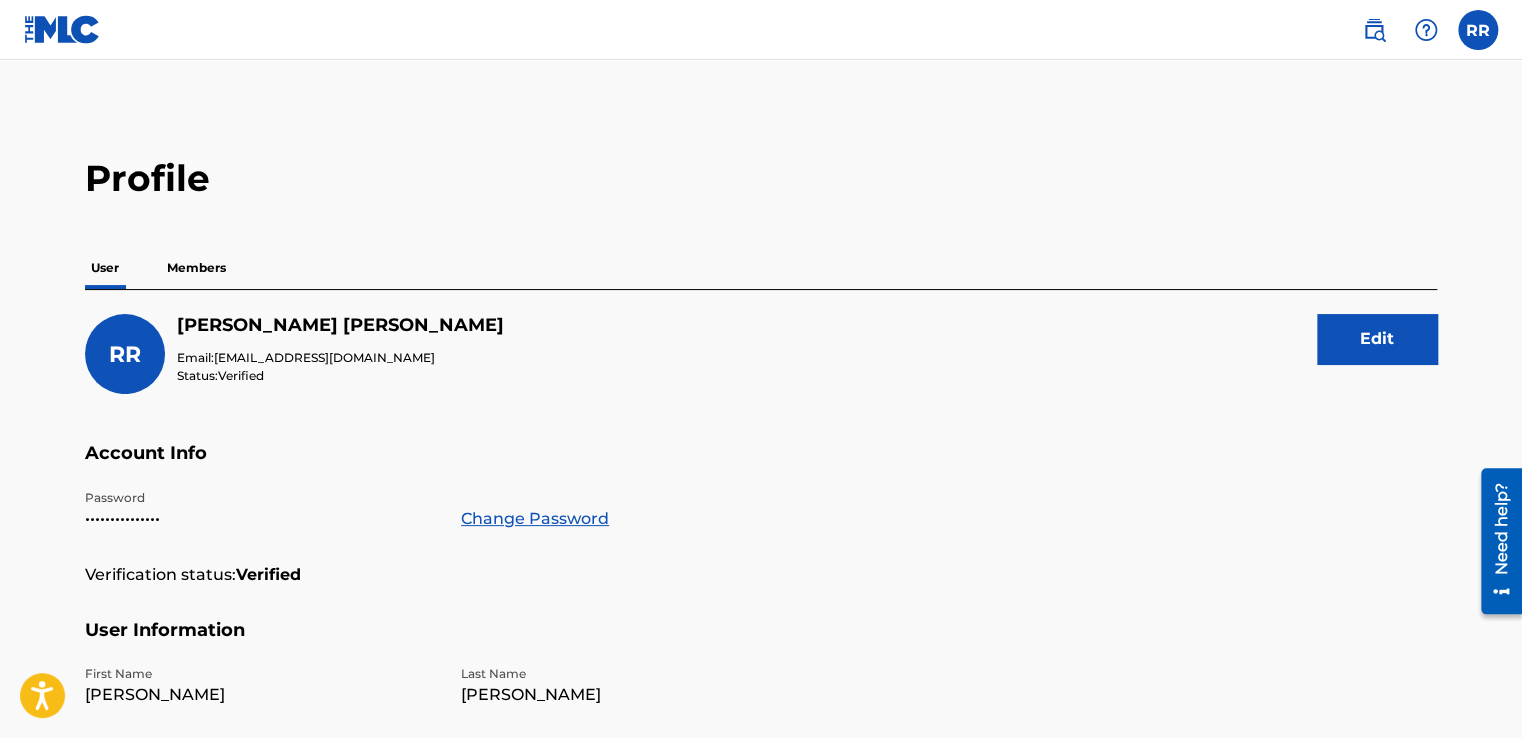 click at bounding box center [1374, 30] 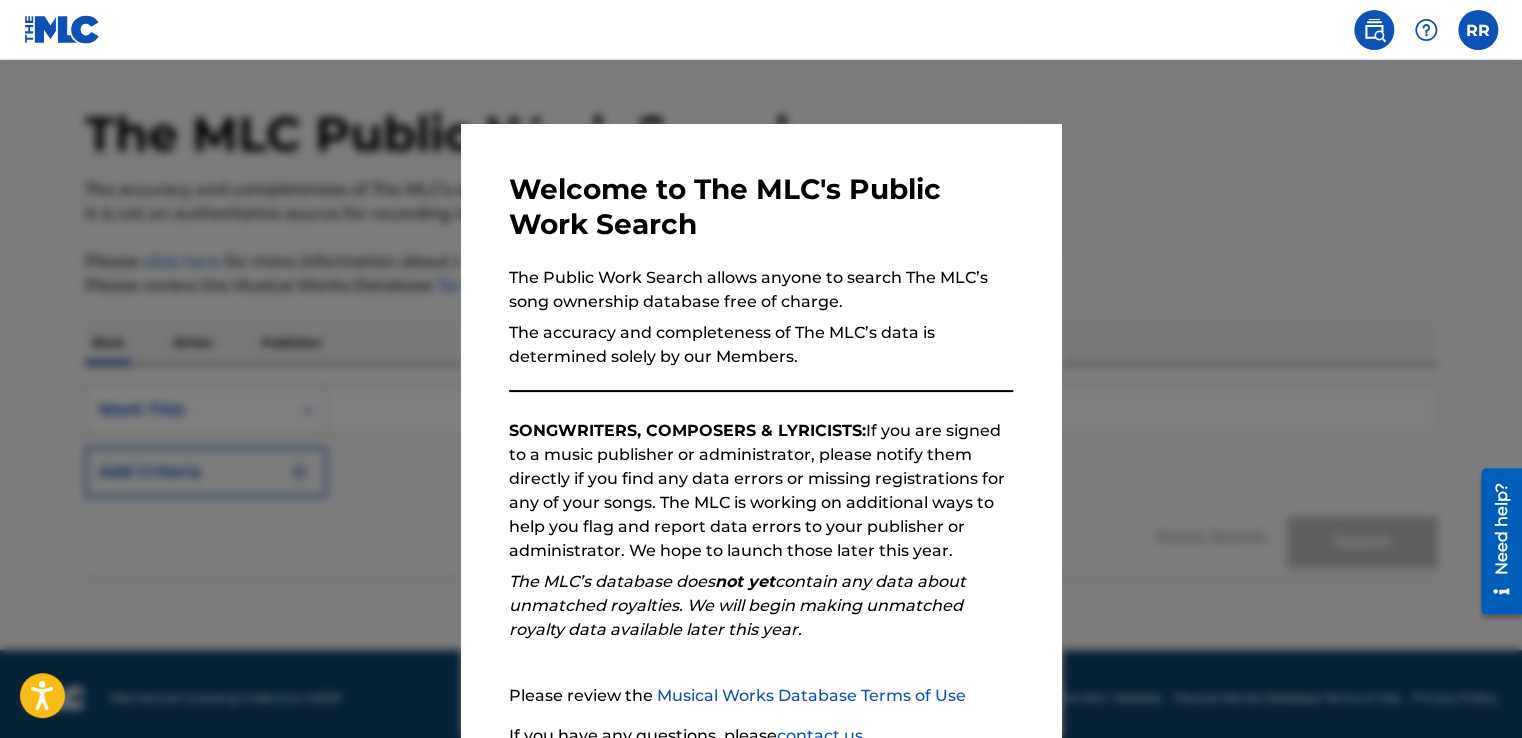 scroll, scrollTop: 67, scrollLeft: 0, axis: vertical 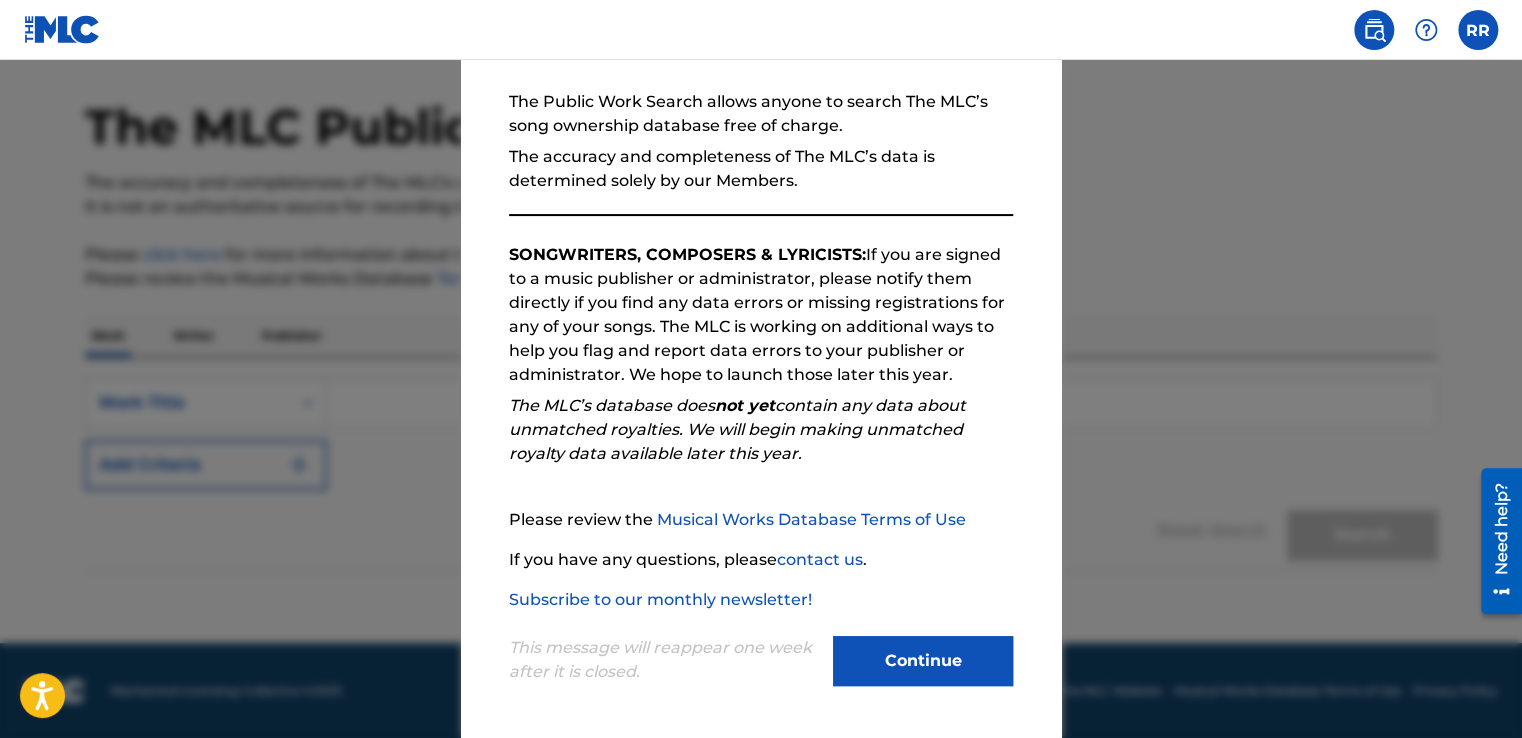 click on "Welcome to The MLC's Public Work Search The Public Work Search allows anyone to search The MLC’s song ownership database free of charge. The accuracy and completeness of The MLC’s data is determined solely by our Members. SONGWRITERS, COMPOSERS & LYRICISTS:  If you are signed to a music publisher or administrator, please notify them directly if you find any data errors or missing registrations for any of your songs. The MLC is working on additional ways to help you flag and report data errors to your publisher or administrator. We hope to launch those later this year. The MLC’s database does  not yet  contain any data about unmatched royalties. We will begin making unmatched royalty data available later this year. Please review the   Musical Works Database Terms of Use If you have any questions, please  contact us . Subscribe to our monthly newsletter! This message will reappear one week after it is closed. Continue" at bounding box center [761, 343] 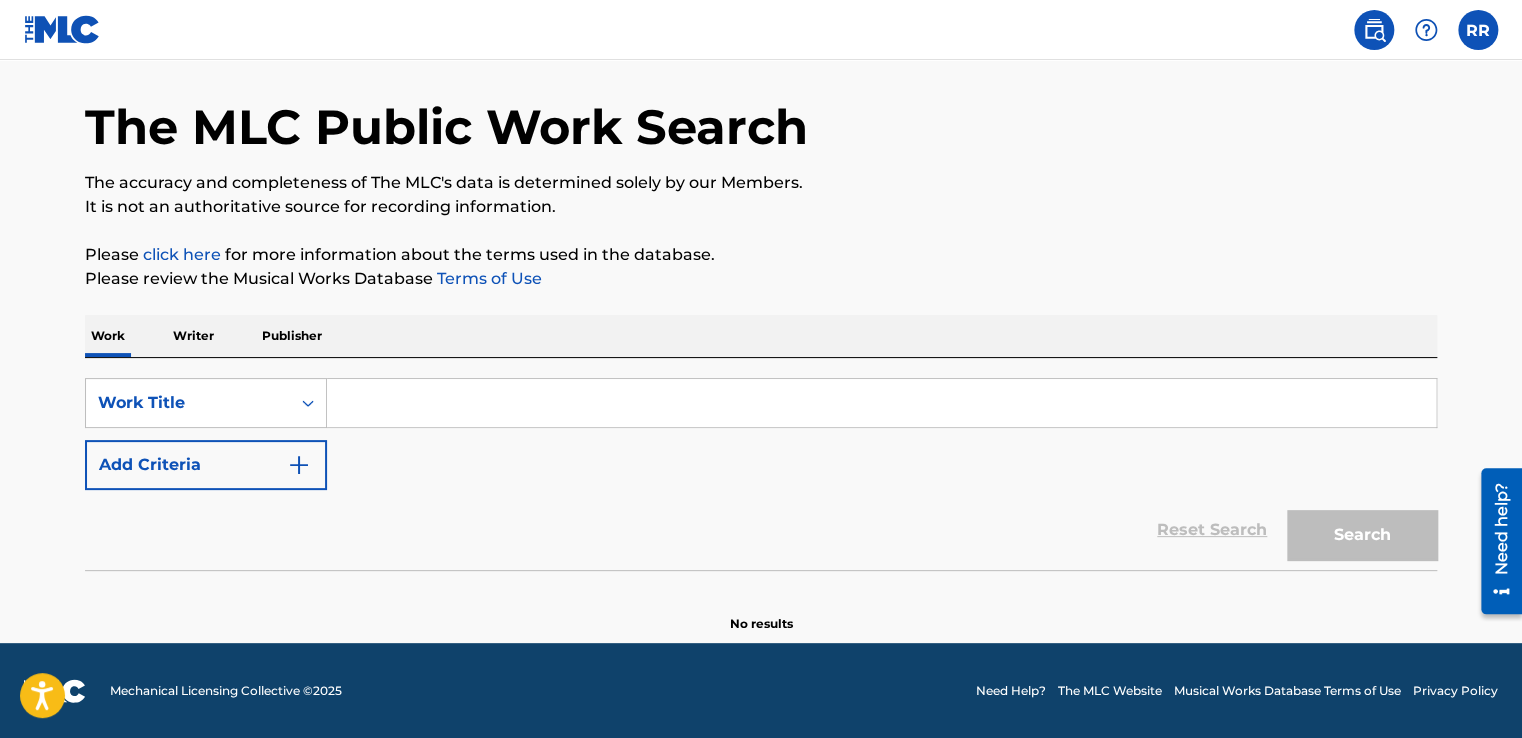 scroll, scrollTop: 0, scrollLeft: 0, axis: both 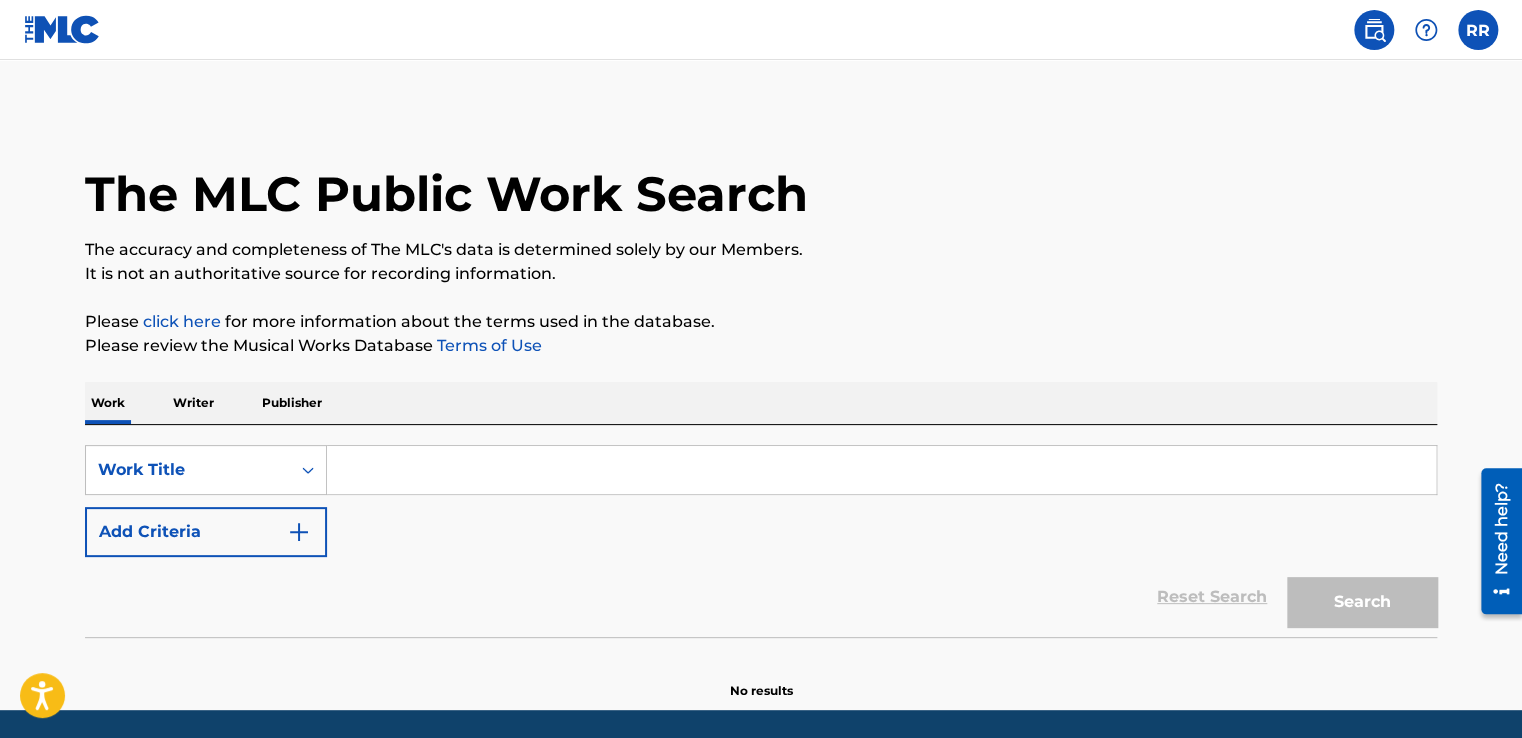 click on "Writer" at bounding box center [193, 403] 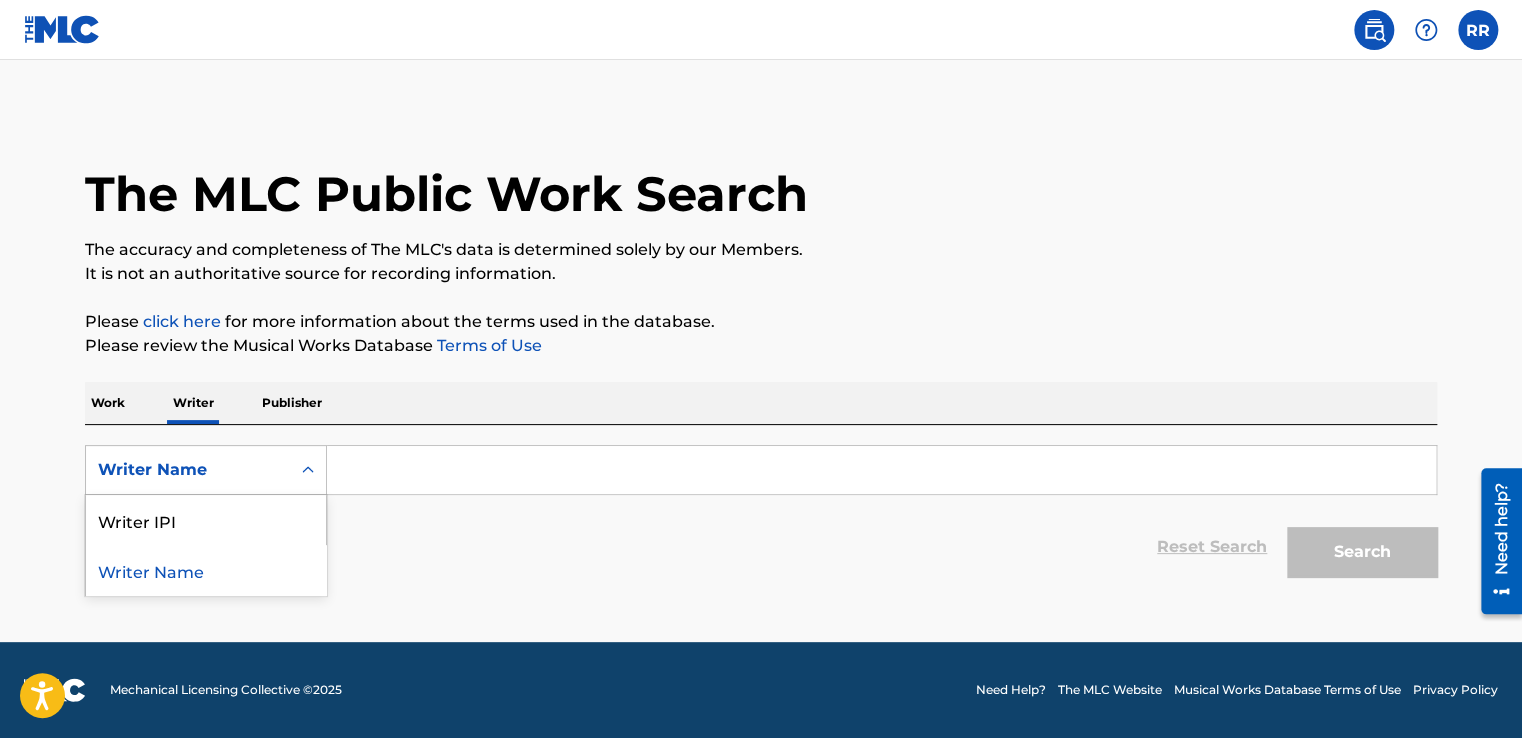 click on "Writer Name" at bounding box center (188, 470) 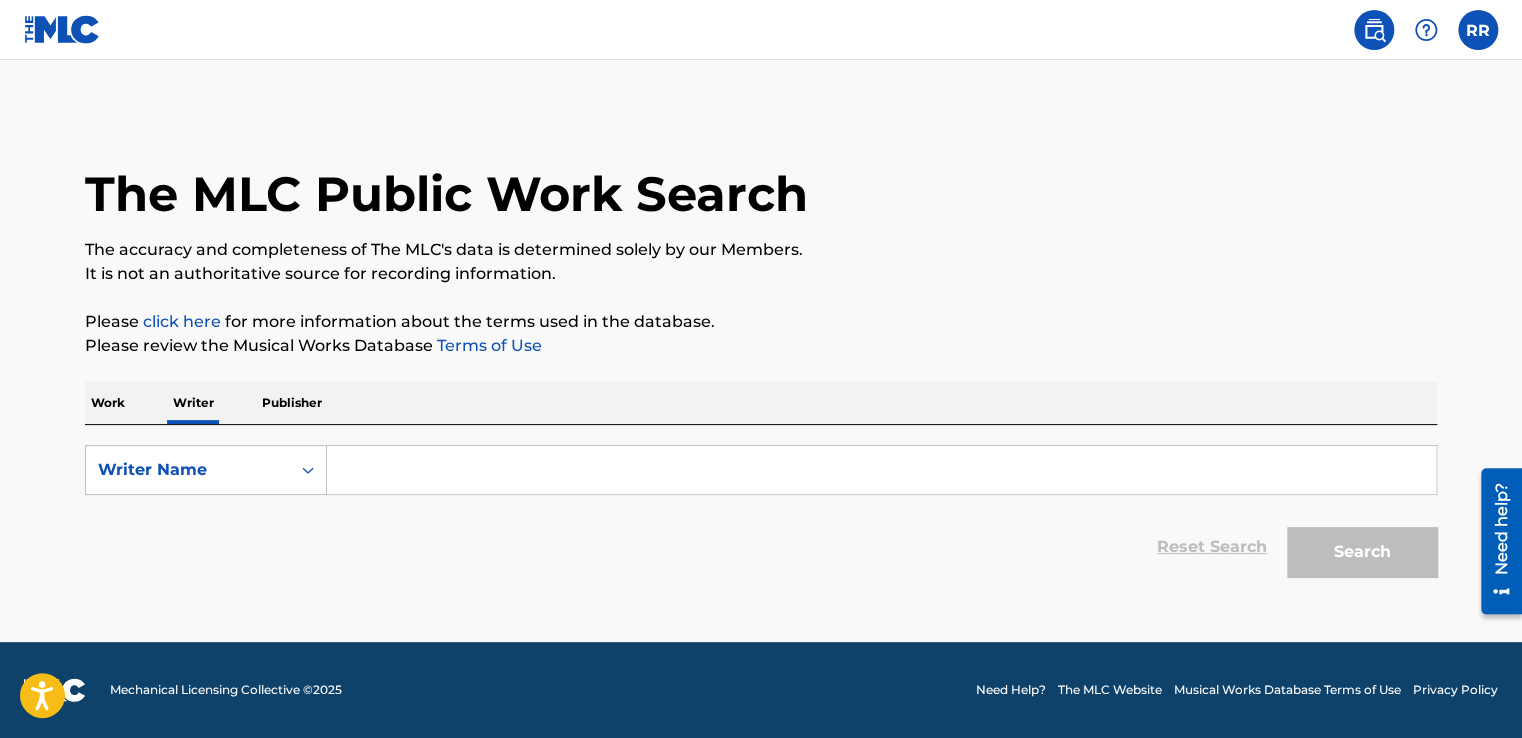 click on "Writer Name" at bounding box center (188, 470) 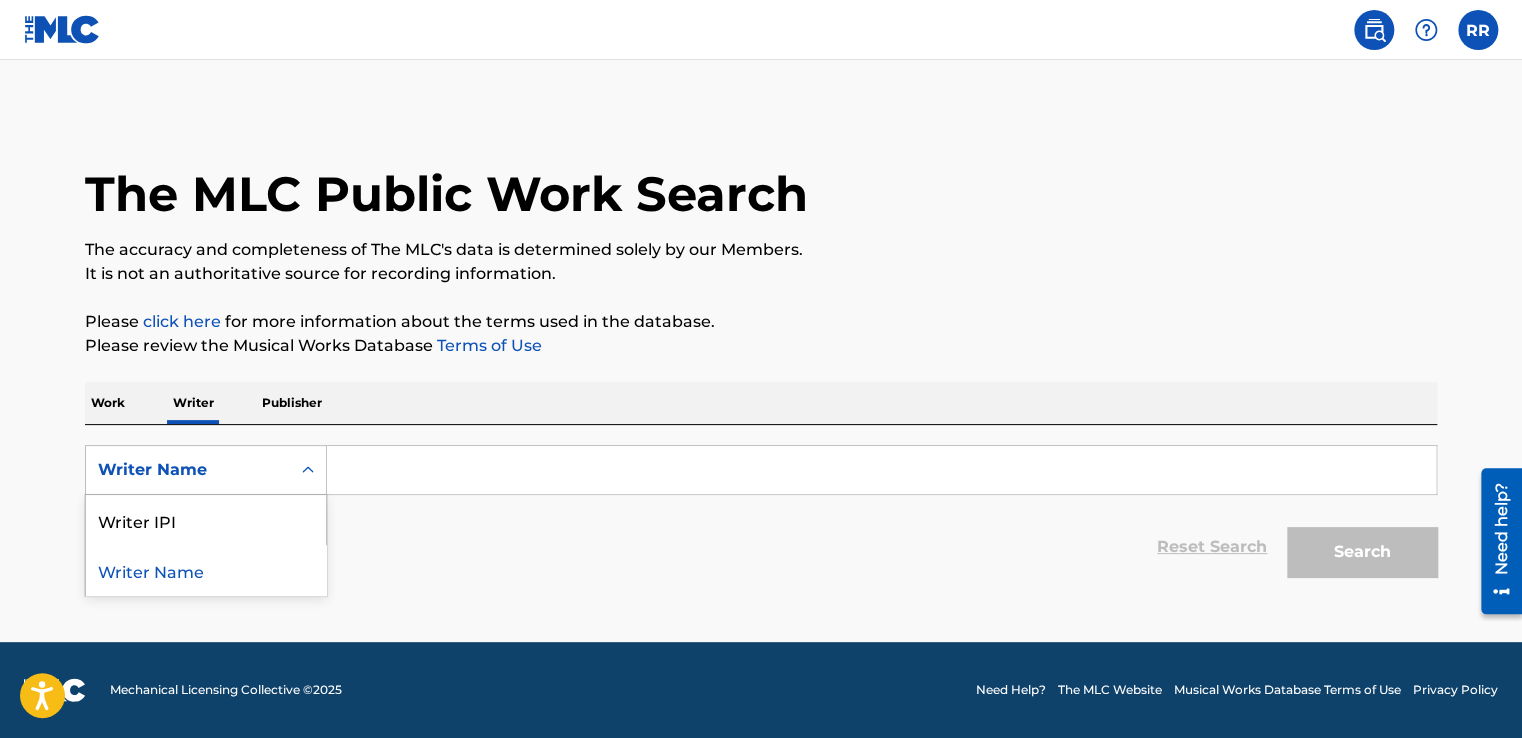 click on "Writer Name" at bounding box center [188, 470] 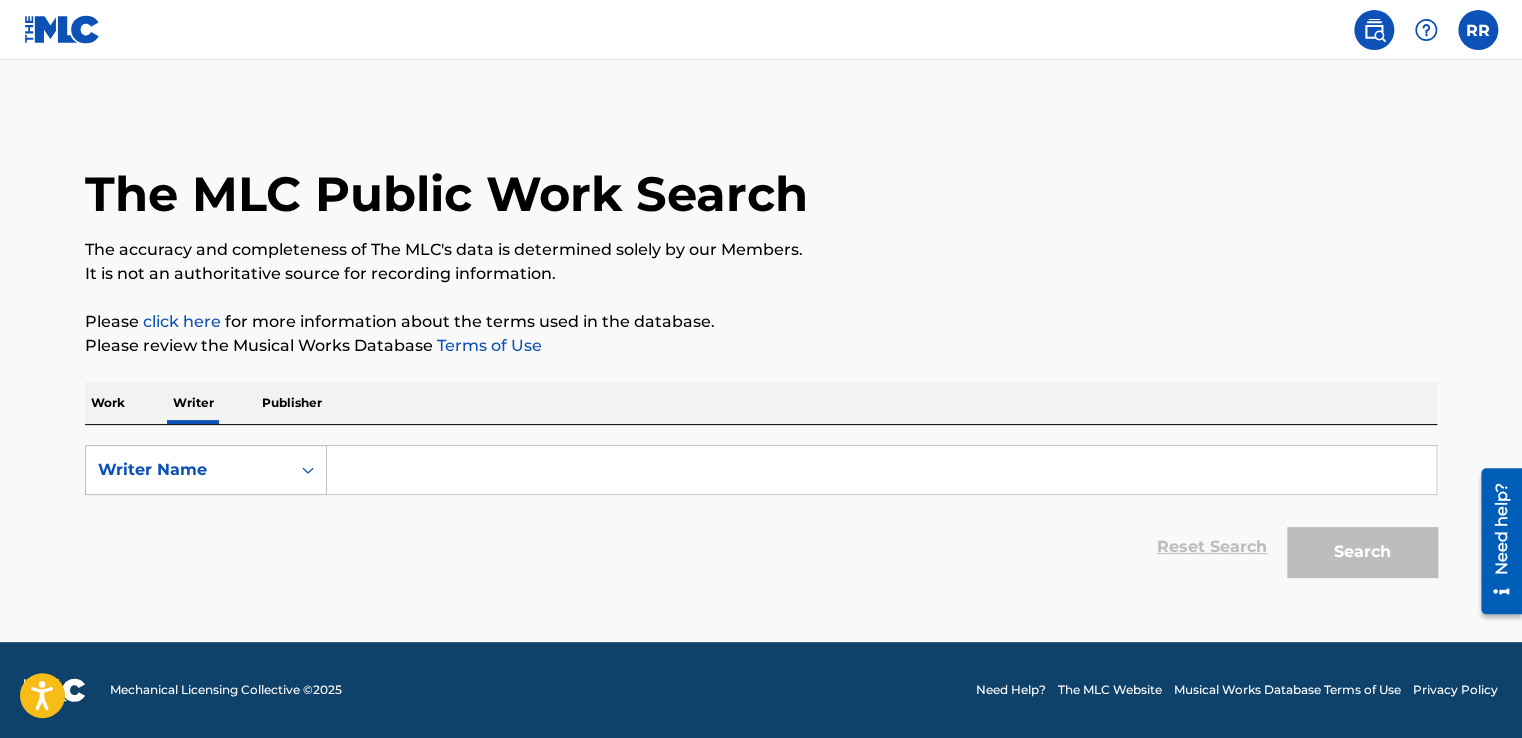 click 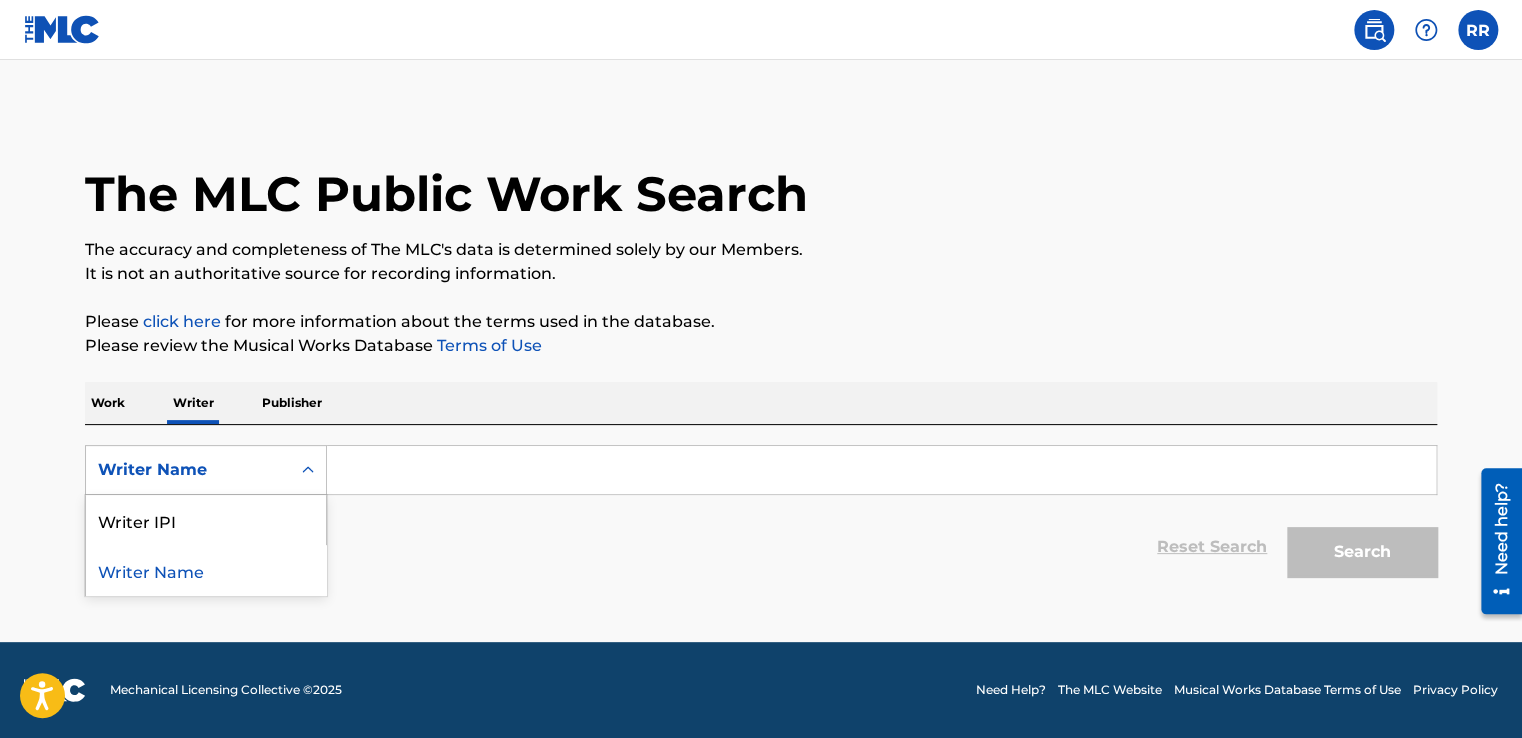 click on "Writer Name" at bounding box center (206, 570) 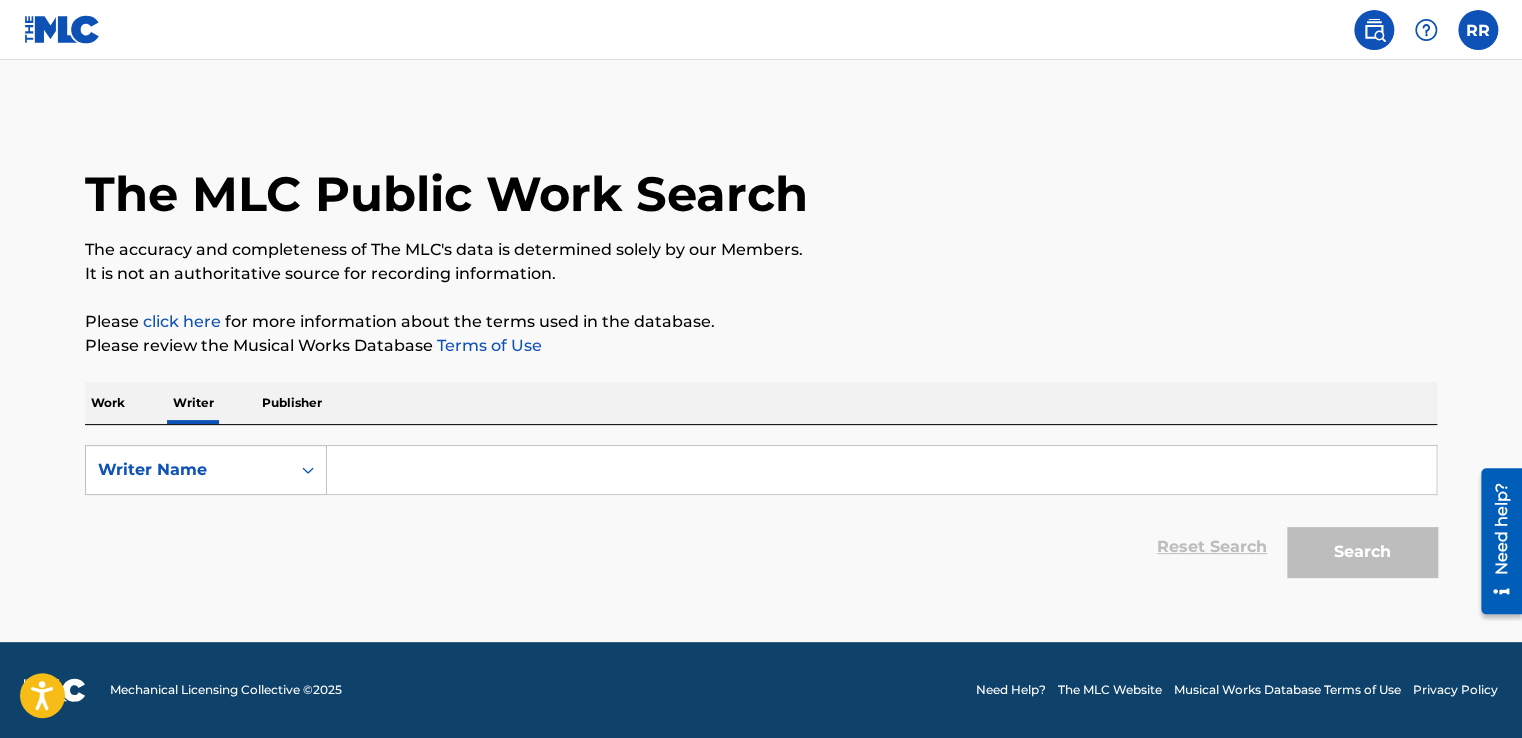 click at bounding box center [881, 470] 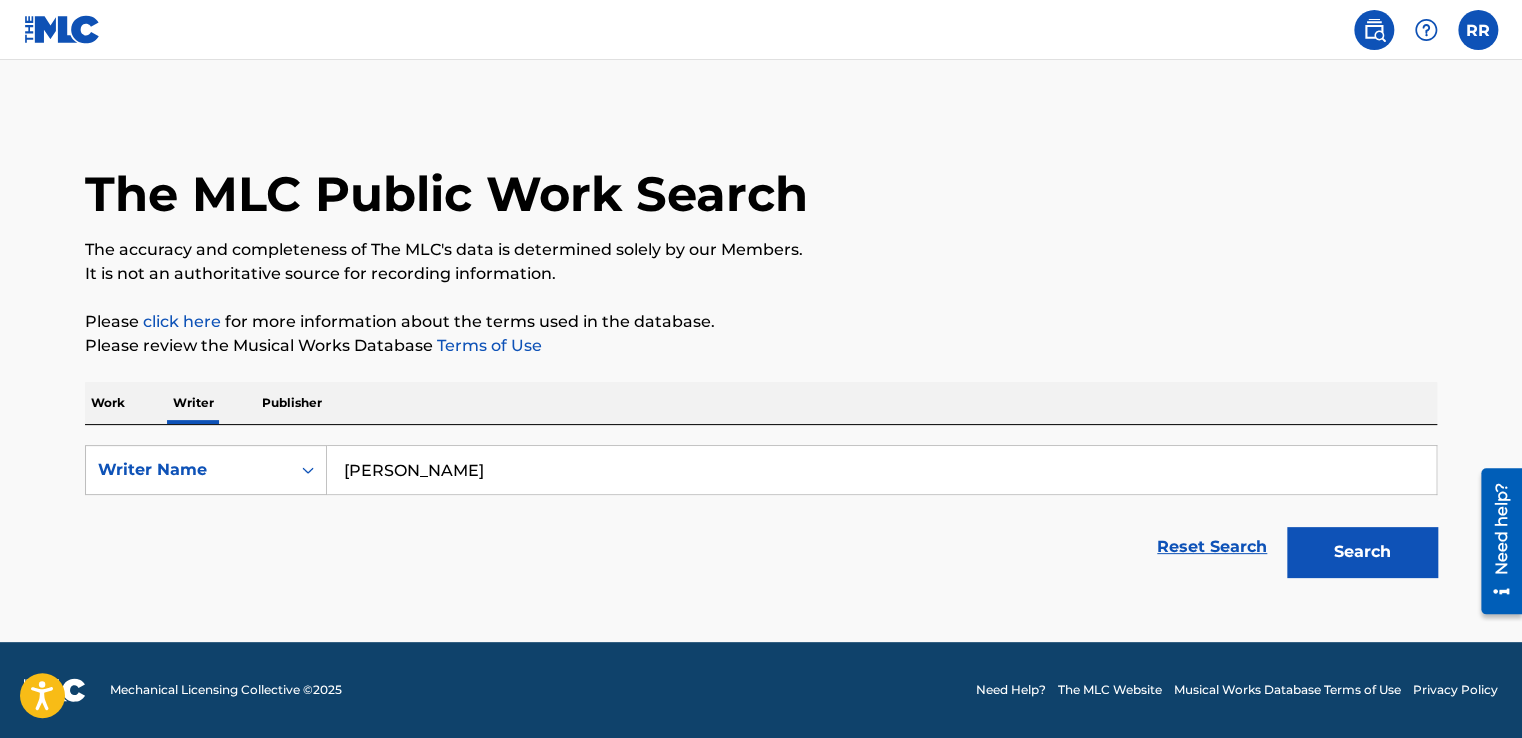 type on "[PERSON_NAME]" 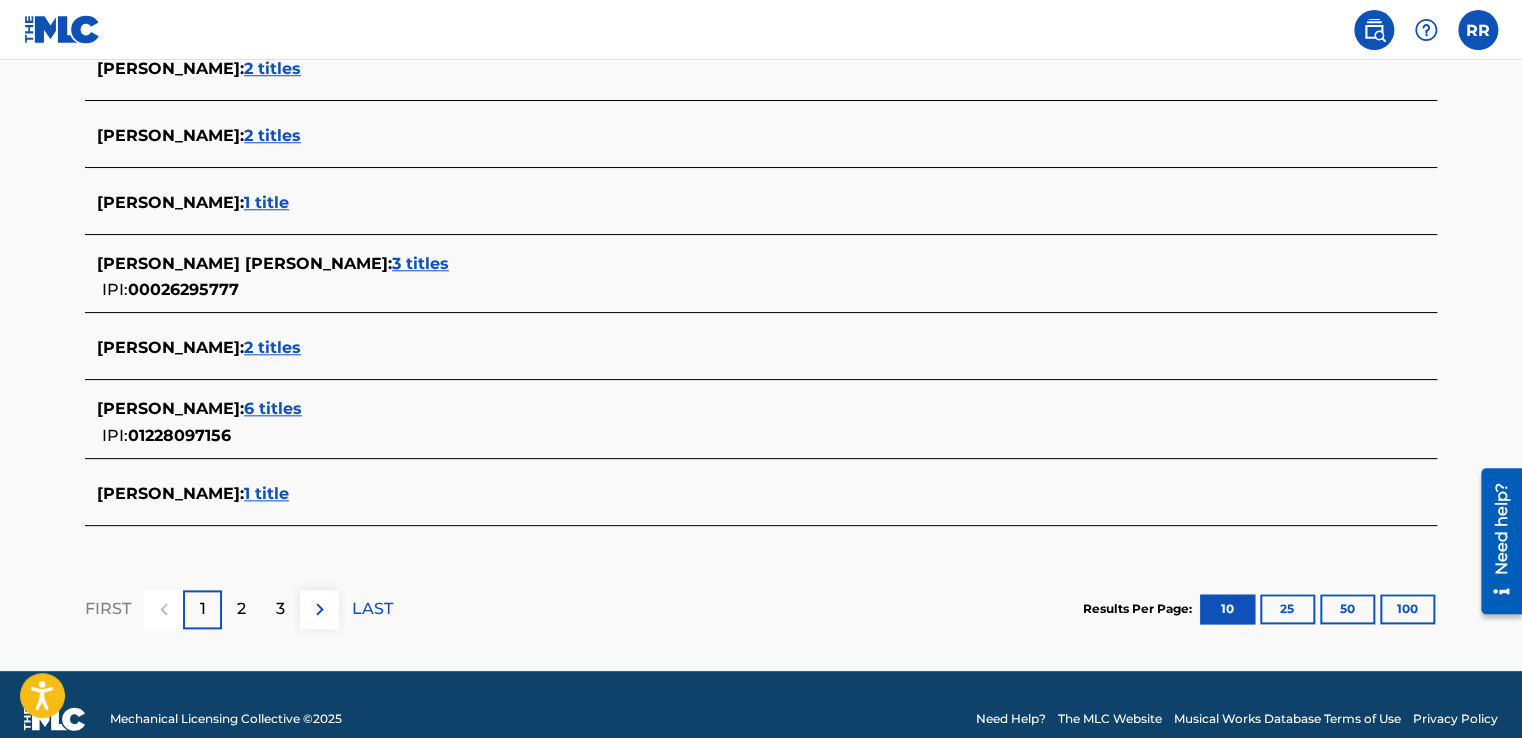 scroll, scrollTop: 848, scrollLeft: 0, axis: vertical 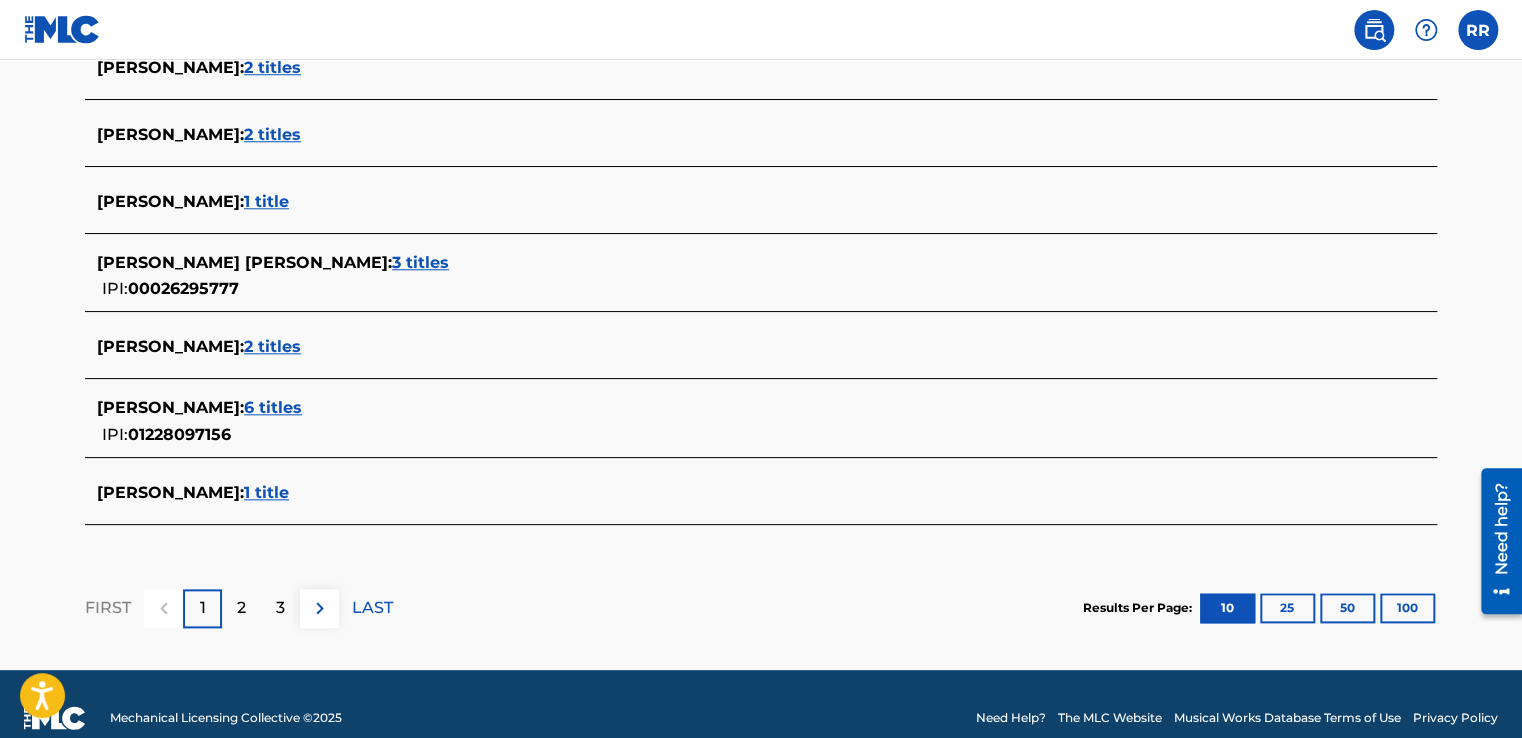 click on "1 title" at bounding box center [266, 492] 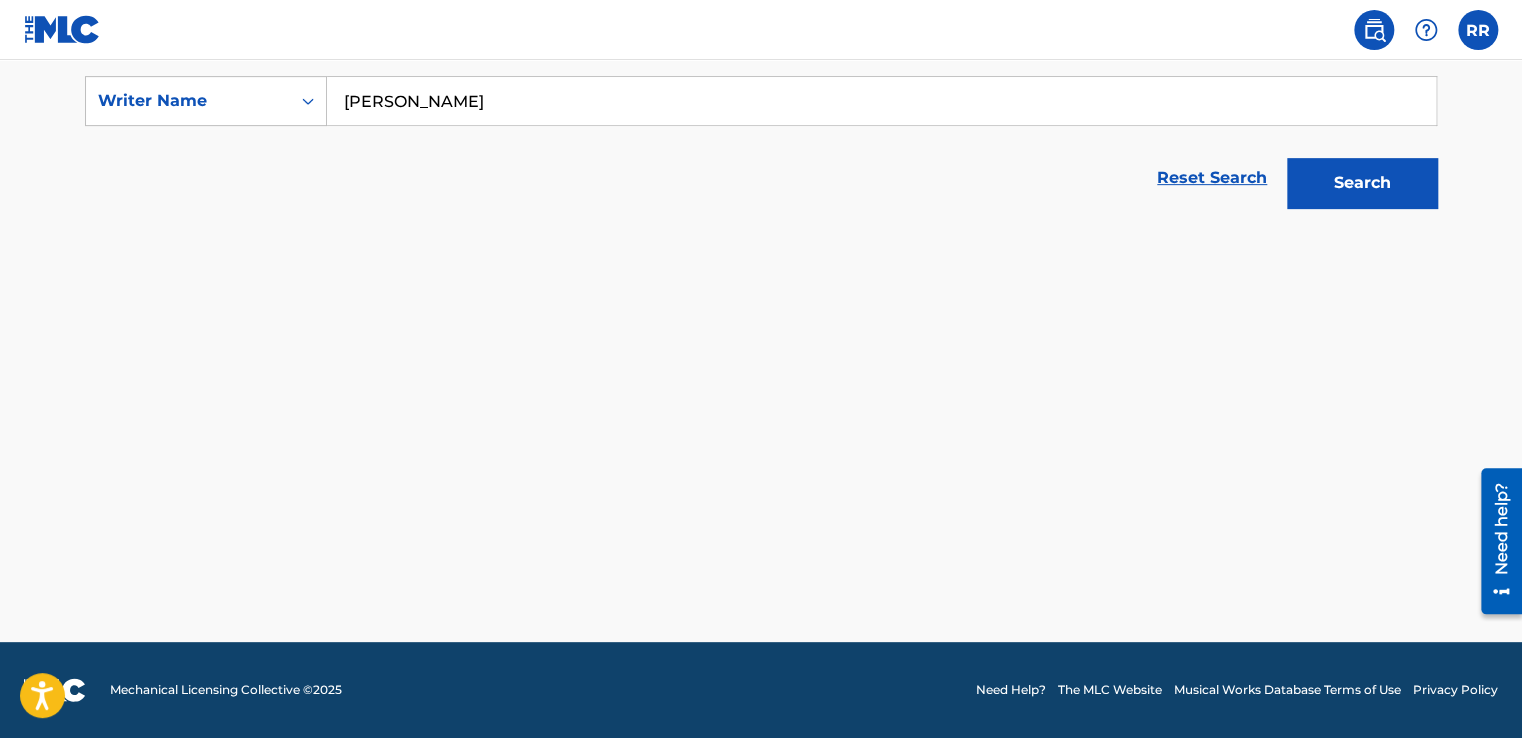 scroll, scrollTop: 368, scrollLeft: 0, axis: vertical 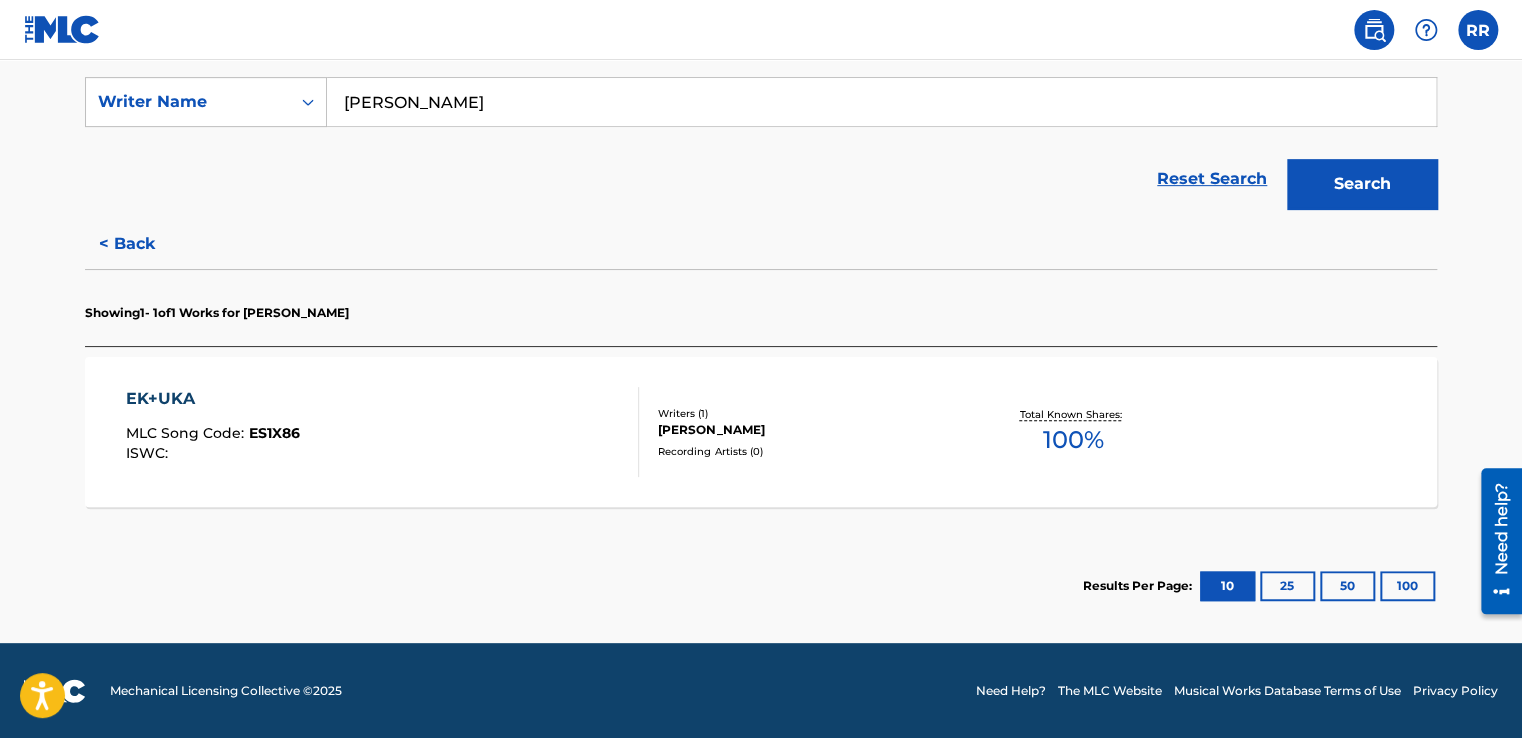 click at bounding box center [1374, 30] 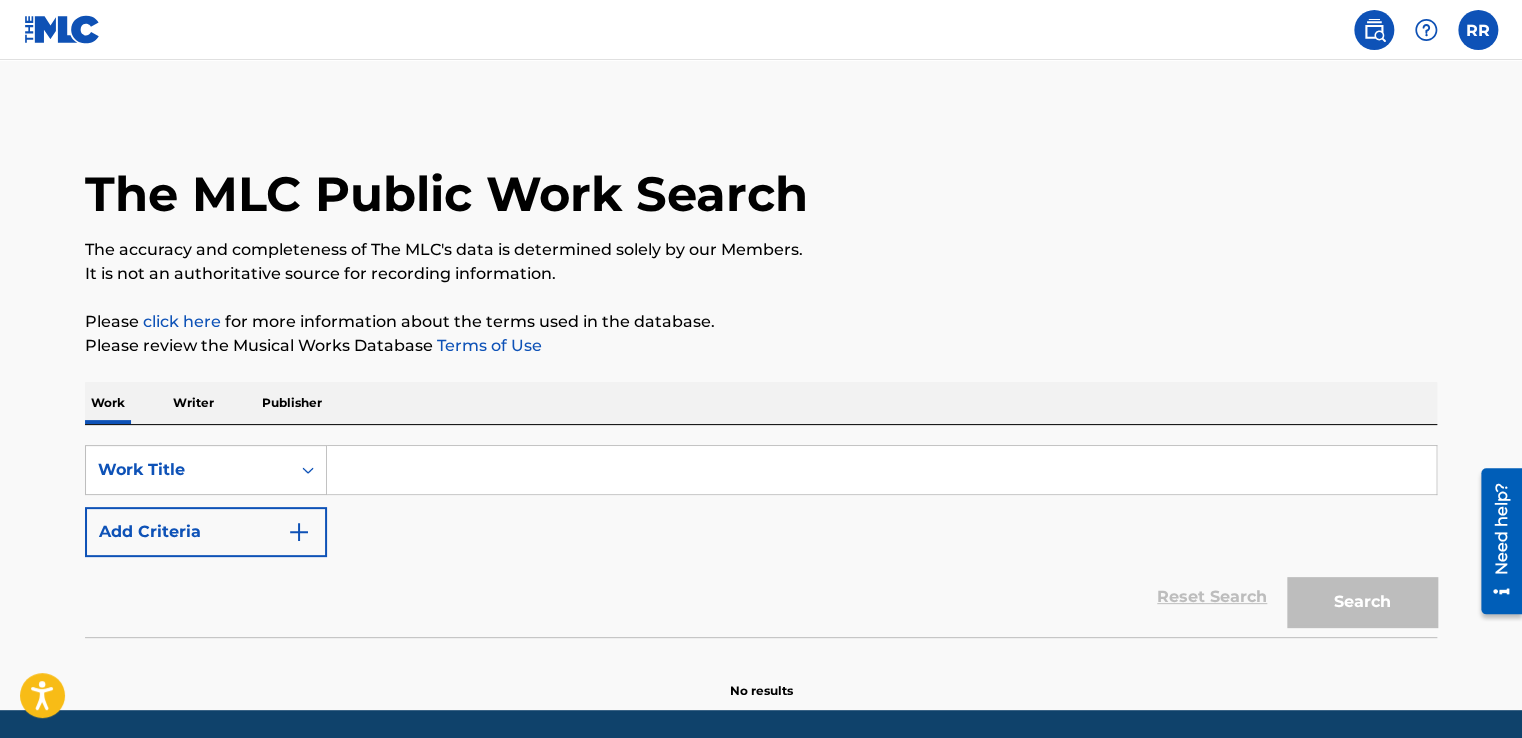 click on "Writer" at bounding box center (193, 403) 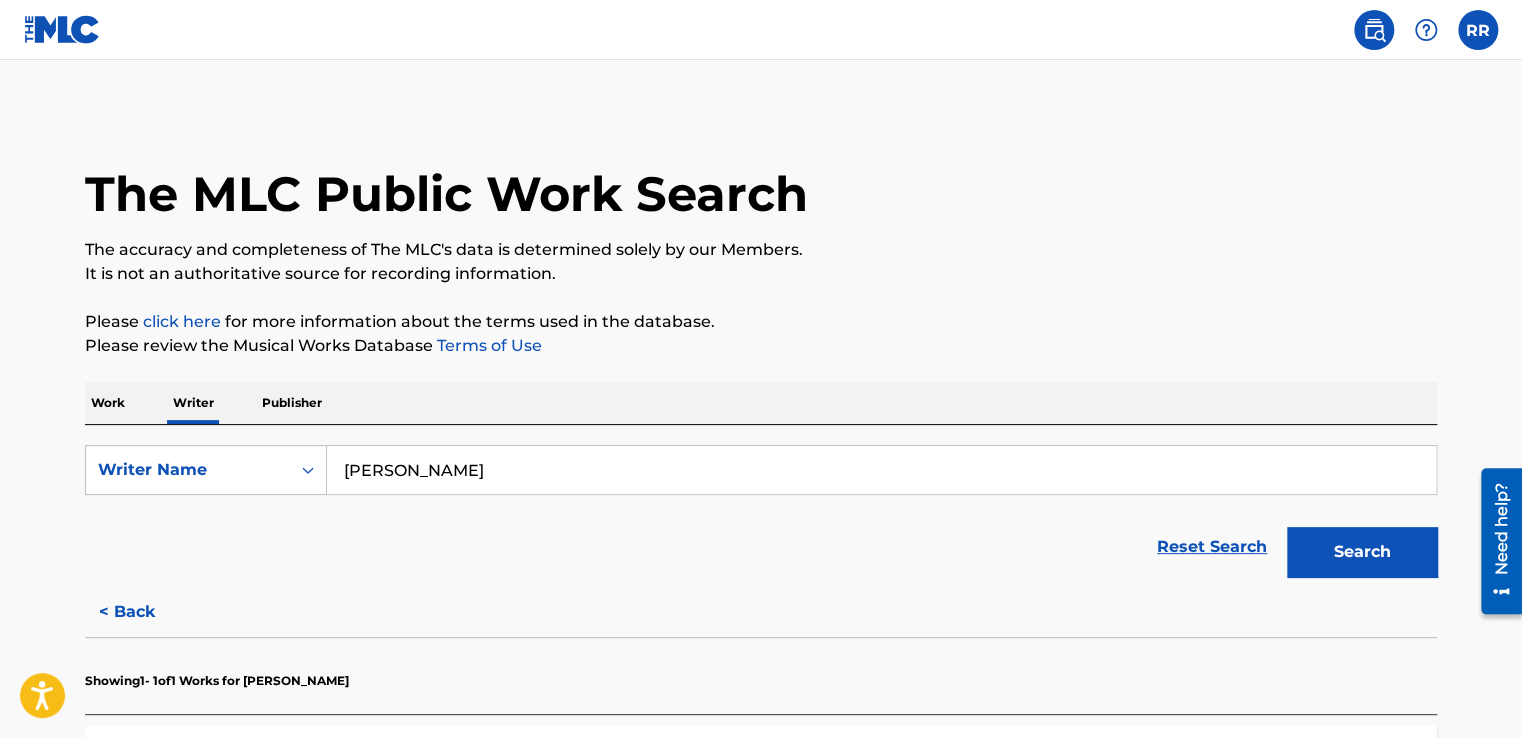 click at bounding box center (62, 29) 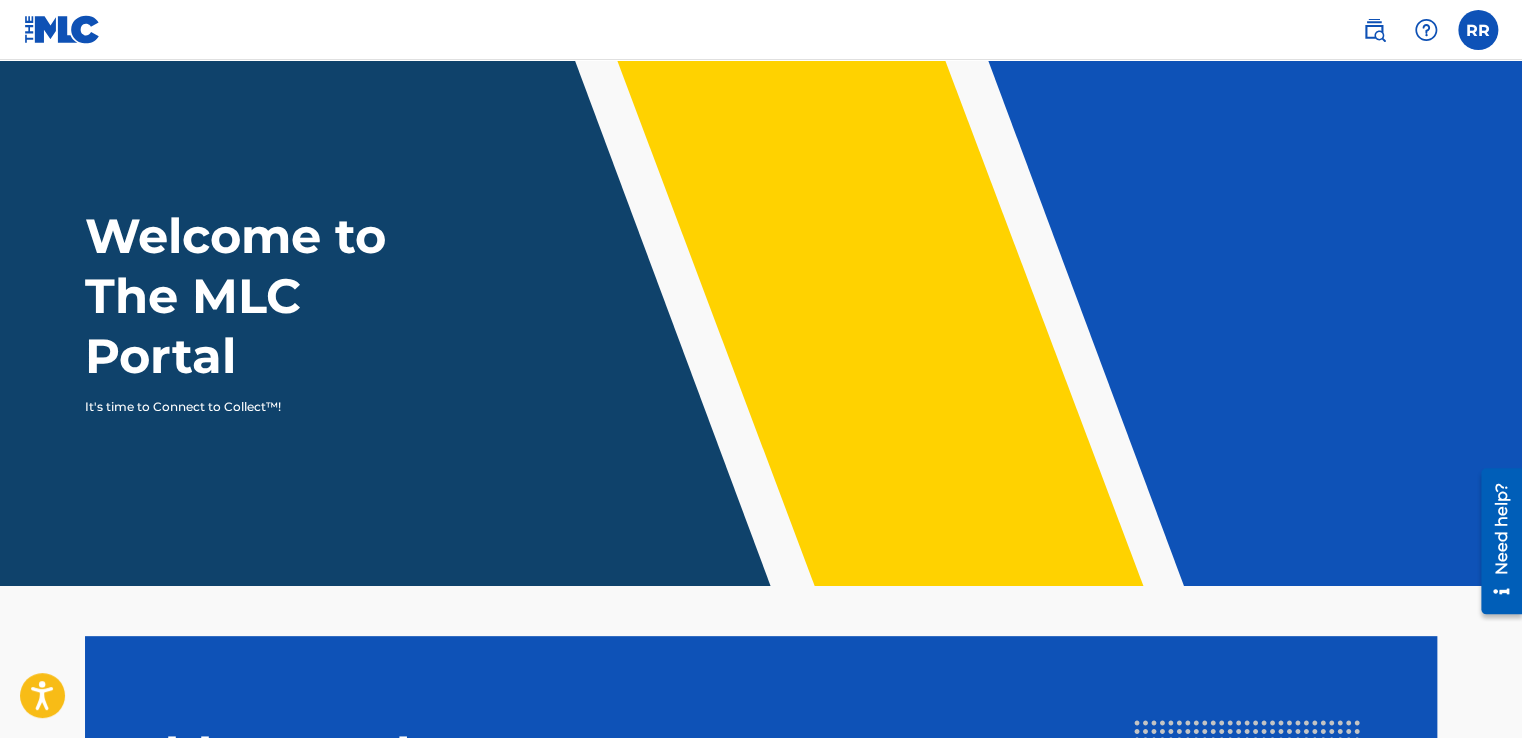 click at bounding box center [1478, 30] 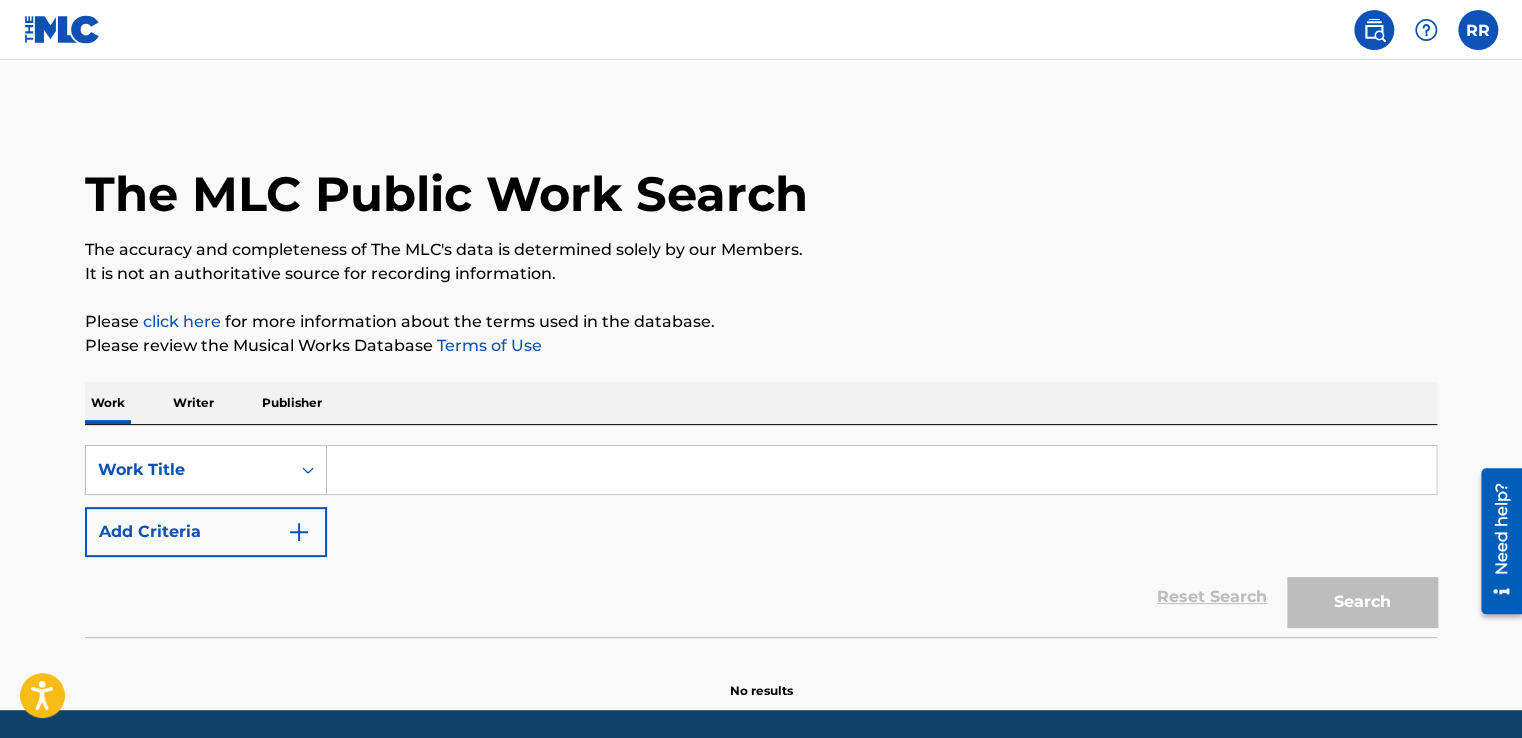click on "Publisher" at bounding box center [292, 403] 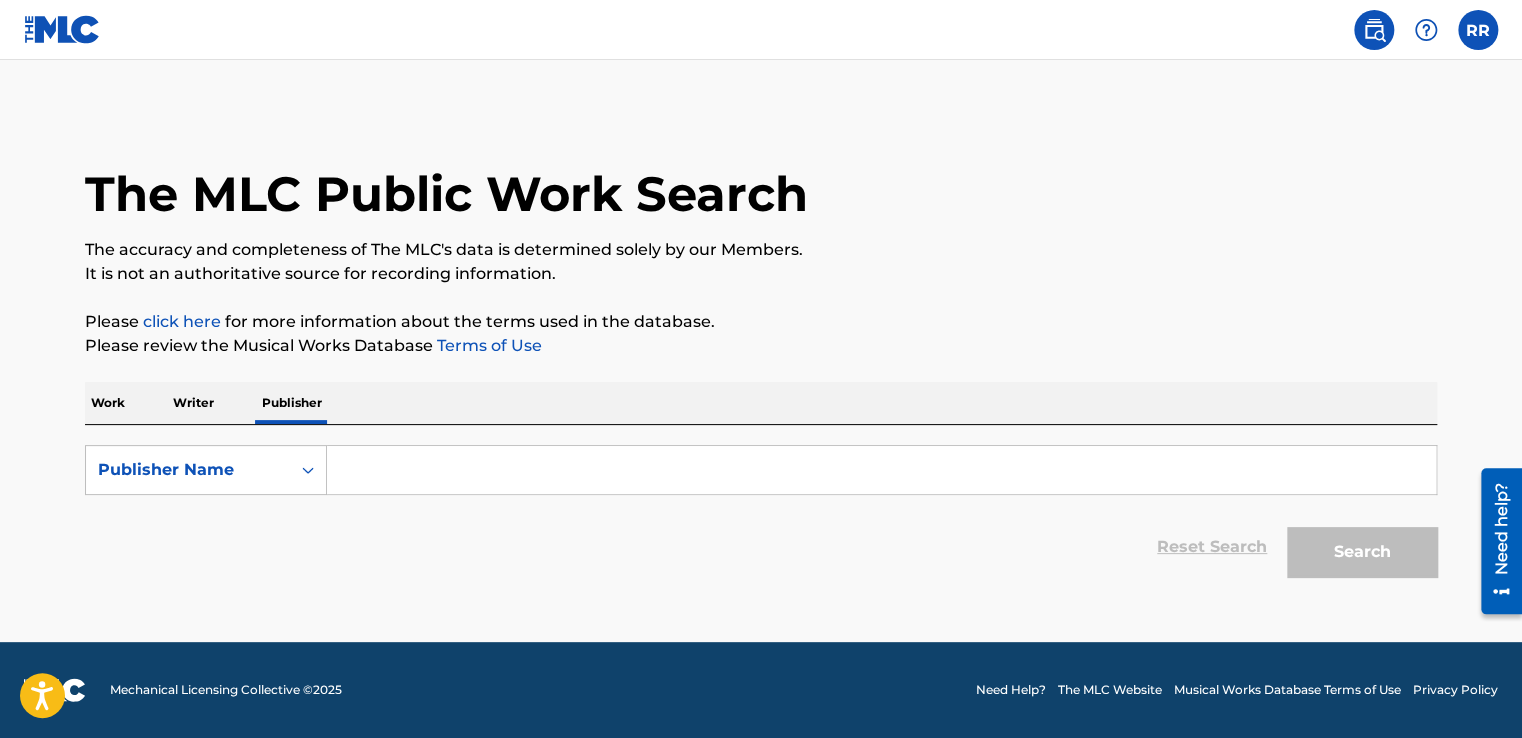 click on "Writer" at bounding box center (193, 403) 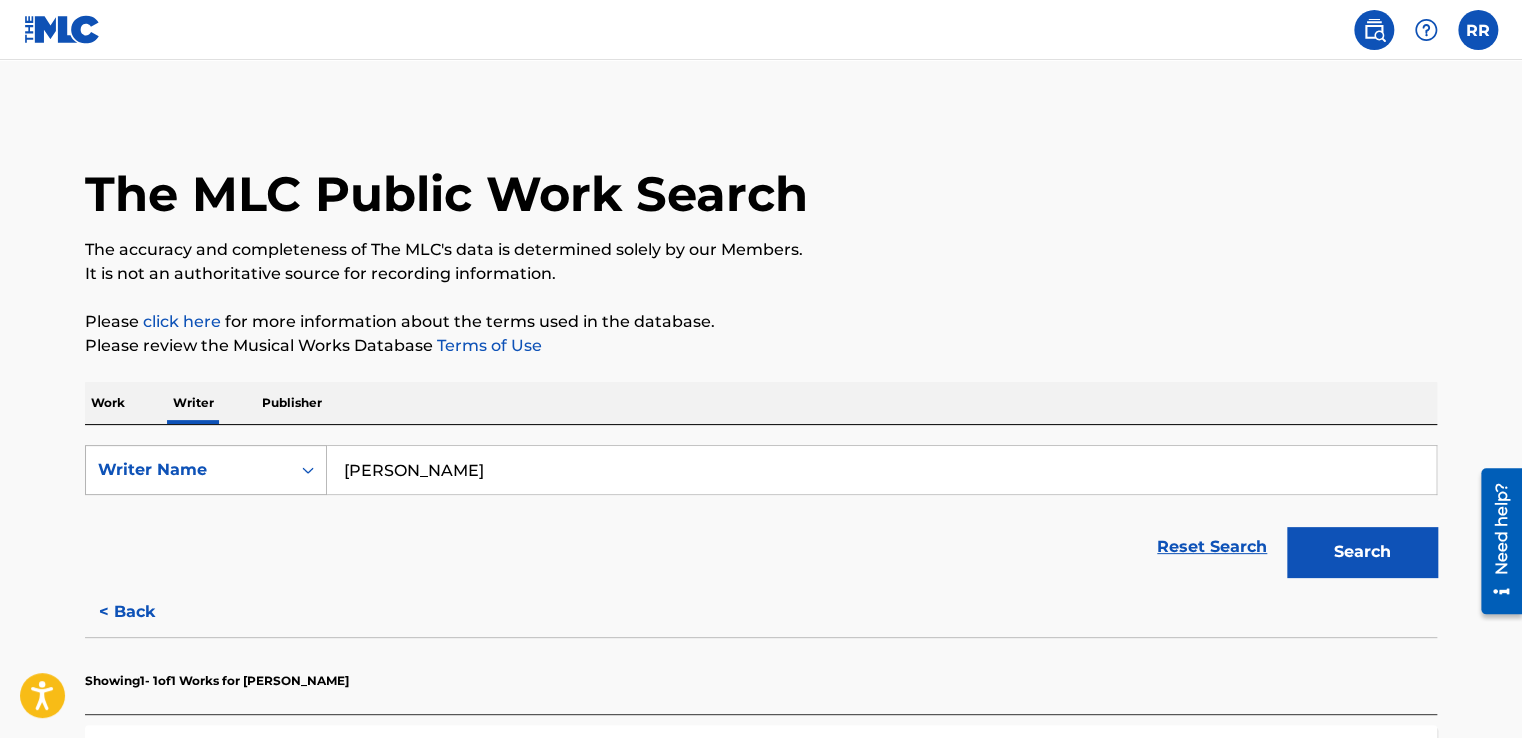 drag, startPoint x: 554, startPoint y: 471, endPoint x: 242, endPoint y: 457, distance: 312.31393 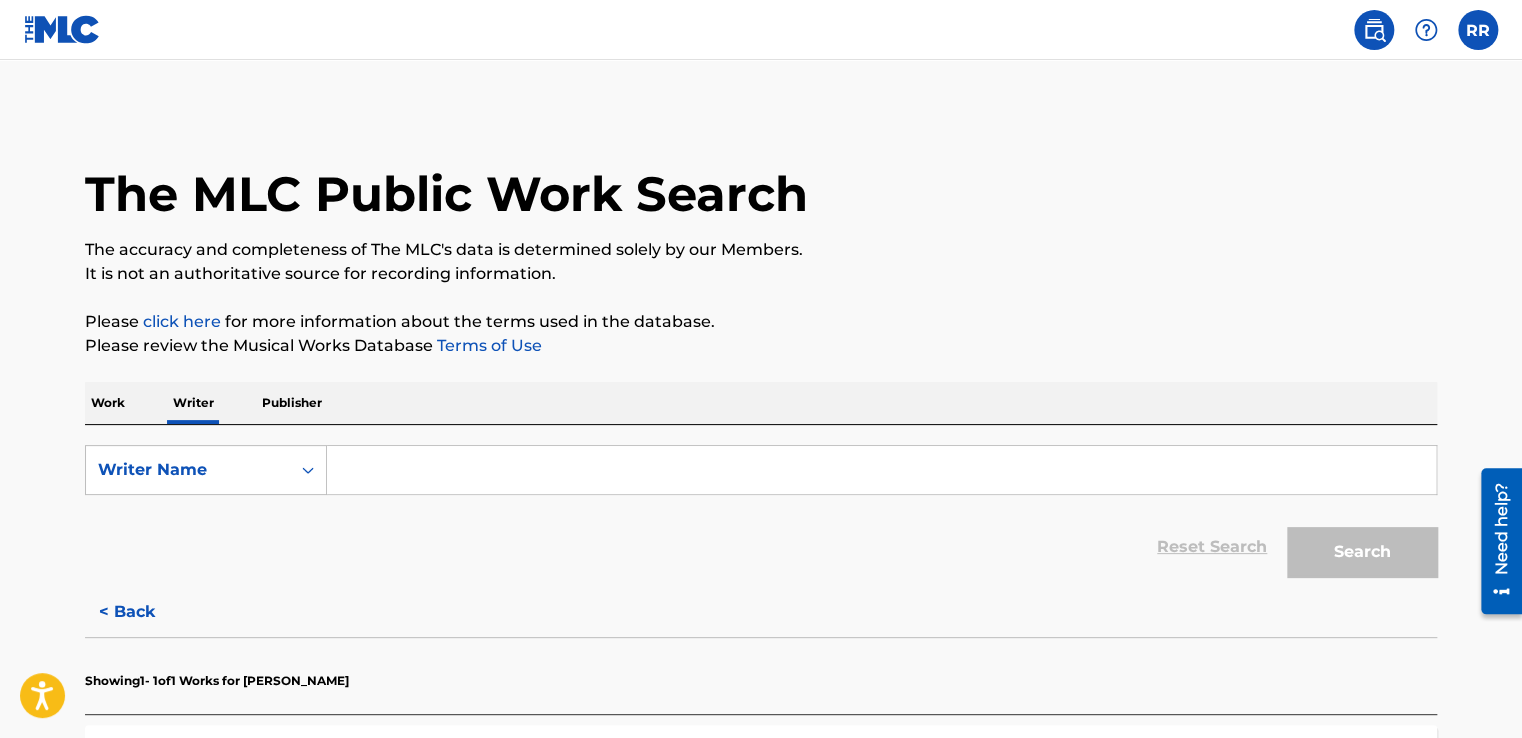 paste on "1203269490" 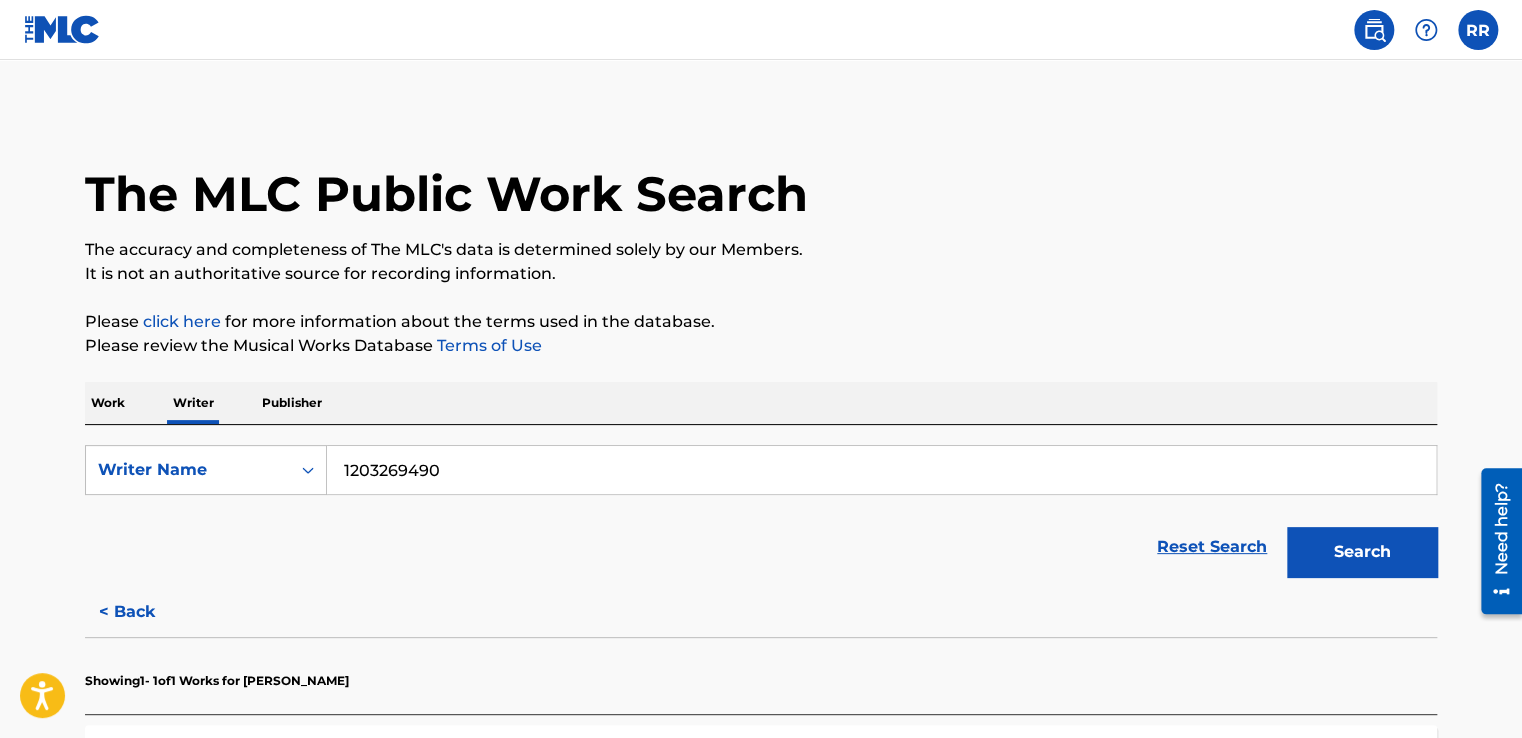 type on "1203269490" 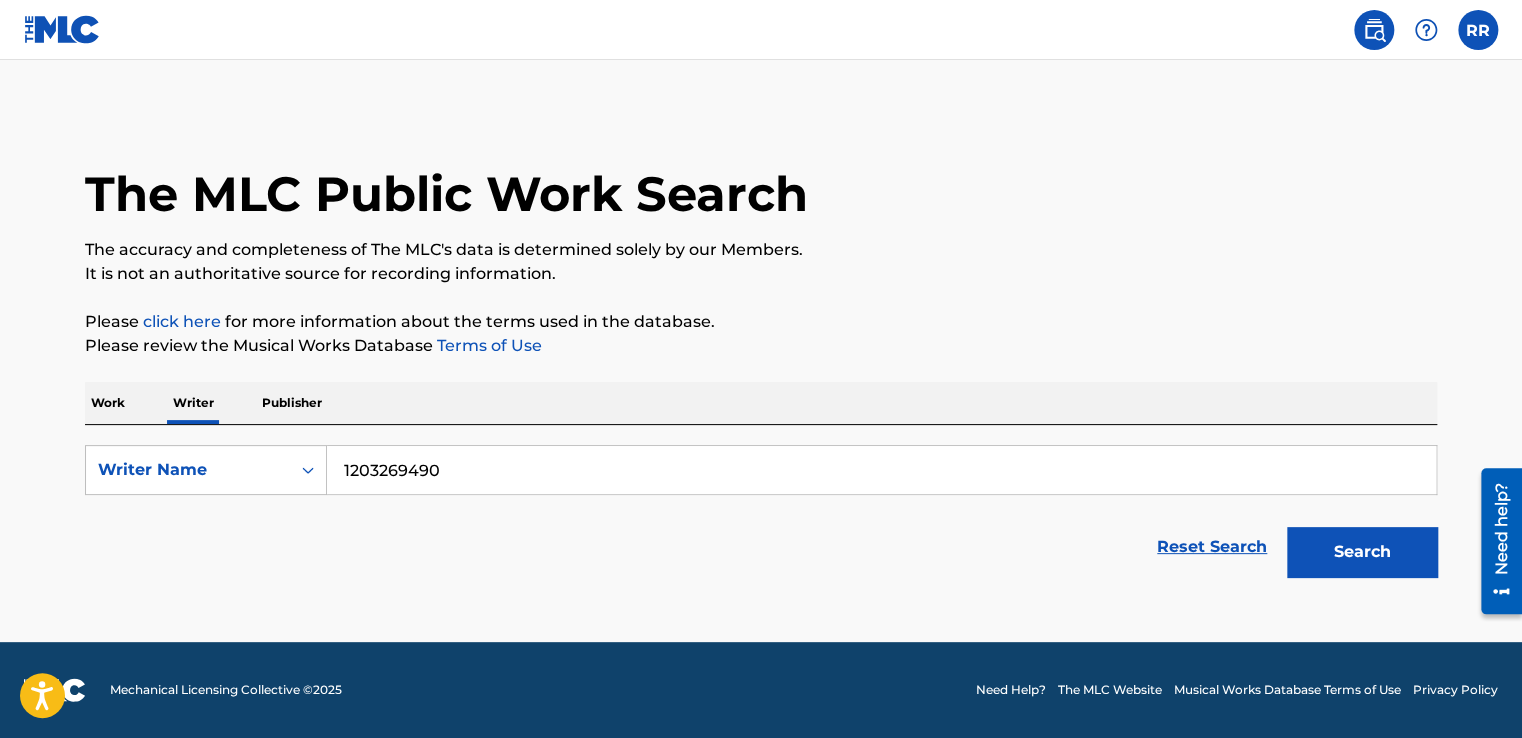 click on "Search" at bounding box center (1362, 552) 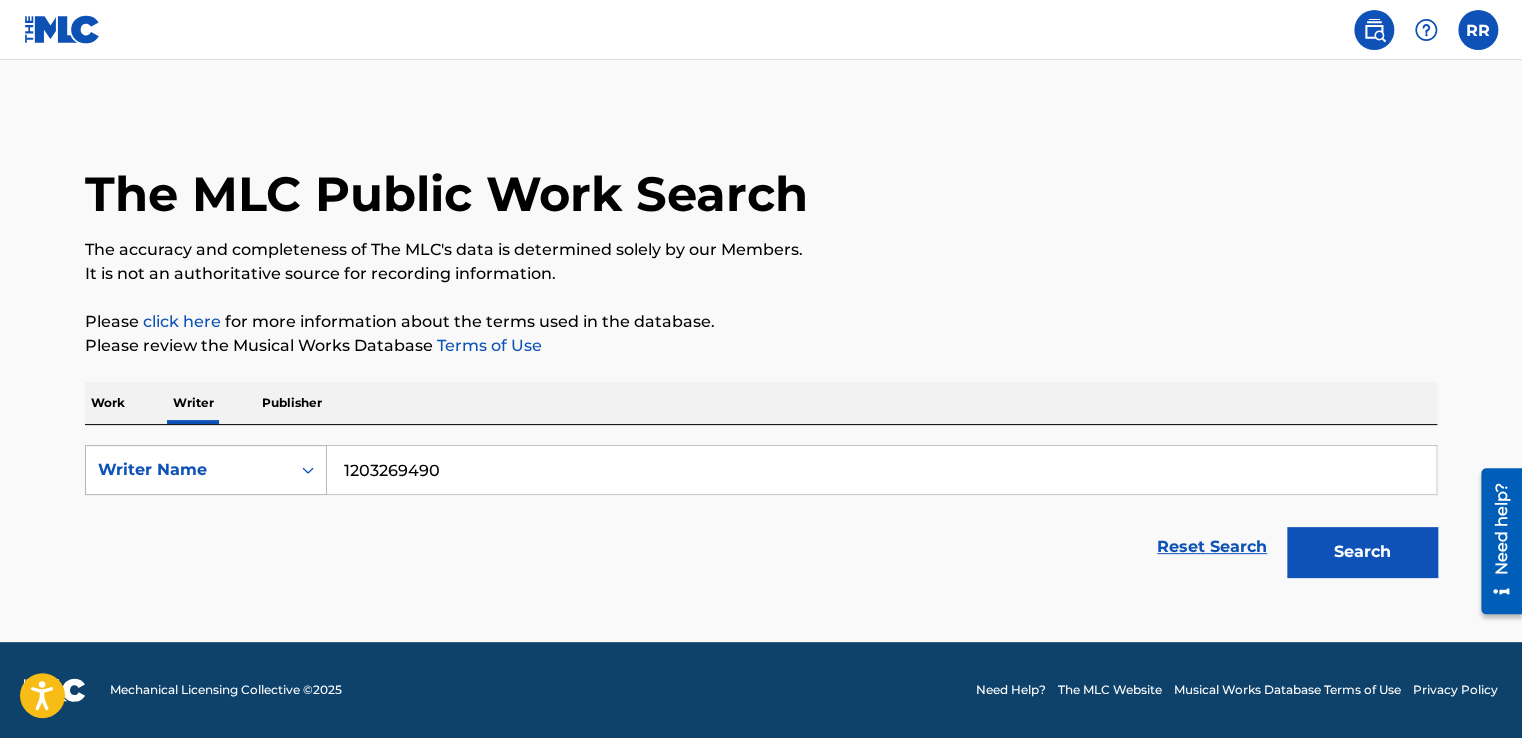 click on "Writer Name" at bounding box center [188, 470] 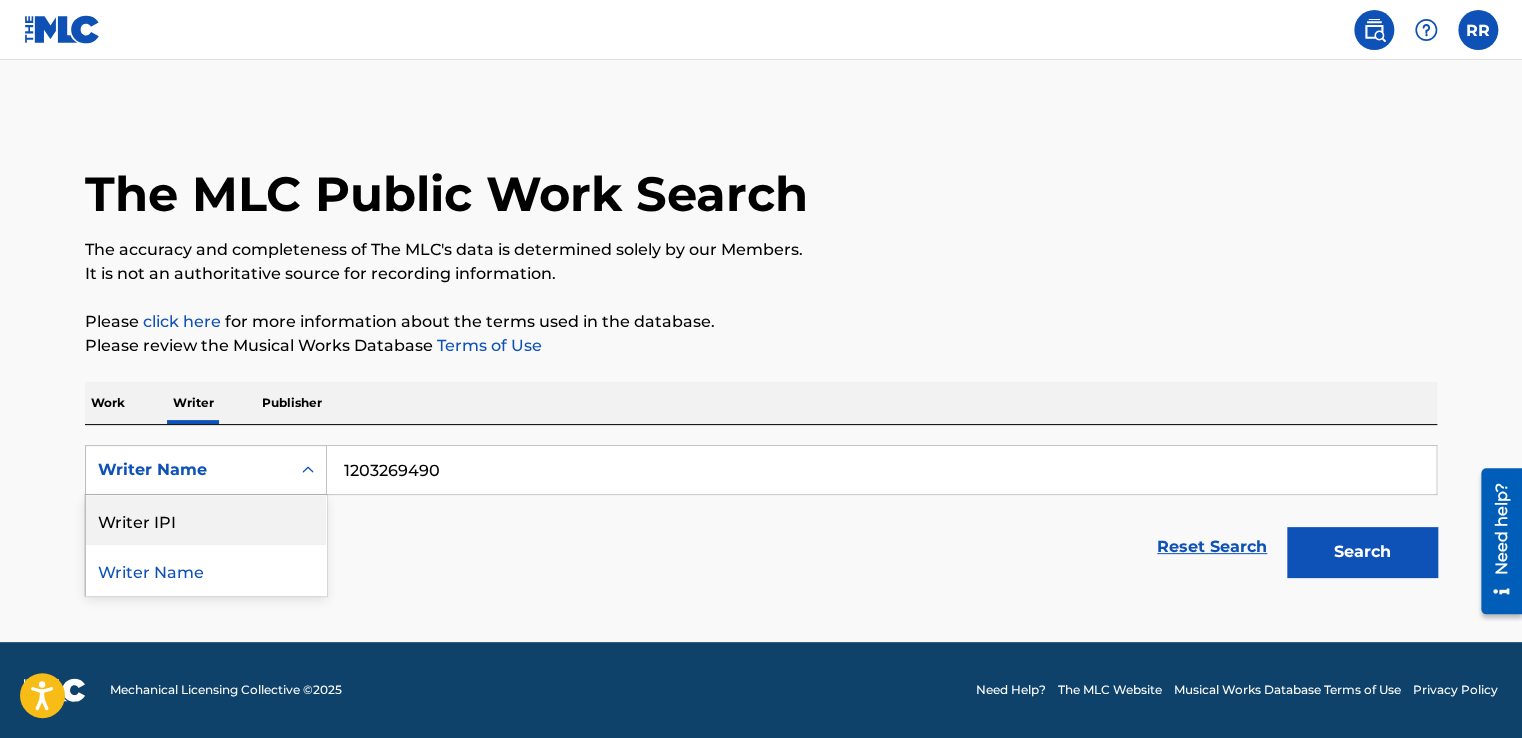 click on "Writer IPI" at bounding box center [206, 520] 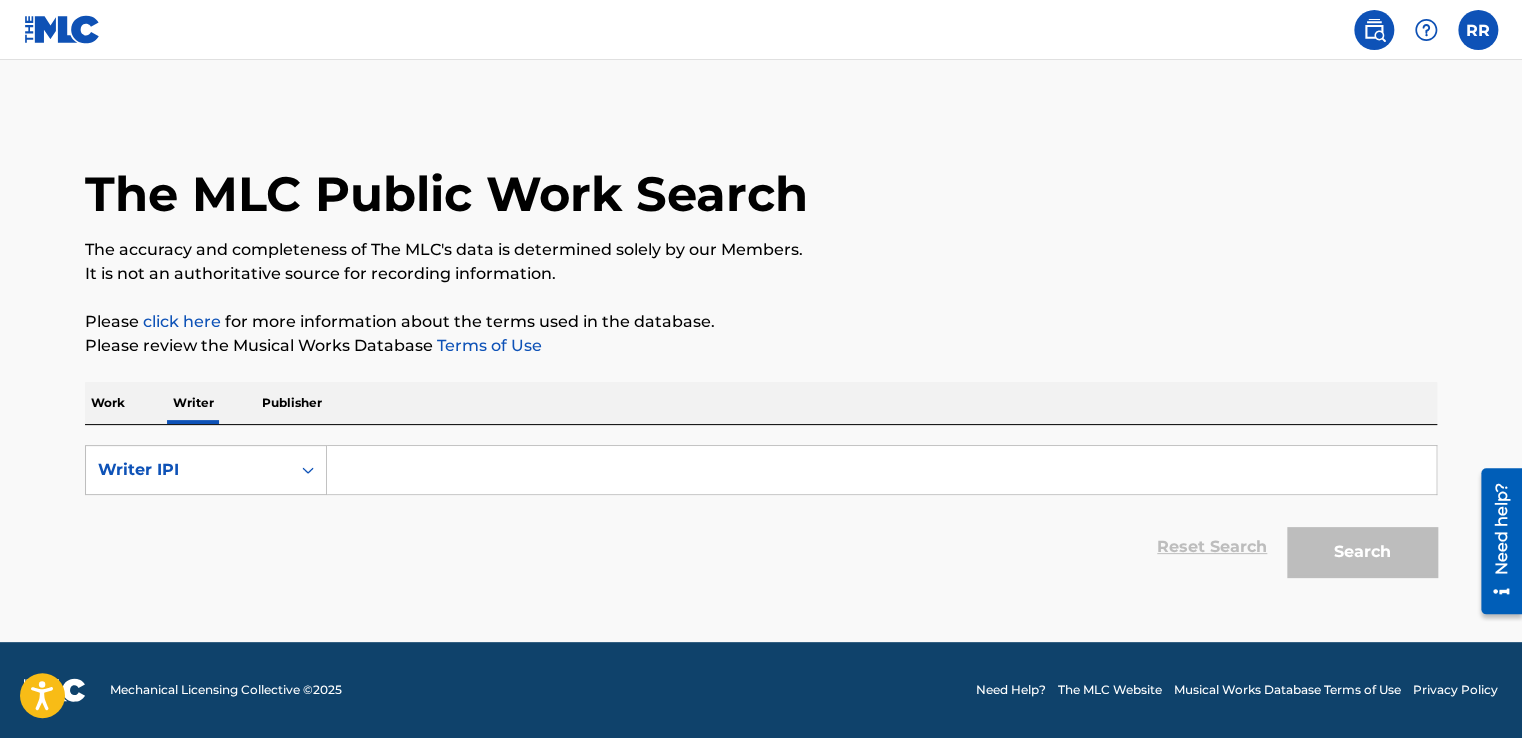 paste on "1203269490" 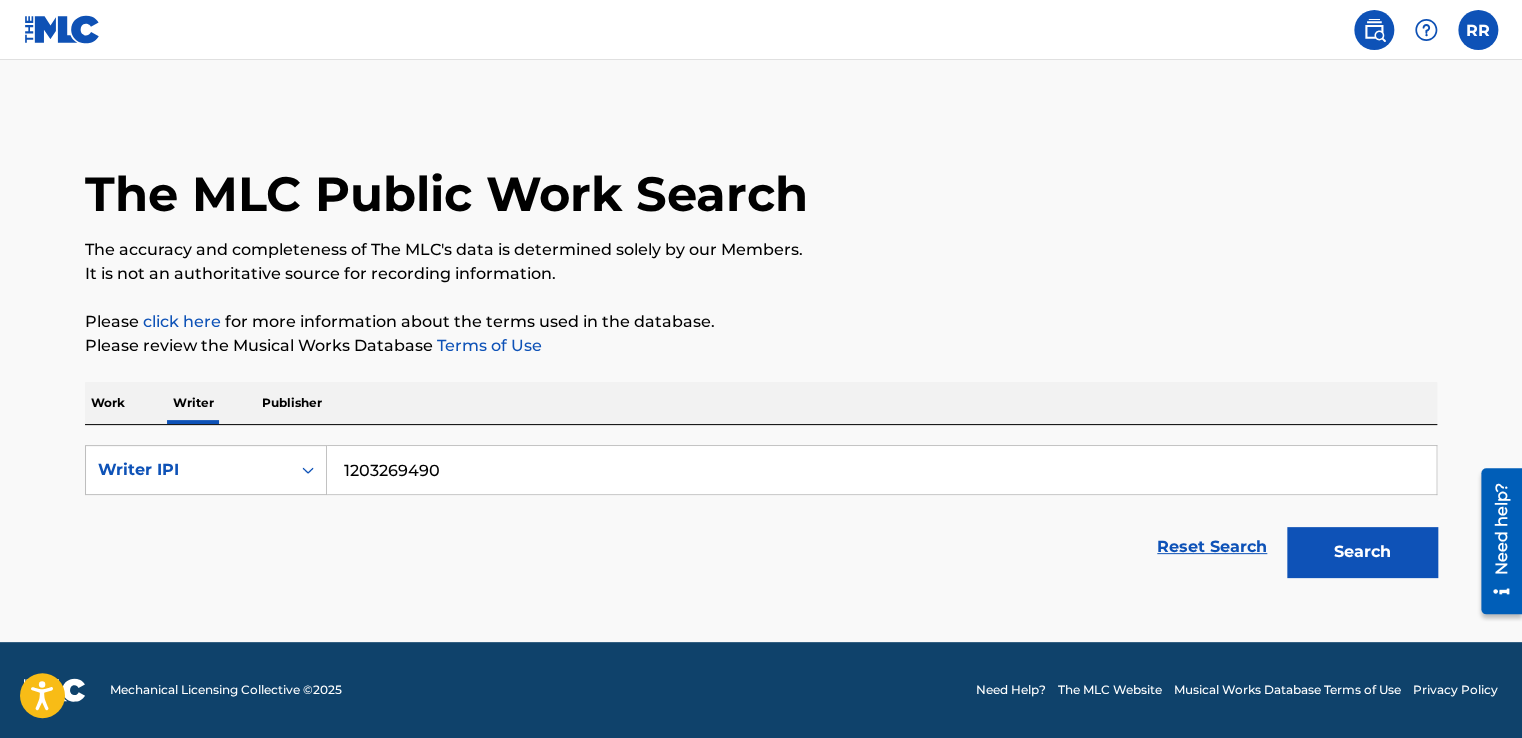 type on "1203269490" 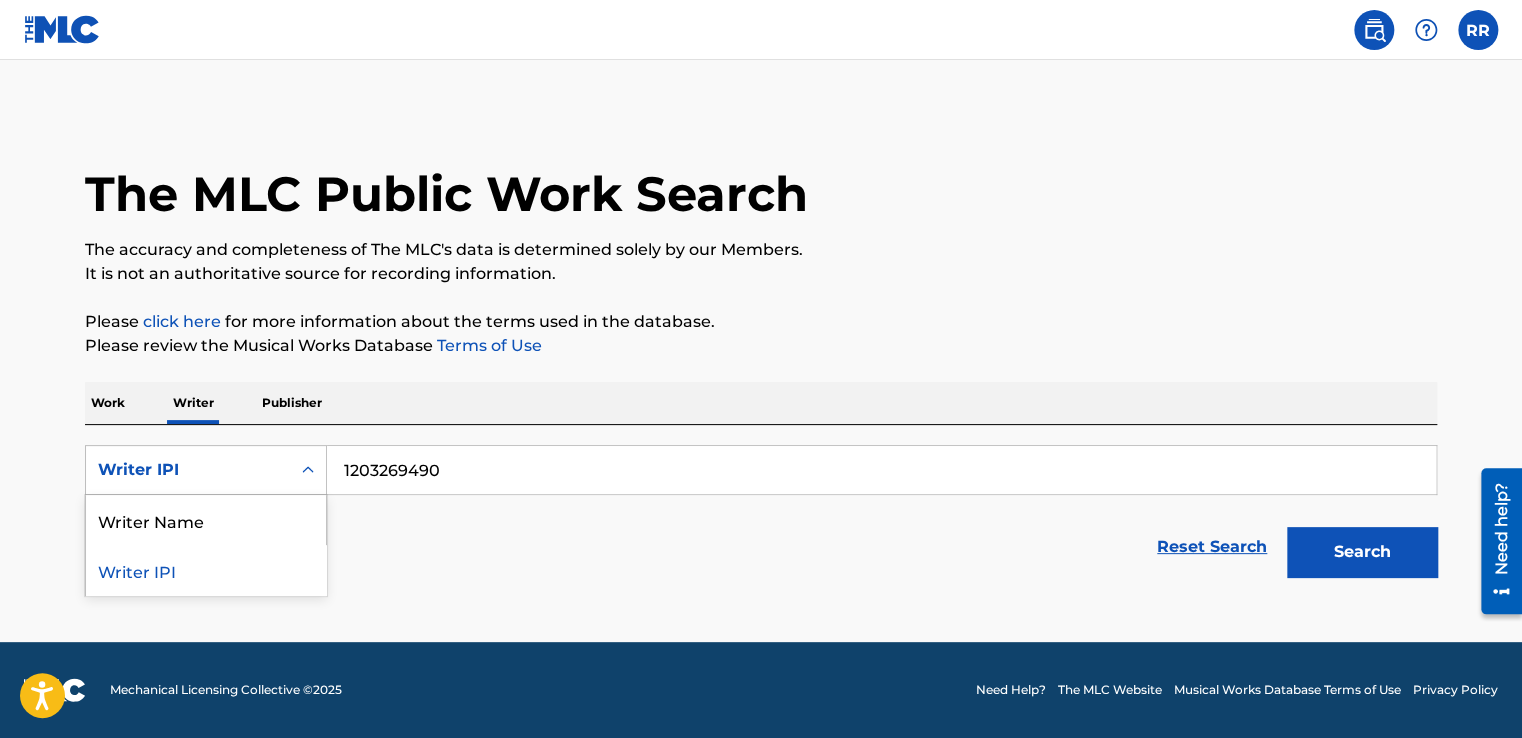 click 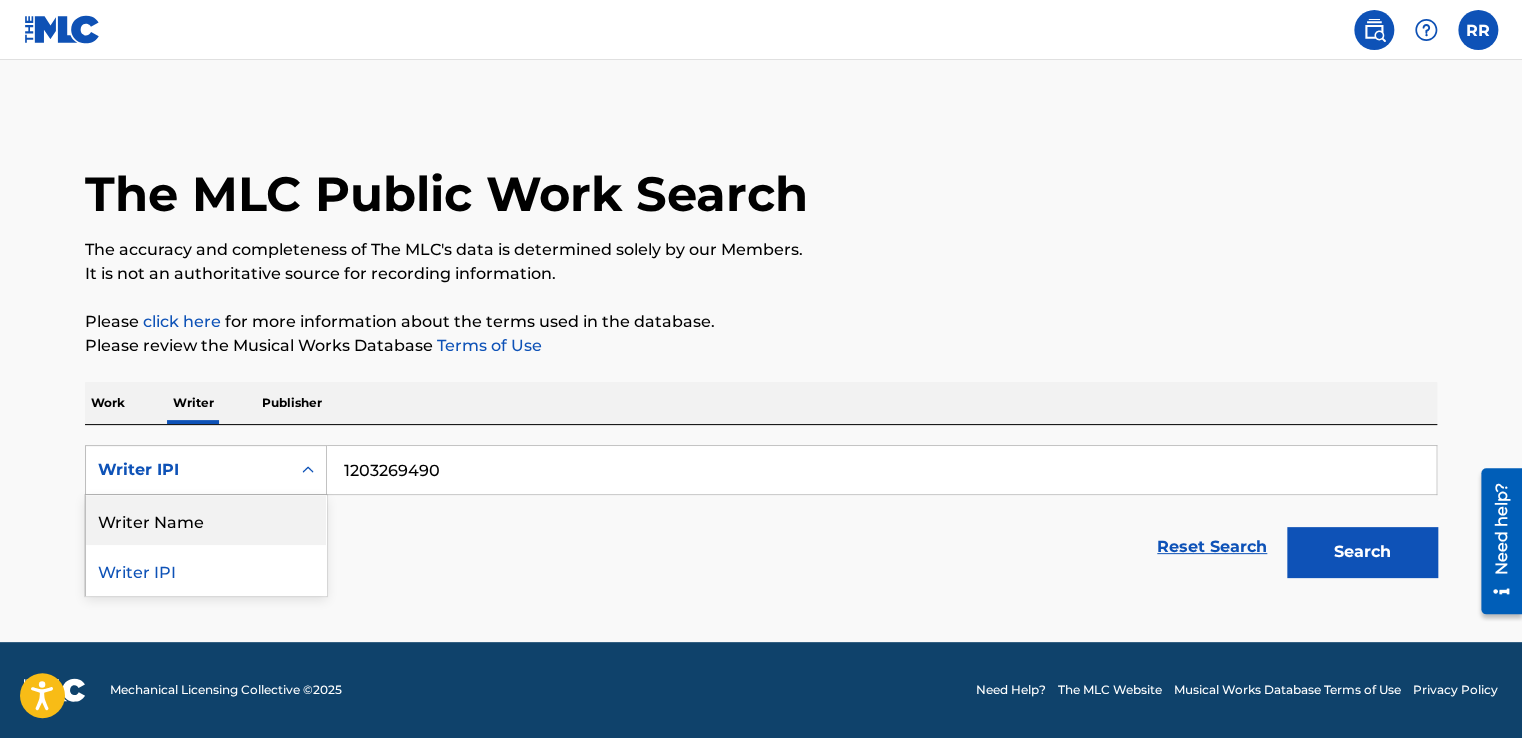 click on "Writer Name" at bounding box center [206, 520] 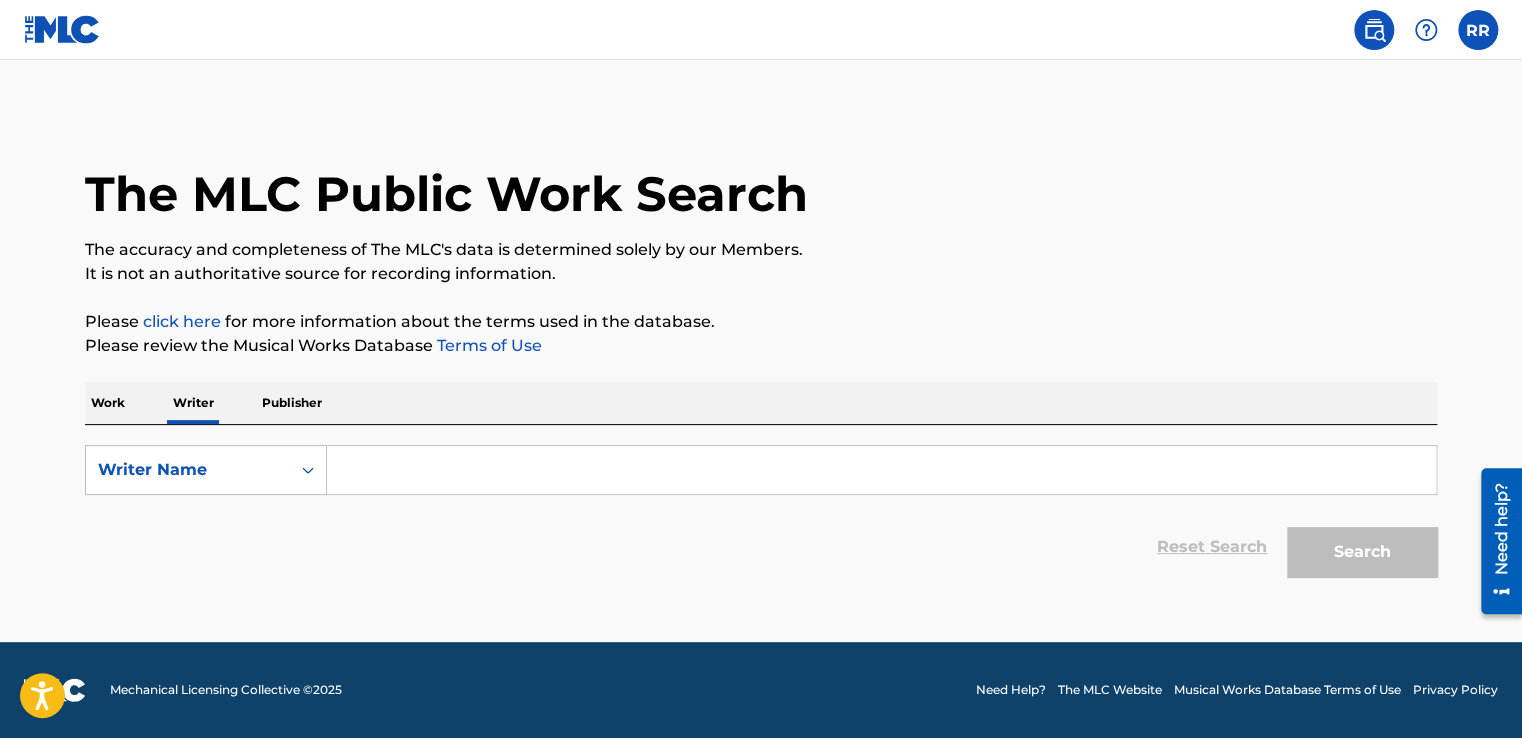 click at bounding box center (881, 470) 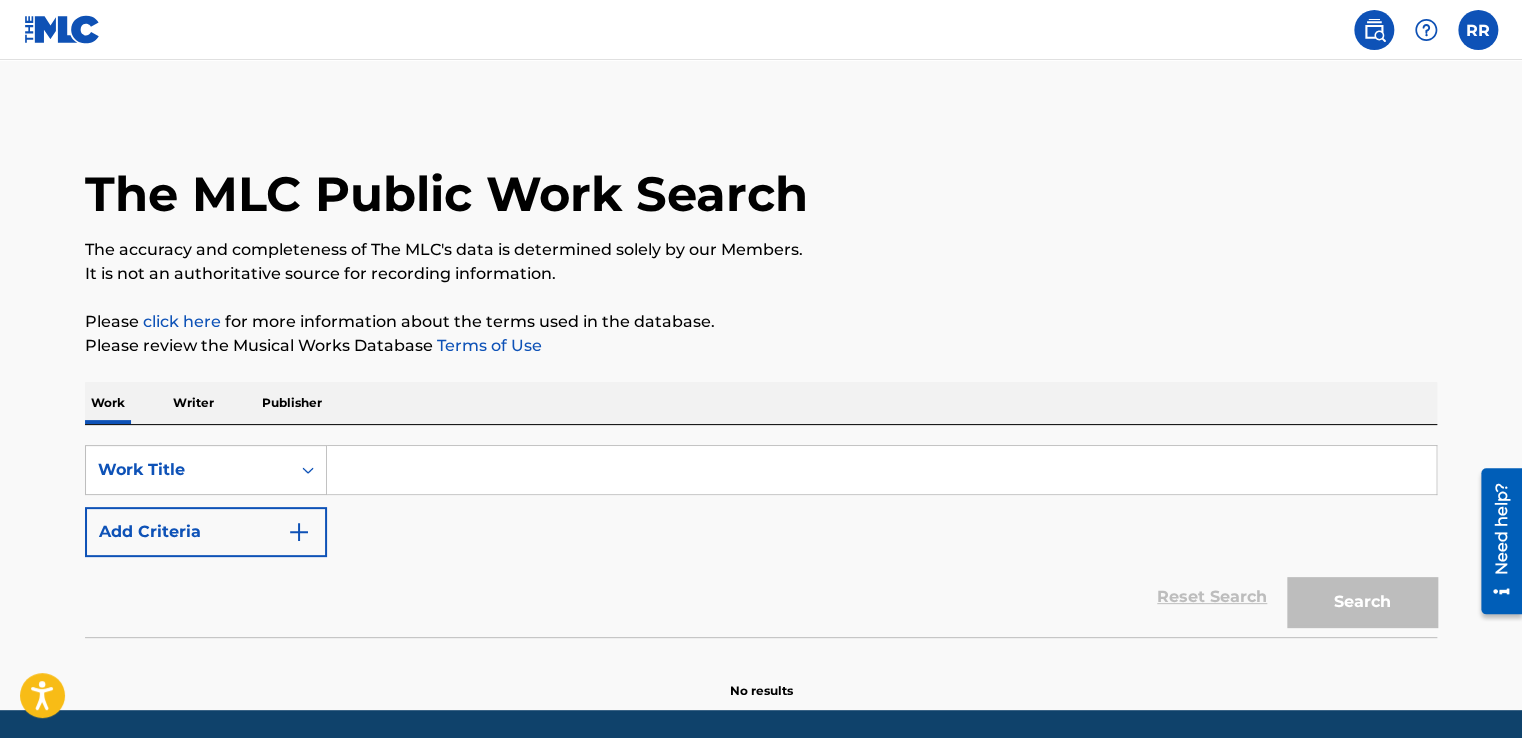 click on "Writer" at bounding box center (193, 403) 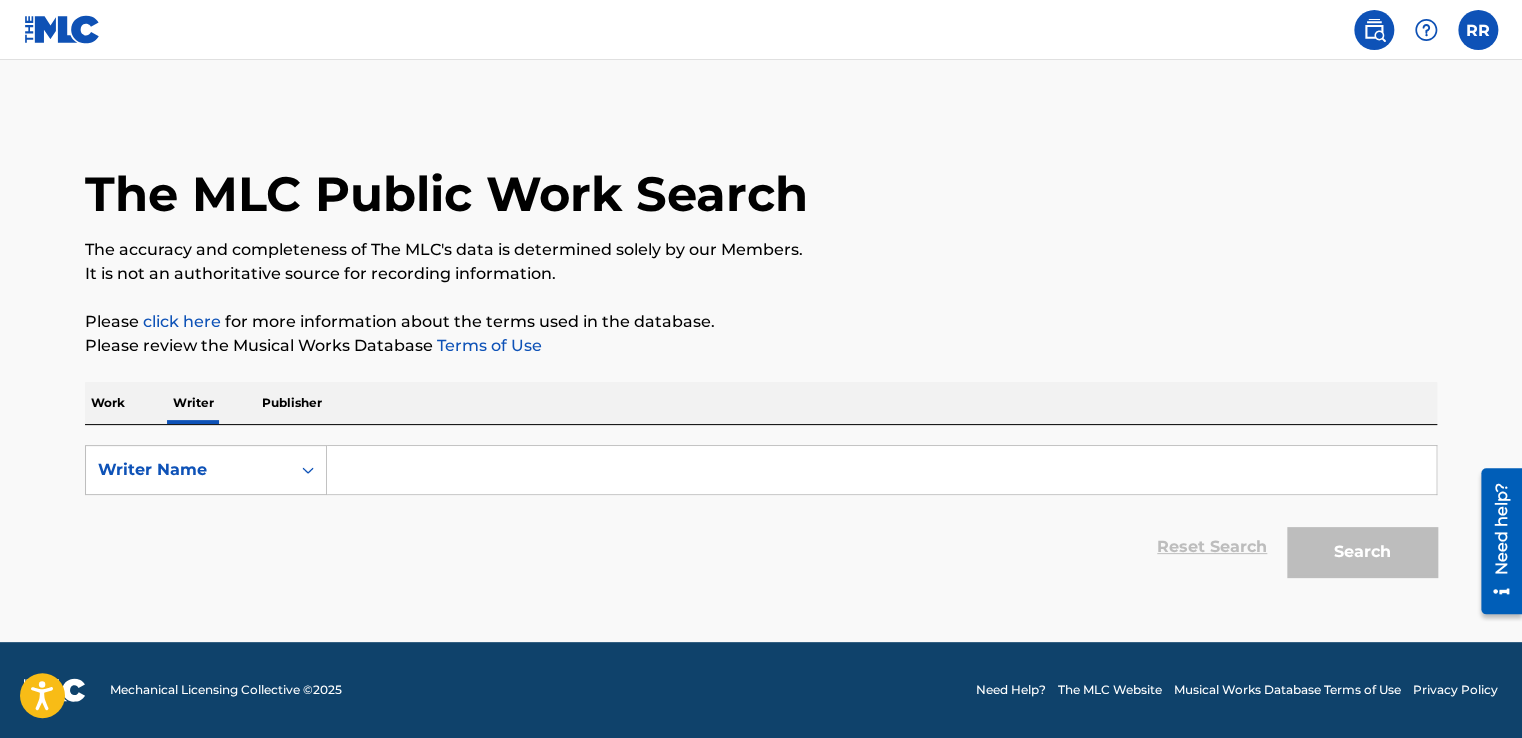 click at bounding box center (1478, 30) 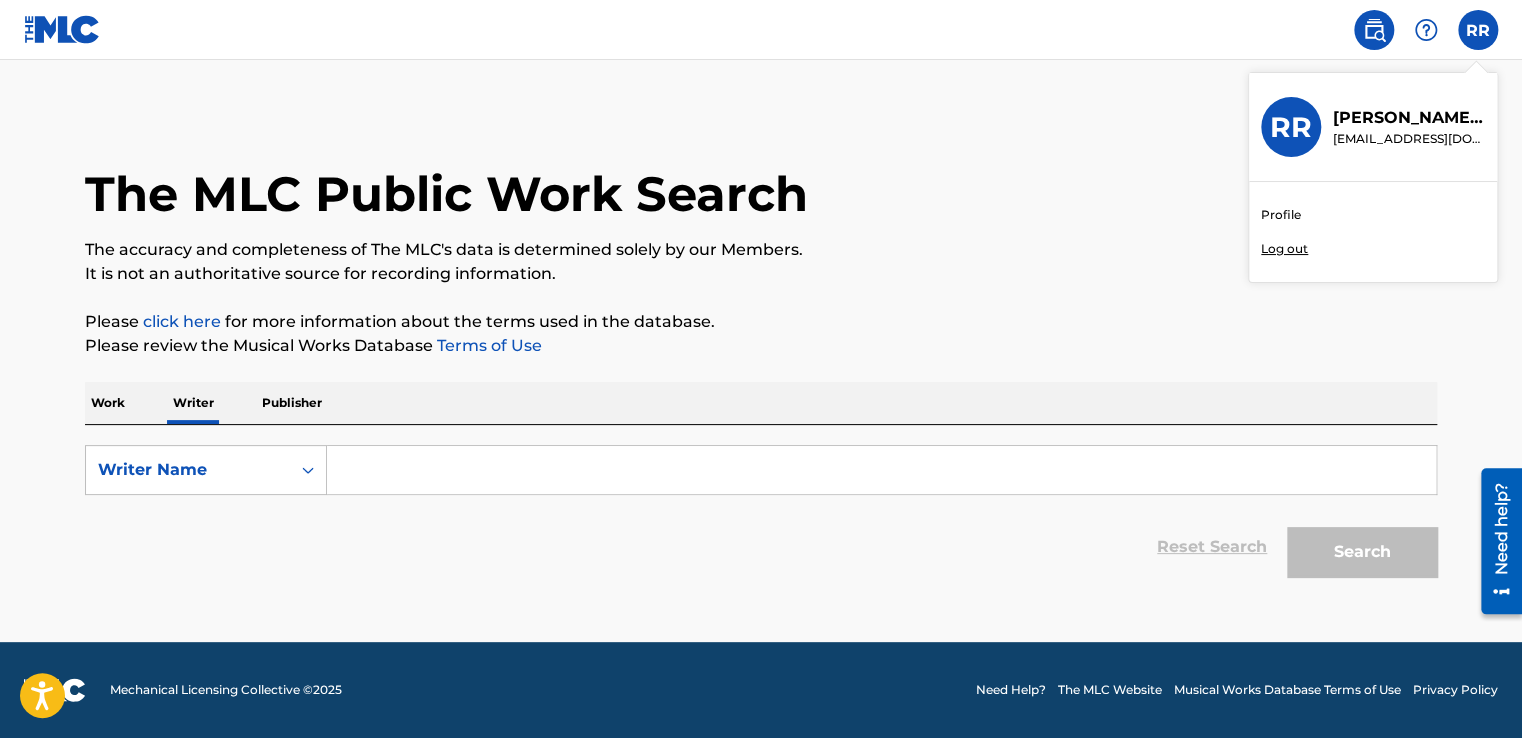 click on "RR RR [PERSON_NAME] [EMAIL_ADDRESS][DOMAIN_NAME] Profile Log out" at bounding box center [1478, 30] 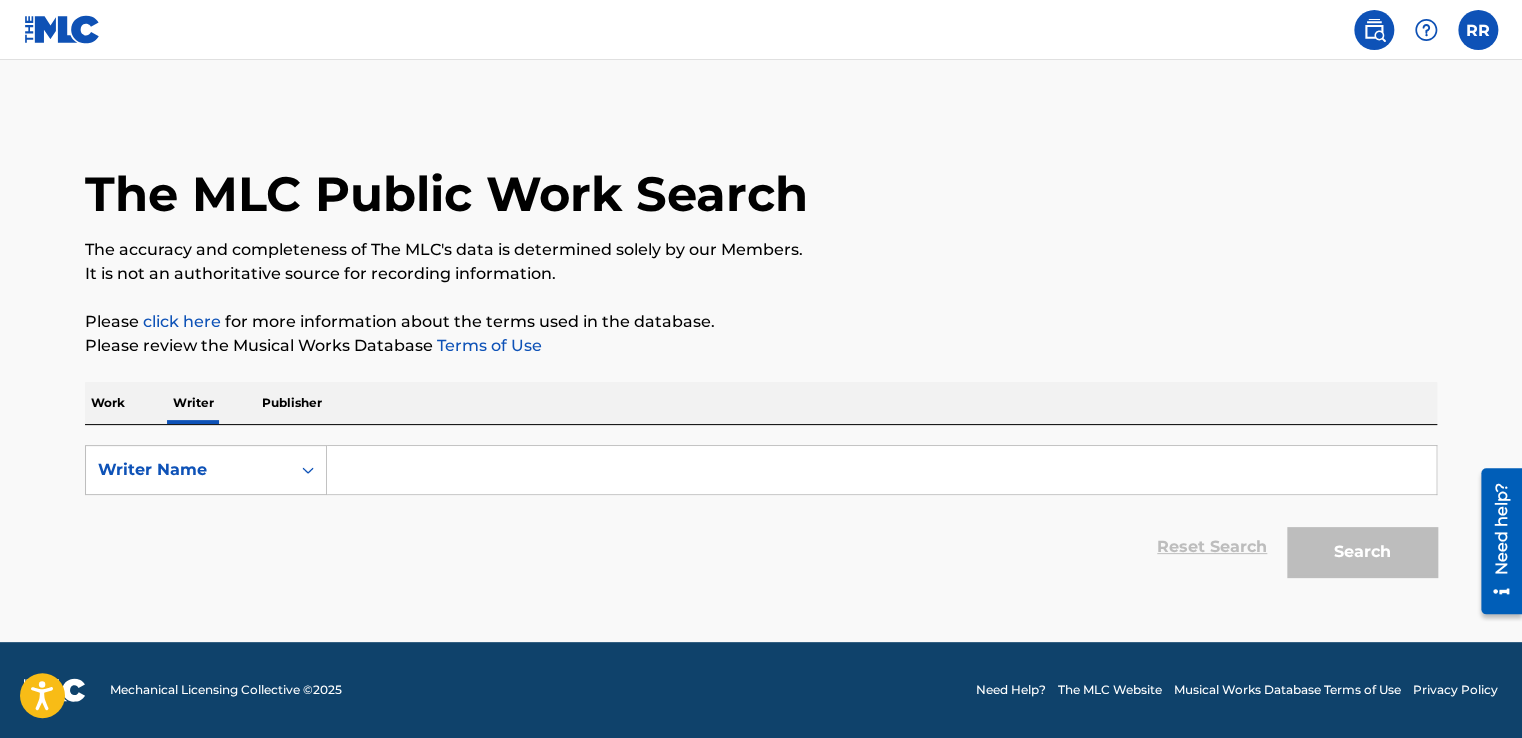 click at bounding box center (1478, 30) 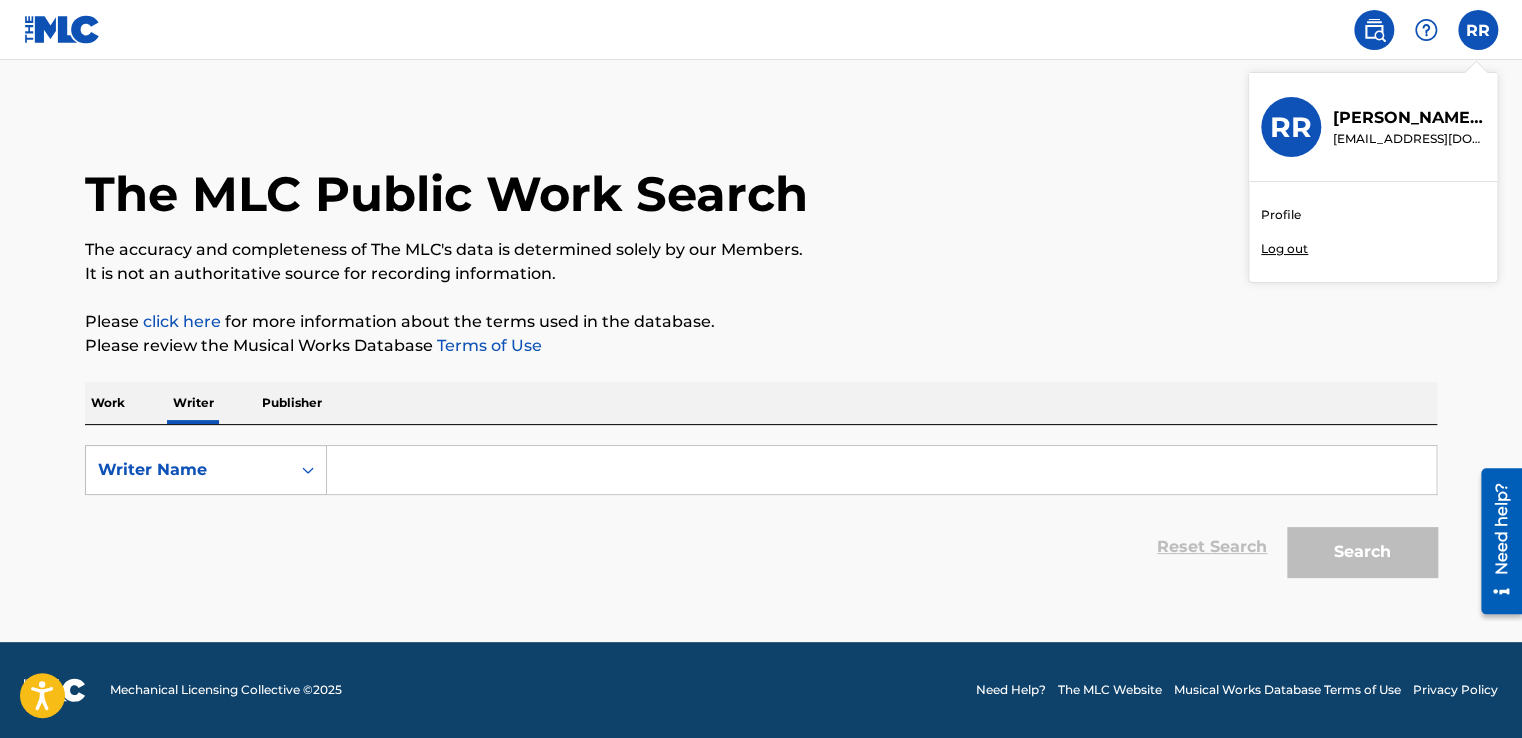 click on "Profile" at bounding box center [1281, 215] 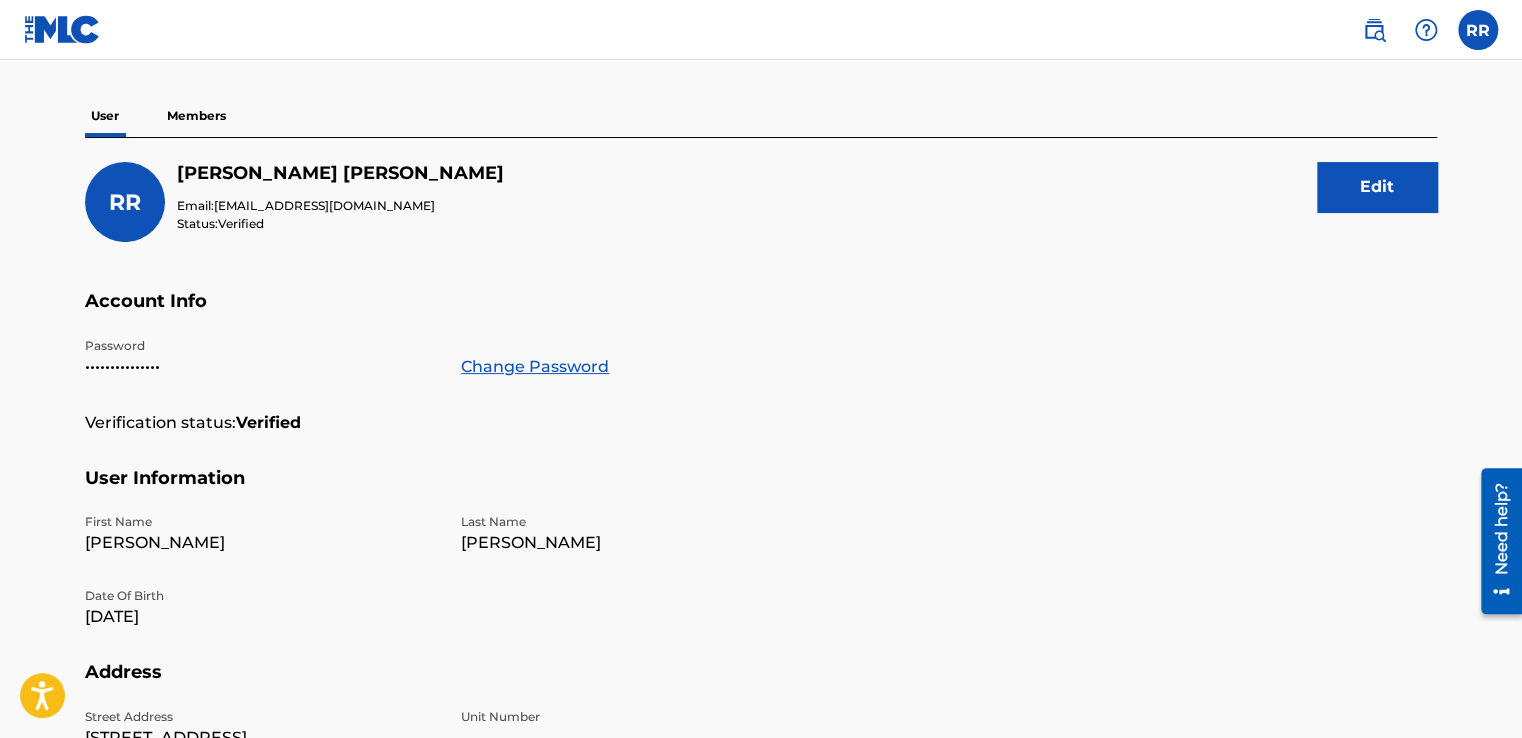 scroll, scrollTop: 42, scrollLeft: 0, axis: vertical 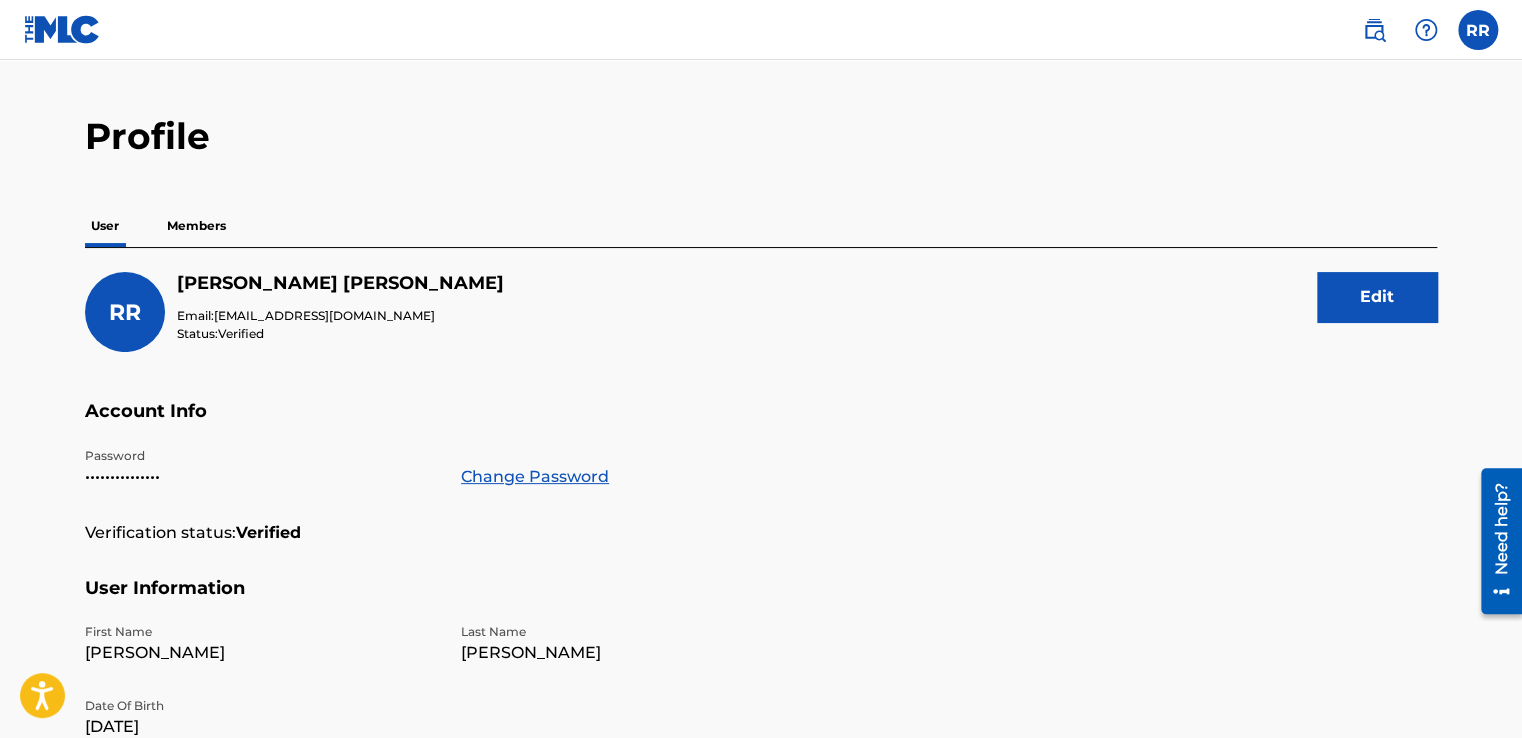 click on "Members" at bounding box center [196, 226] 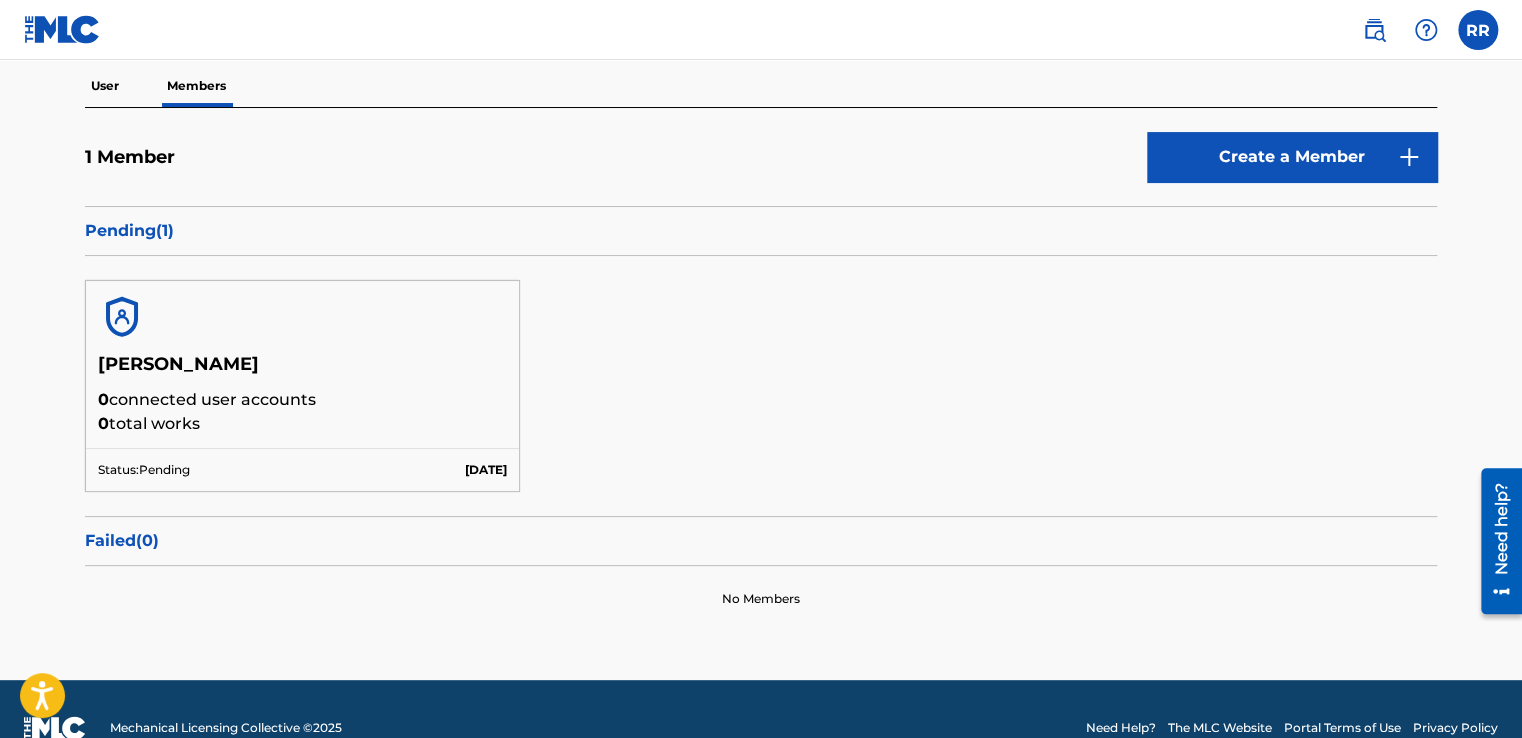 scroll, scrollTop: 168, scrollLeft: 0, axis: vertical 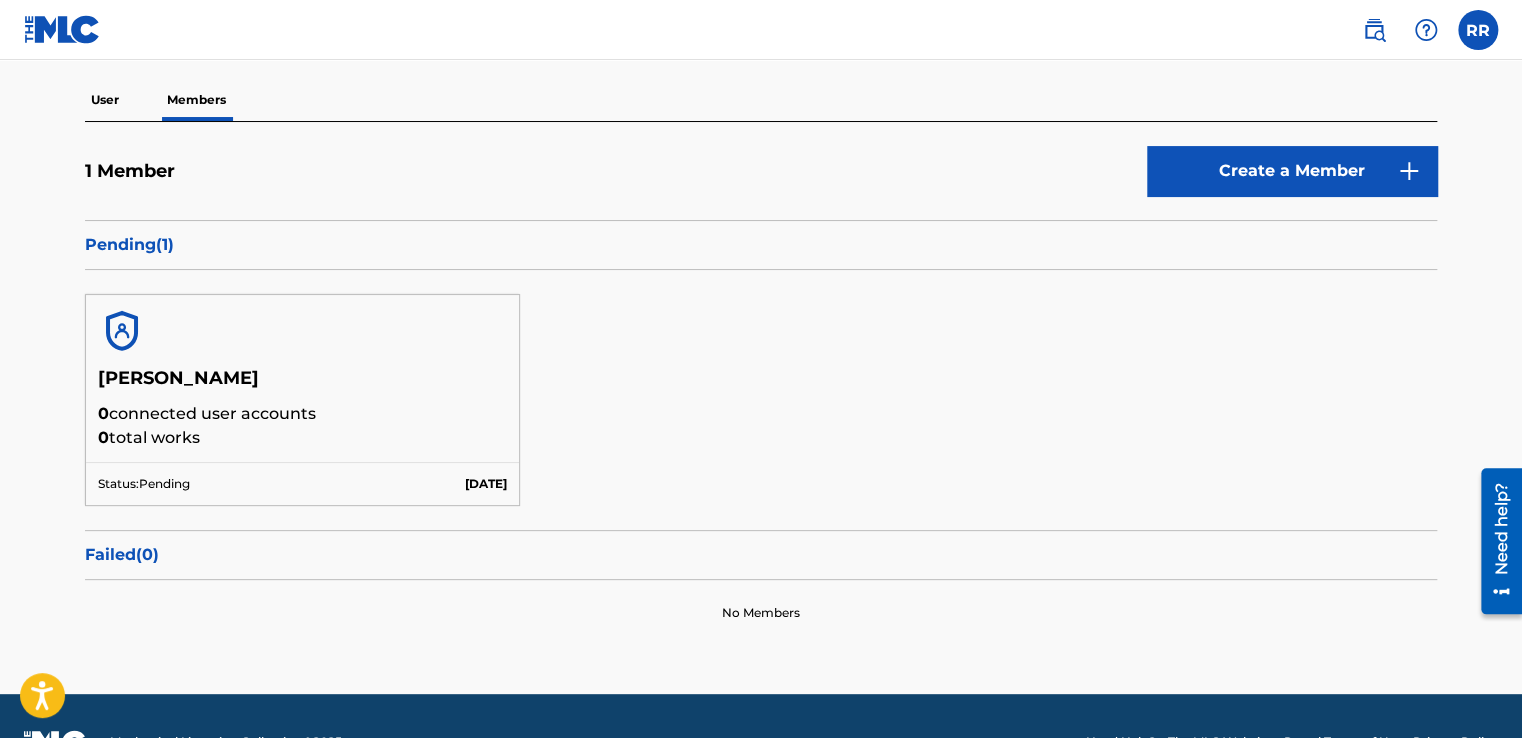 click on "[PERSON_NAME]" at bounding box center [302, 384] 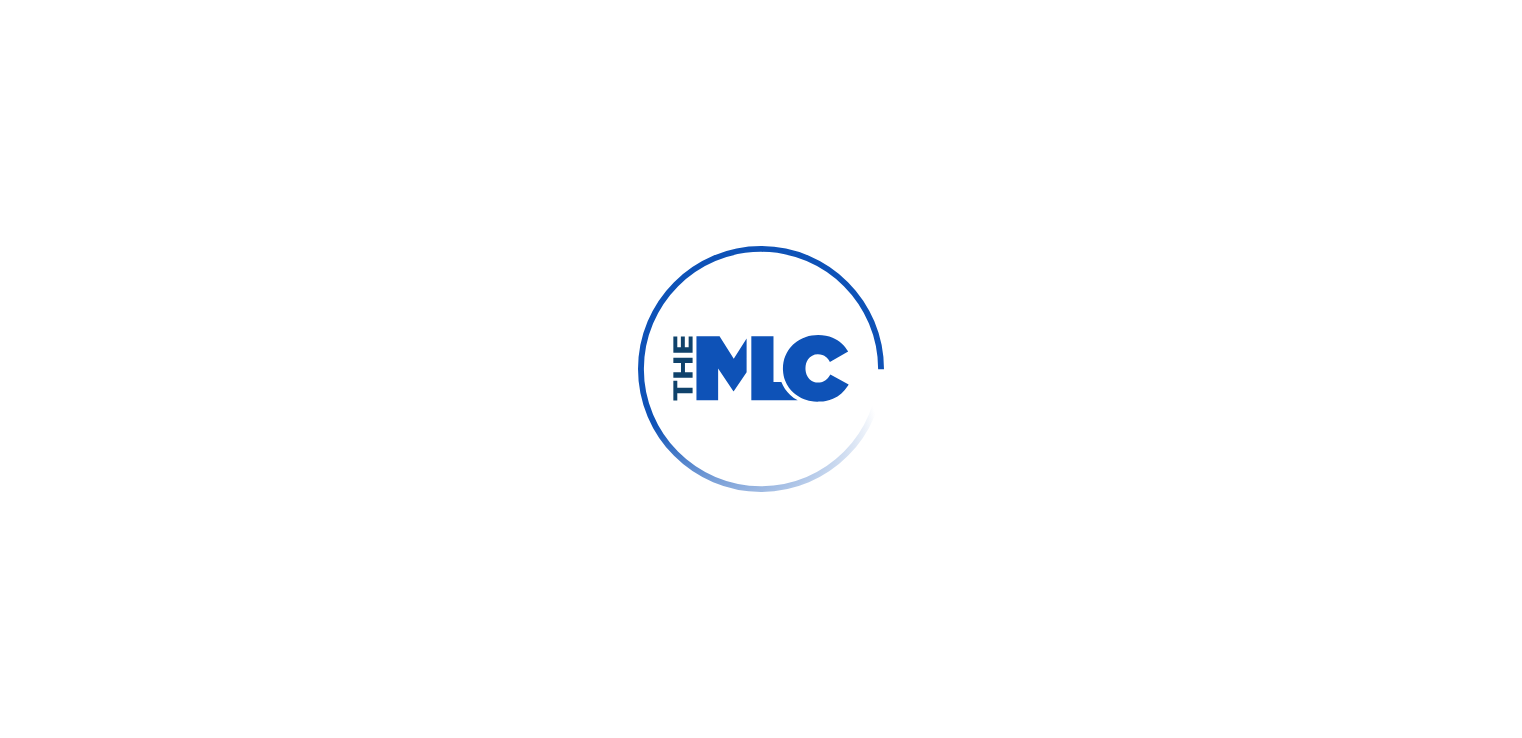 scroll, scrollTop: 0, scrollLeft: 0, axis: both 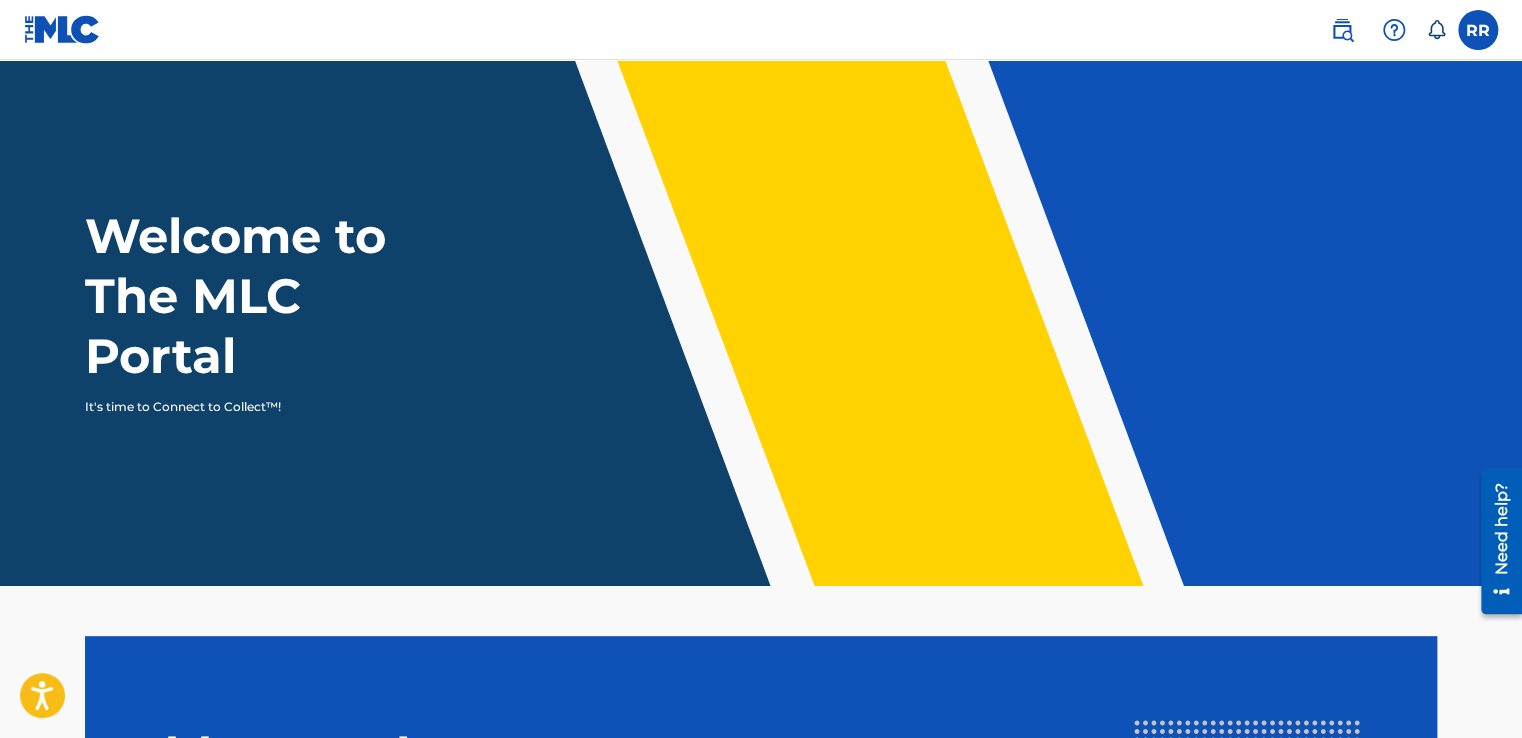 click at bounding box center [62, 29] 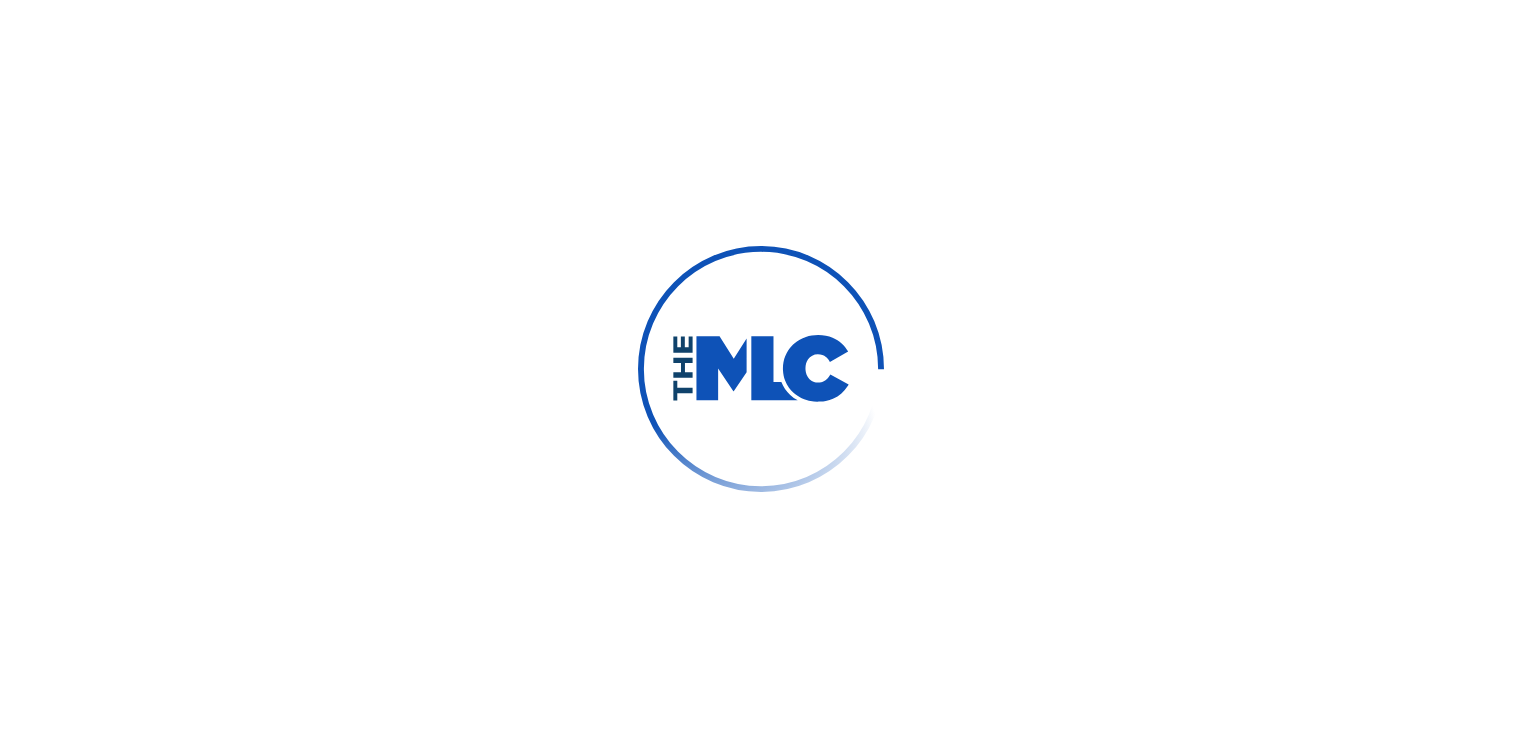 scroll, scrollTop: 0, scrollLeft: 0, axis: both 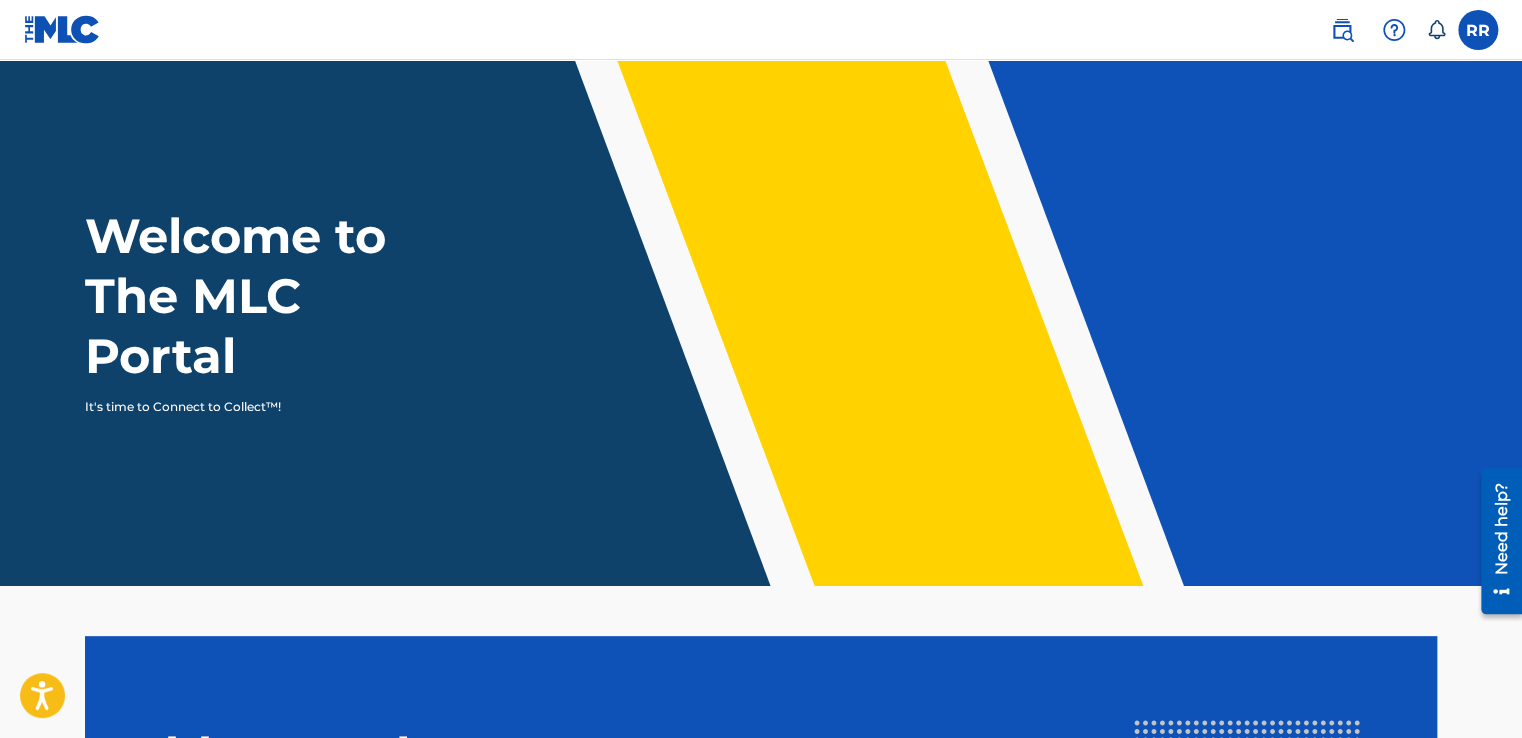 click at bounding box center (62, 29) 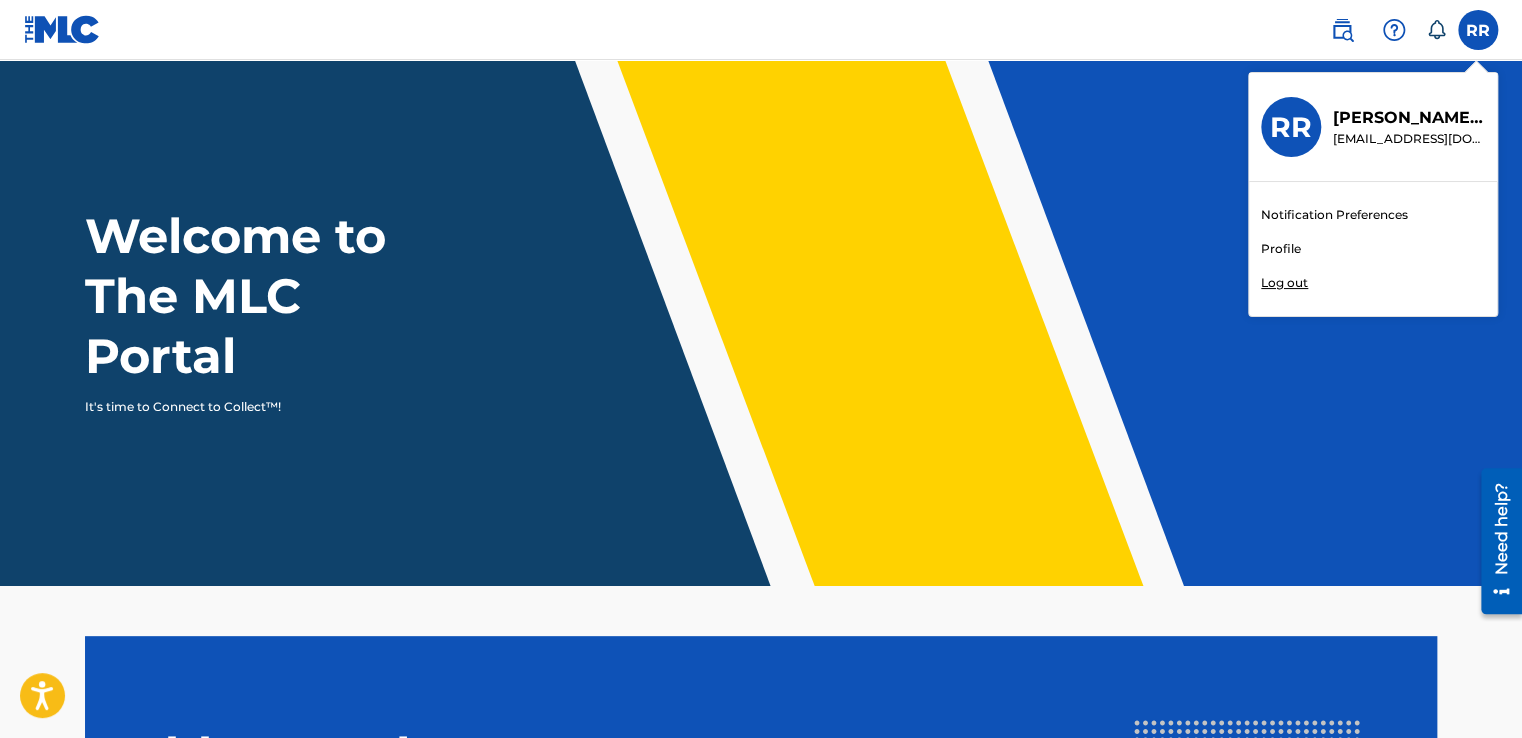 click on "RR RR Rodolfo   Robles Parrilla lynnox23@icloud.com Notification Preferences Profile Log out" at bounding box center [1478, 30] 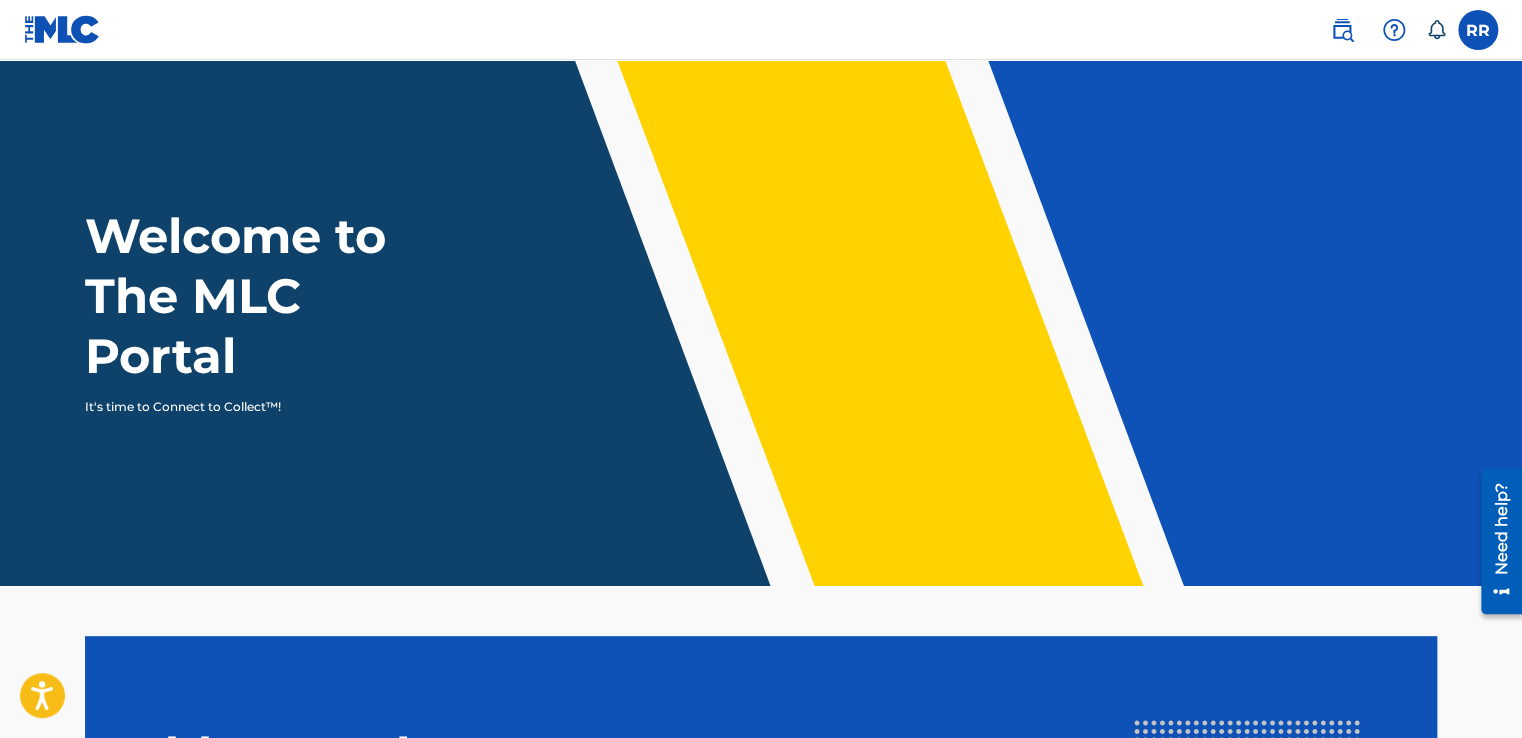 click at bounding box center (1478, 30) 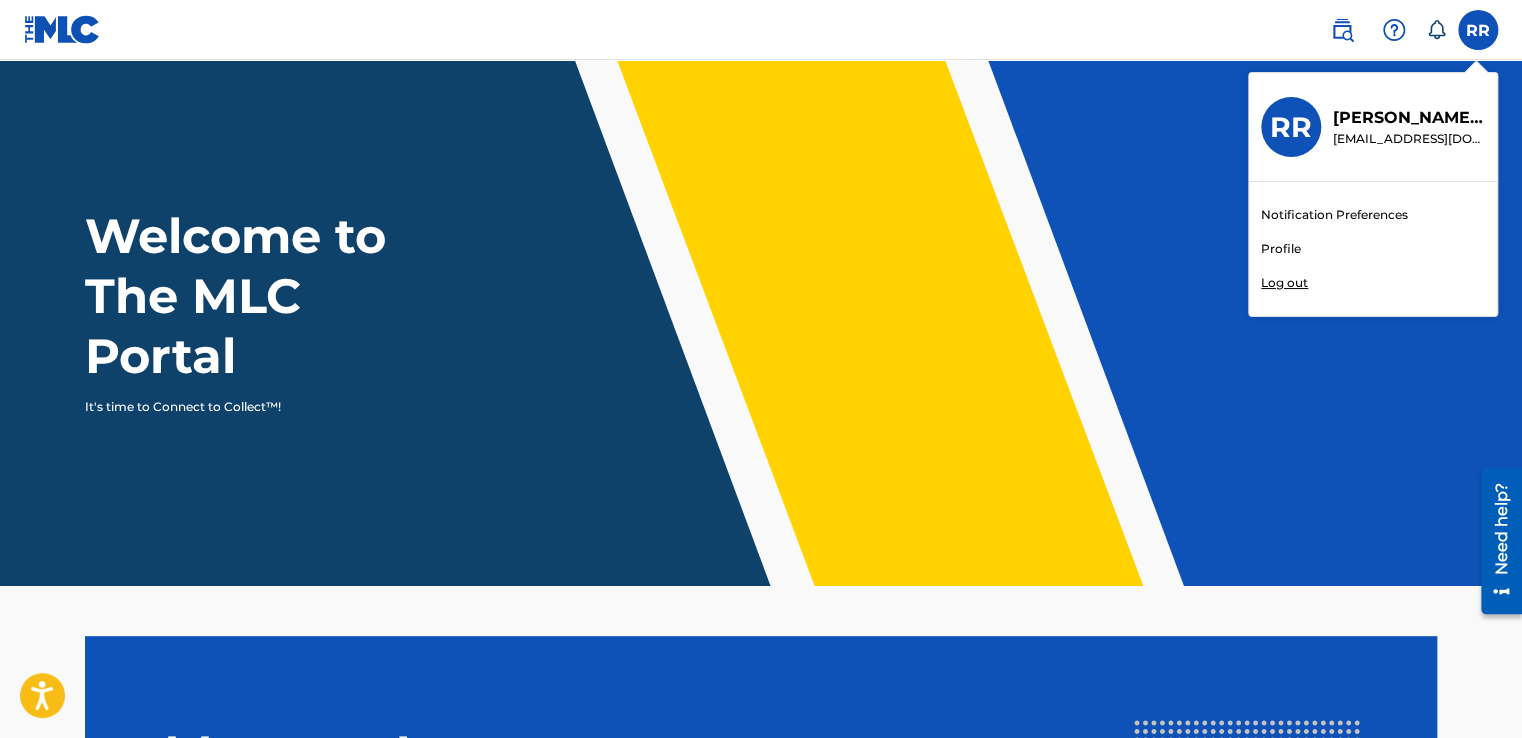 click on "Notification Preferences" at bounding box center [1334, 215] 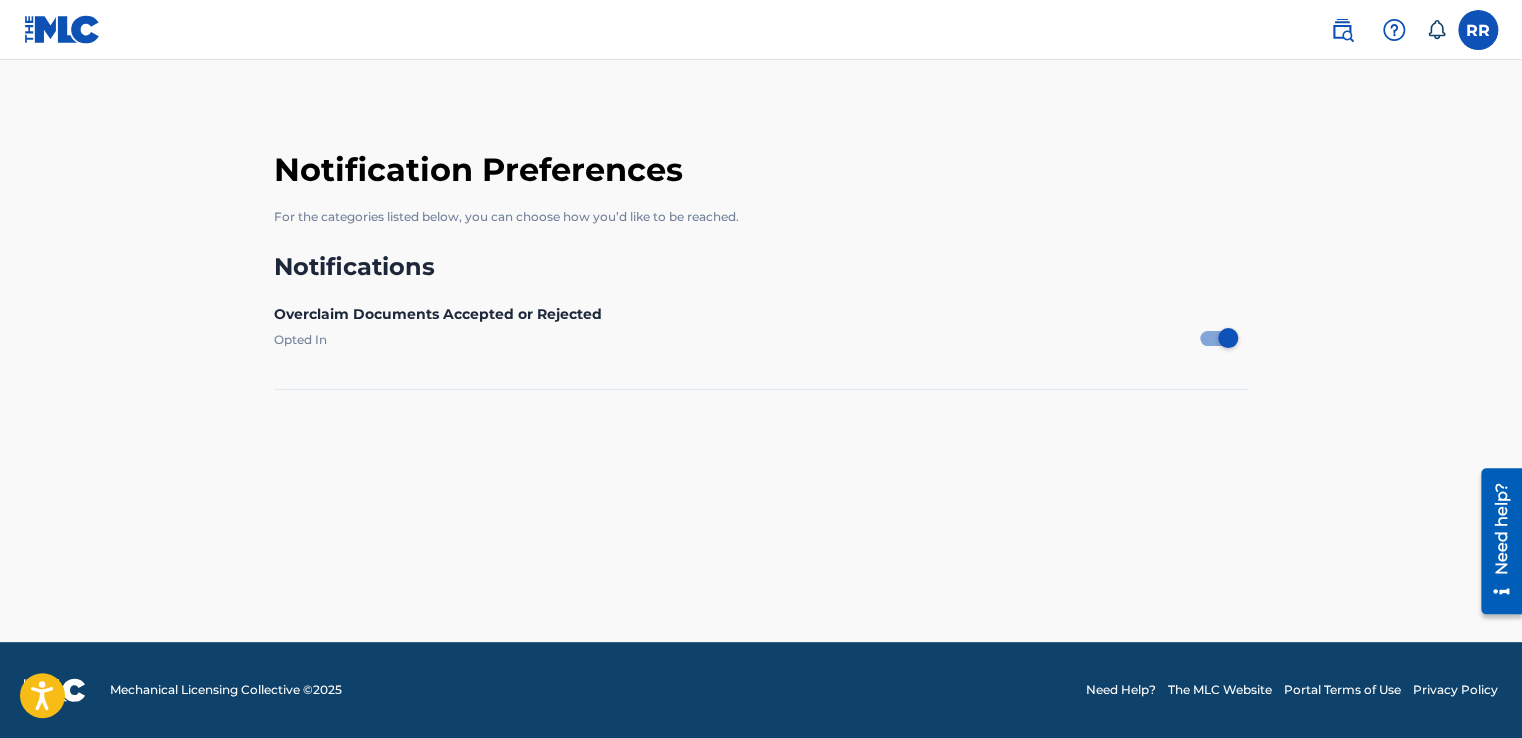 click at bounding box center [1394, 30] 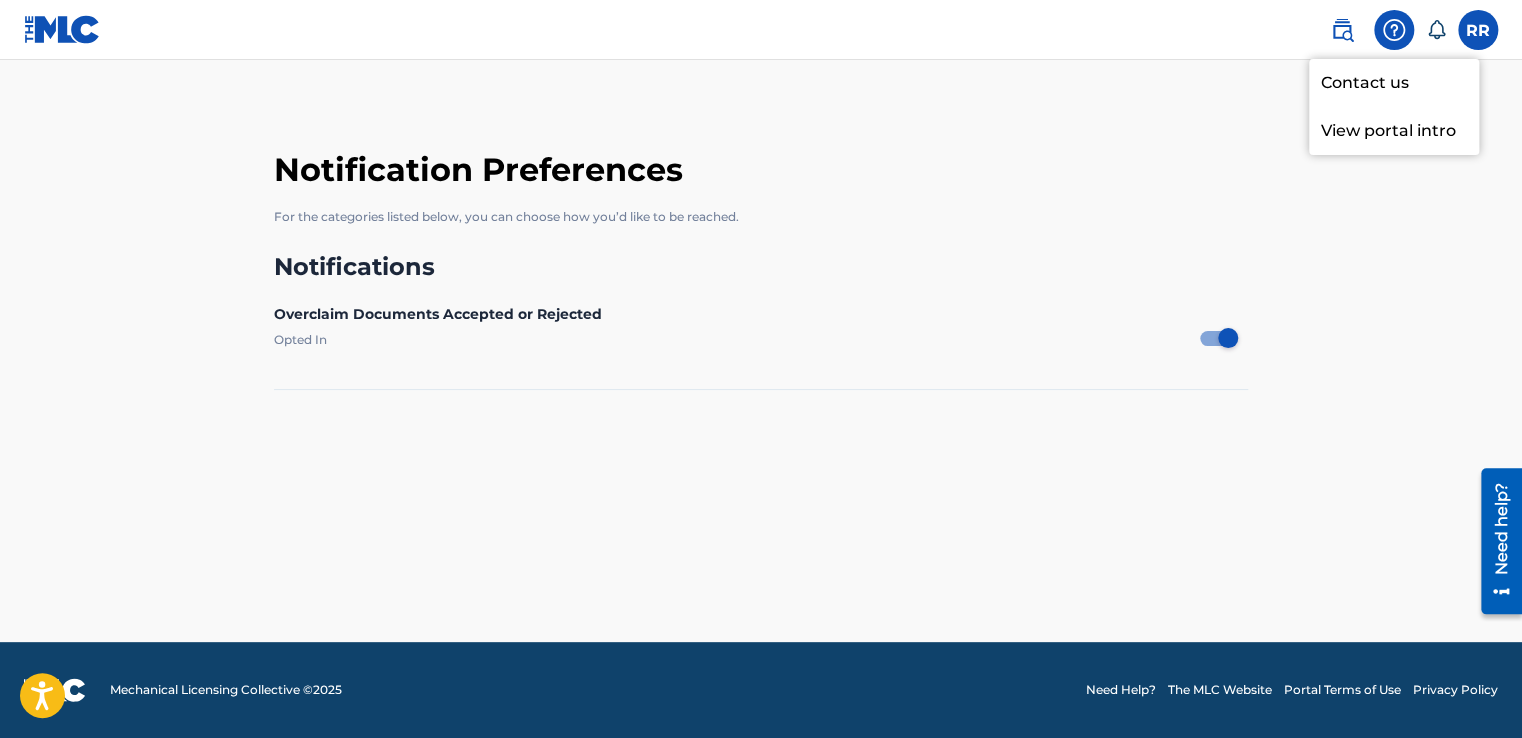 click at bounding box center (1394, 30) 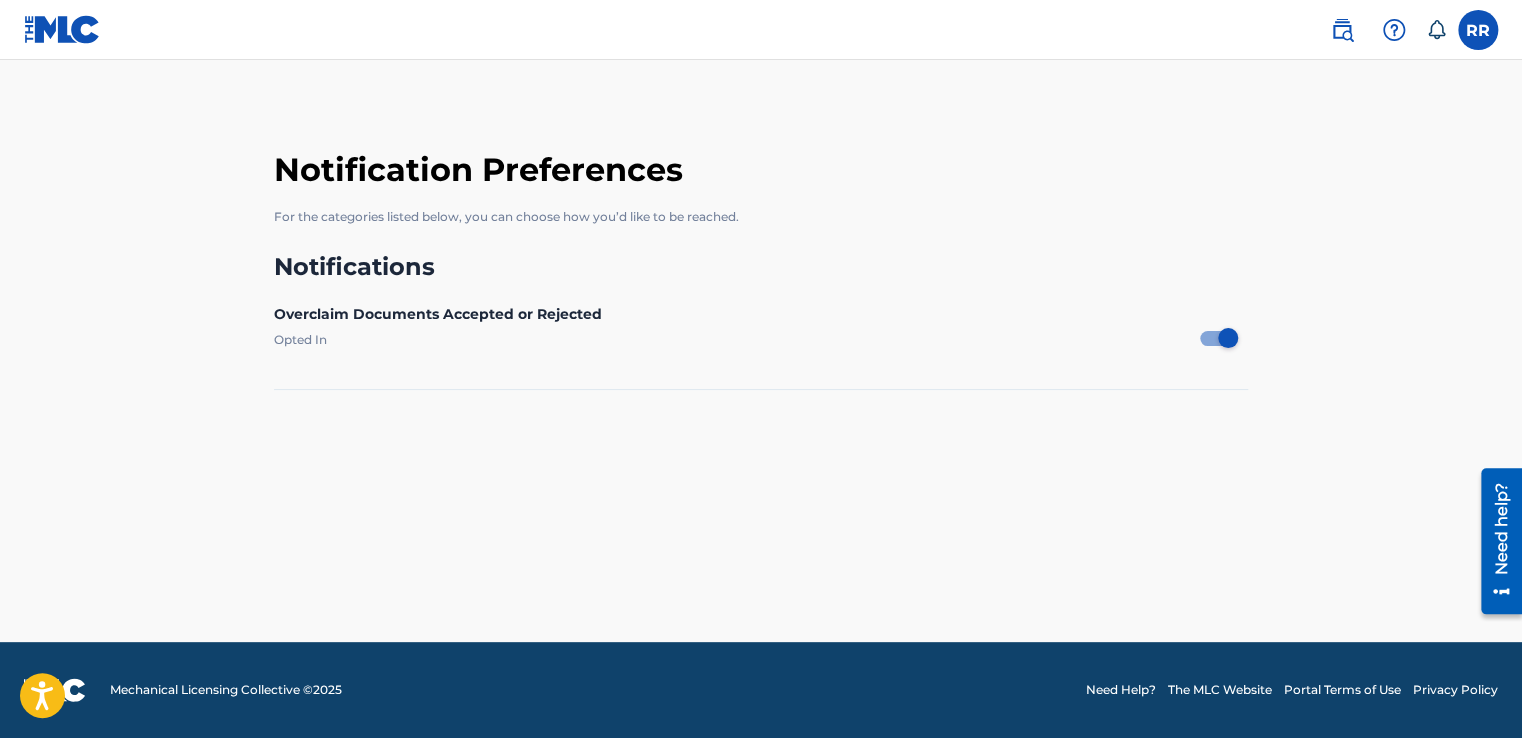 click at bounding box center [1394, 30] 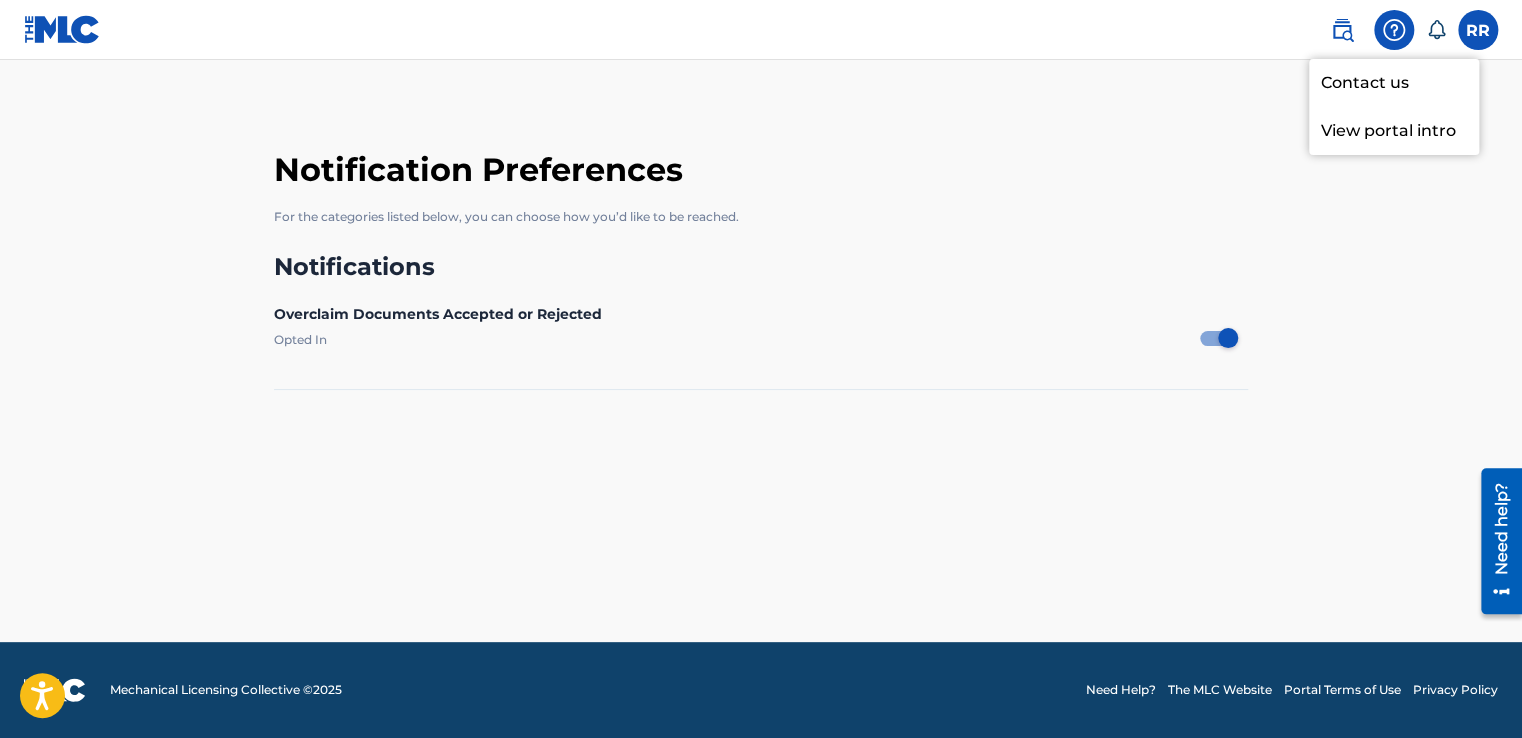 click on "View portal intro" at bounding box center (1394, 131) 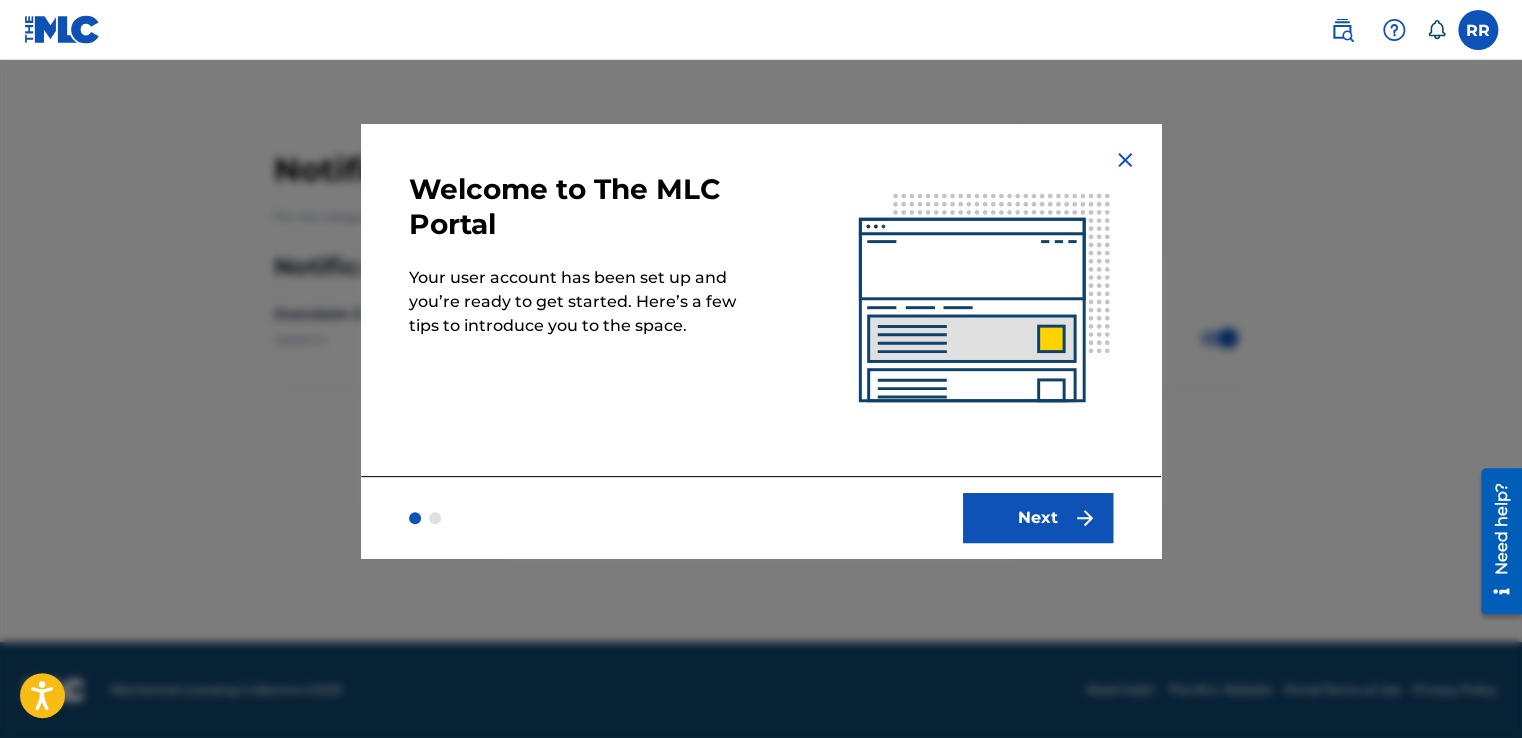 click on "Next" at bounding box center [1038, 518] 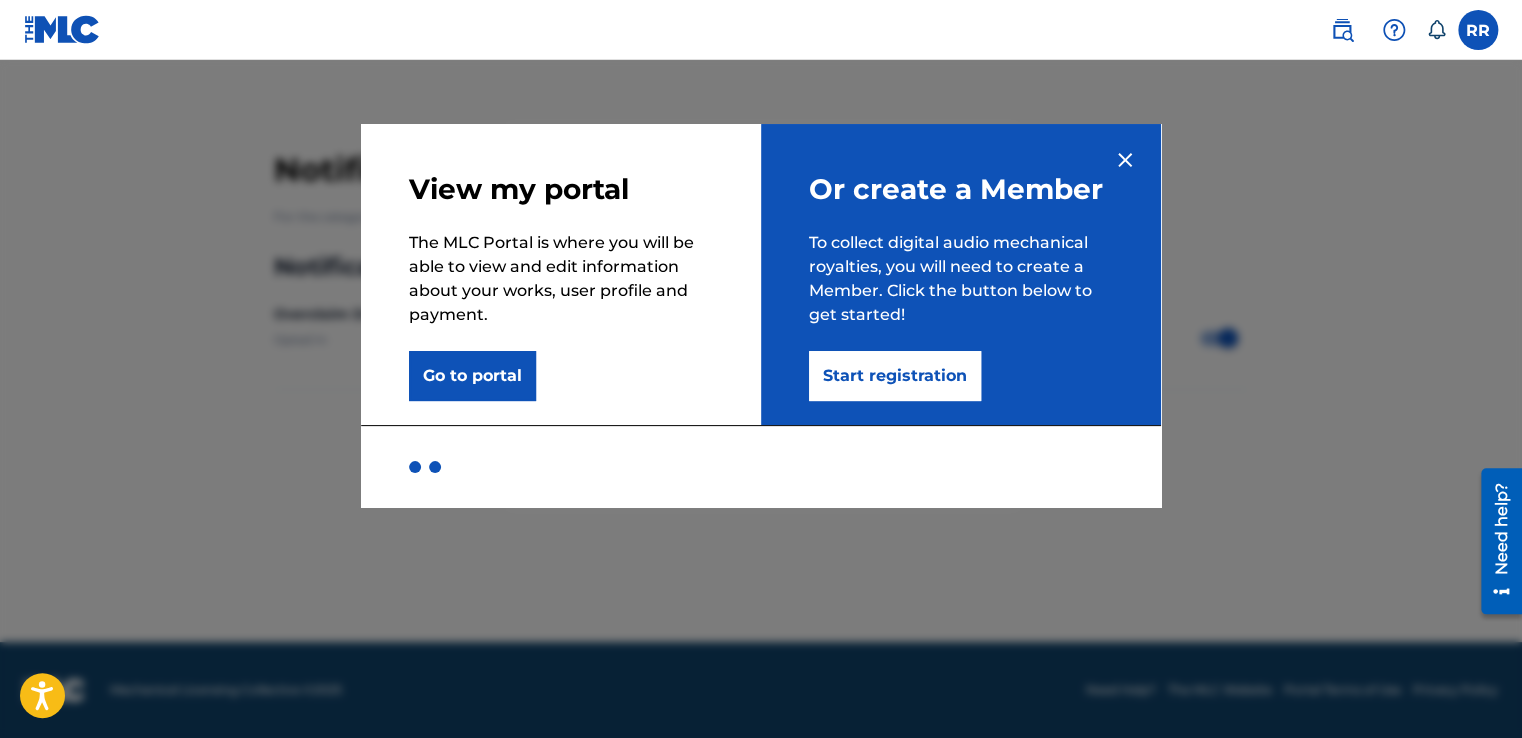 click at bounding box center [1125, 160] 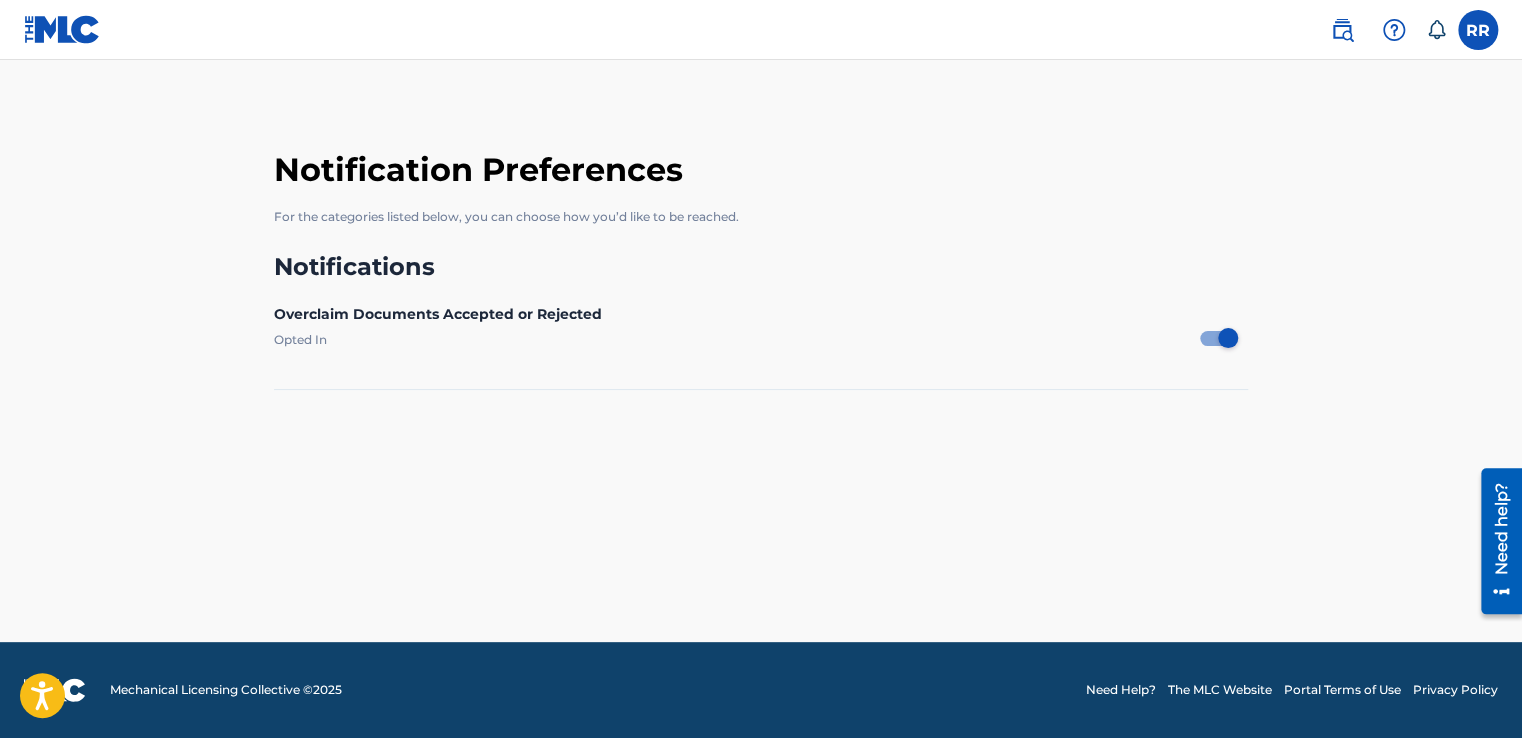 click at bounding box center (62, 29) 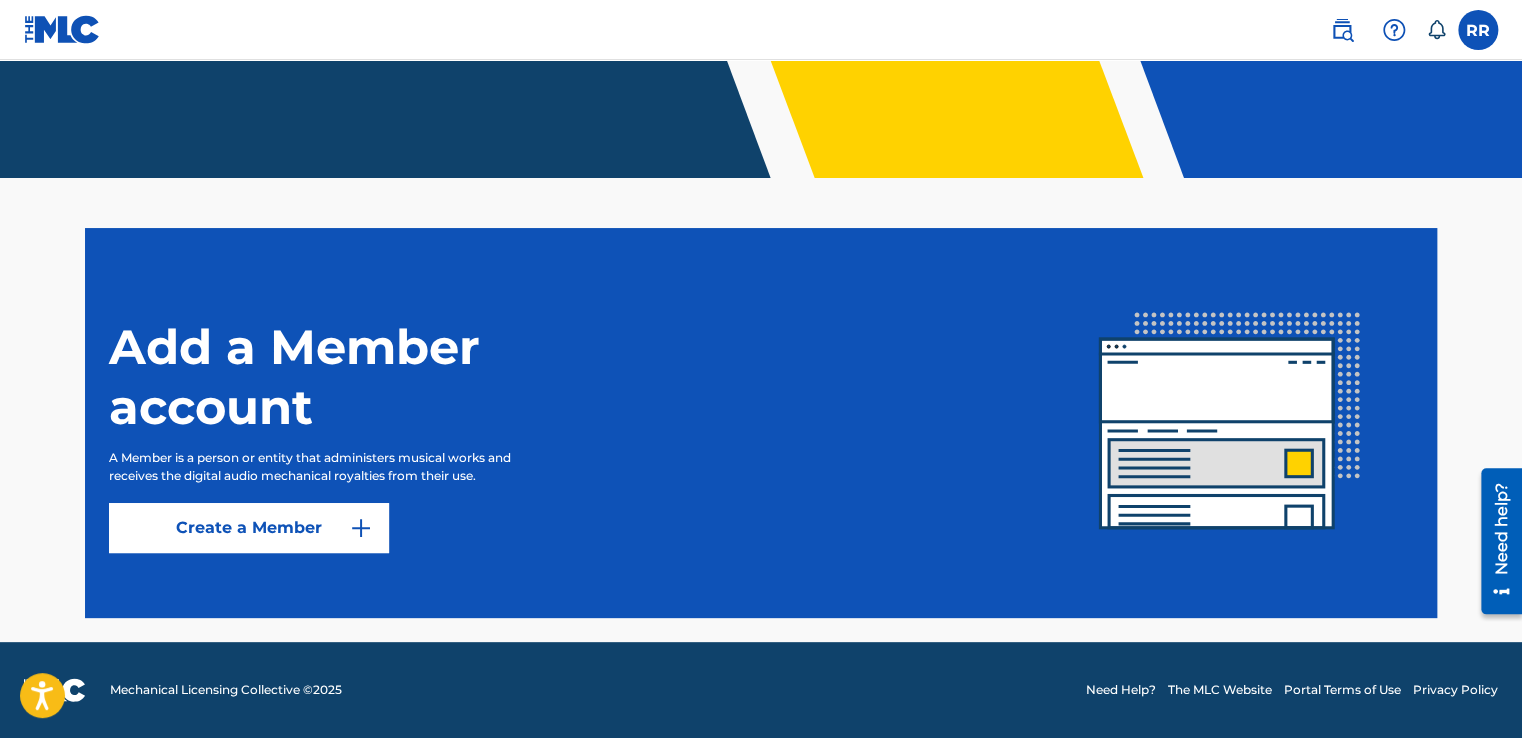 scroll, scrollTop: 0, scrollLeft: 0, axis: both 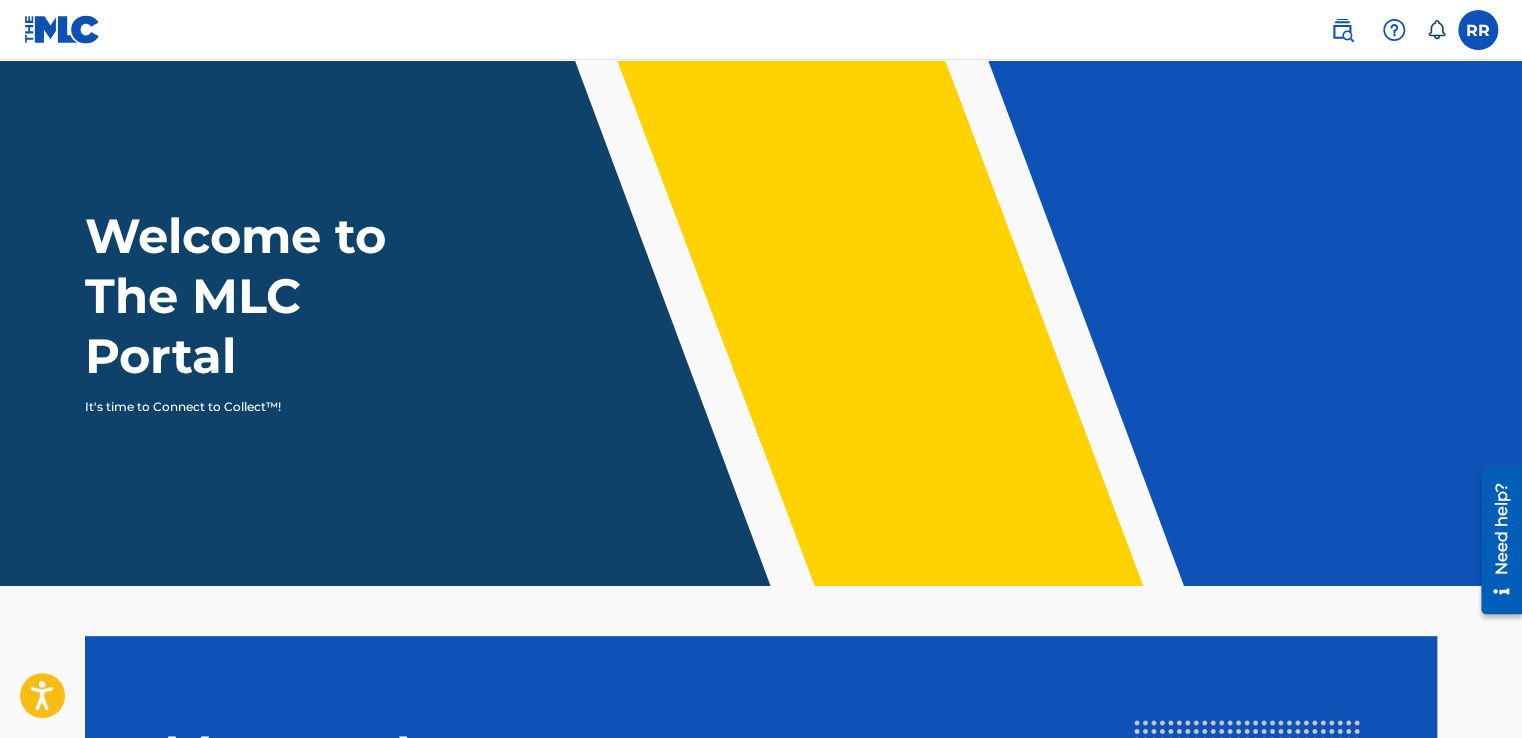 click on "RR RR Rodolfo   Robles Parrilla lynnox23@icloud.com Notification Preferences Profile Log out" at bounding box center (761, 30) 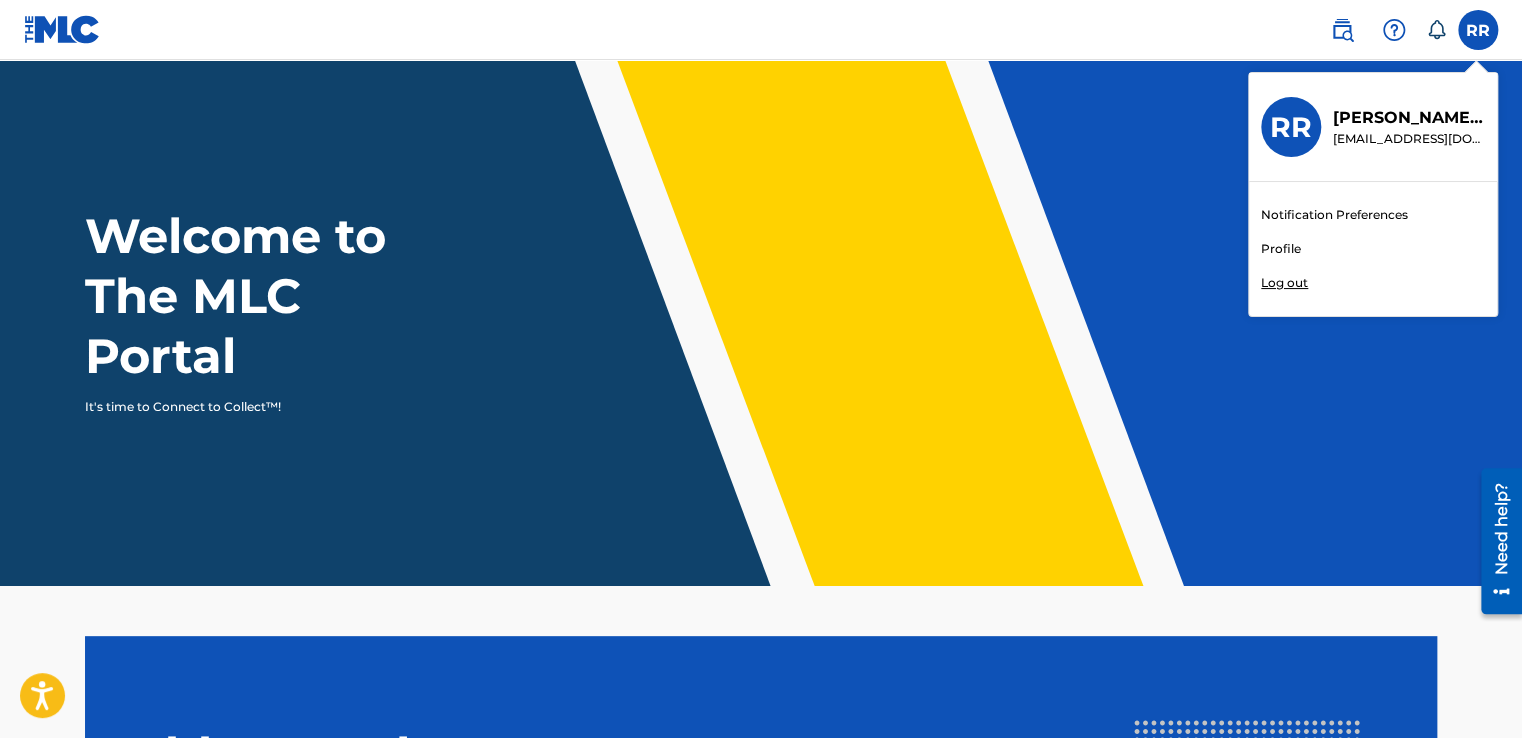click on "RR RR Rodolfo   Robles Parrilla lynnox23@icloud.com Notification Preferences Profile Log out" at bounding box center (1478, 30) 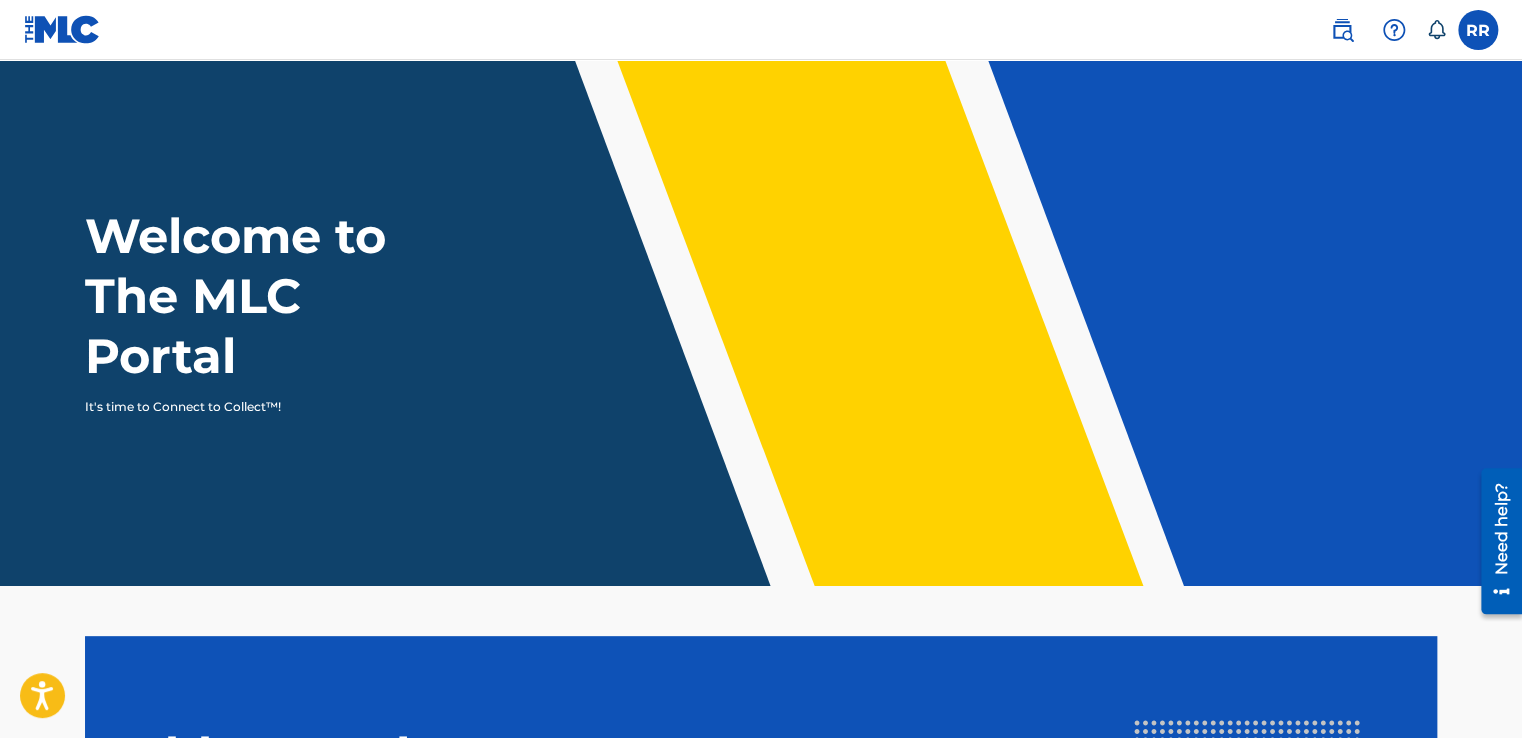 click at bounding box center (1384, 30) 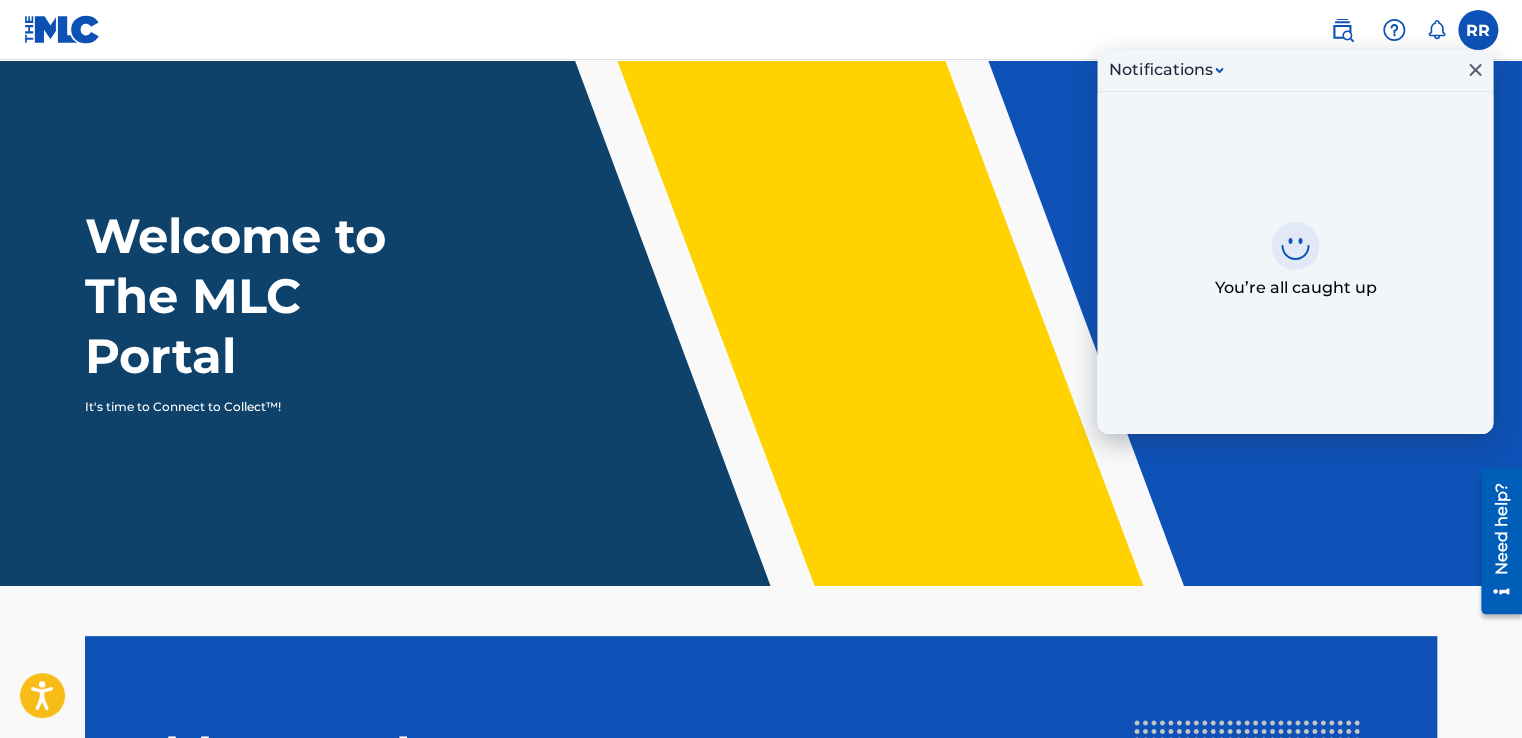 drag, startPoint x: 1431, startPoint y: 33, endPoint x: 1357, endPoint y: 15, distance: 76.15773 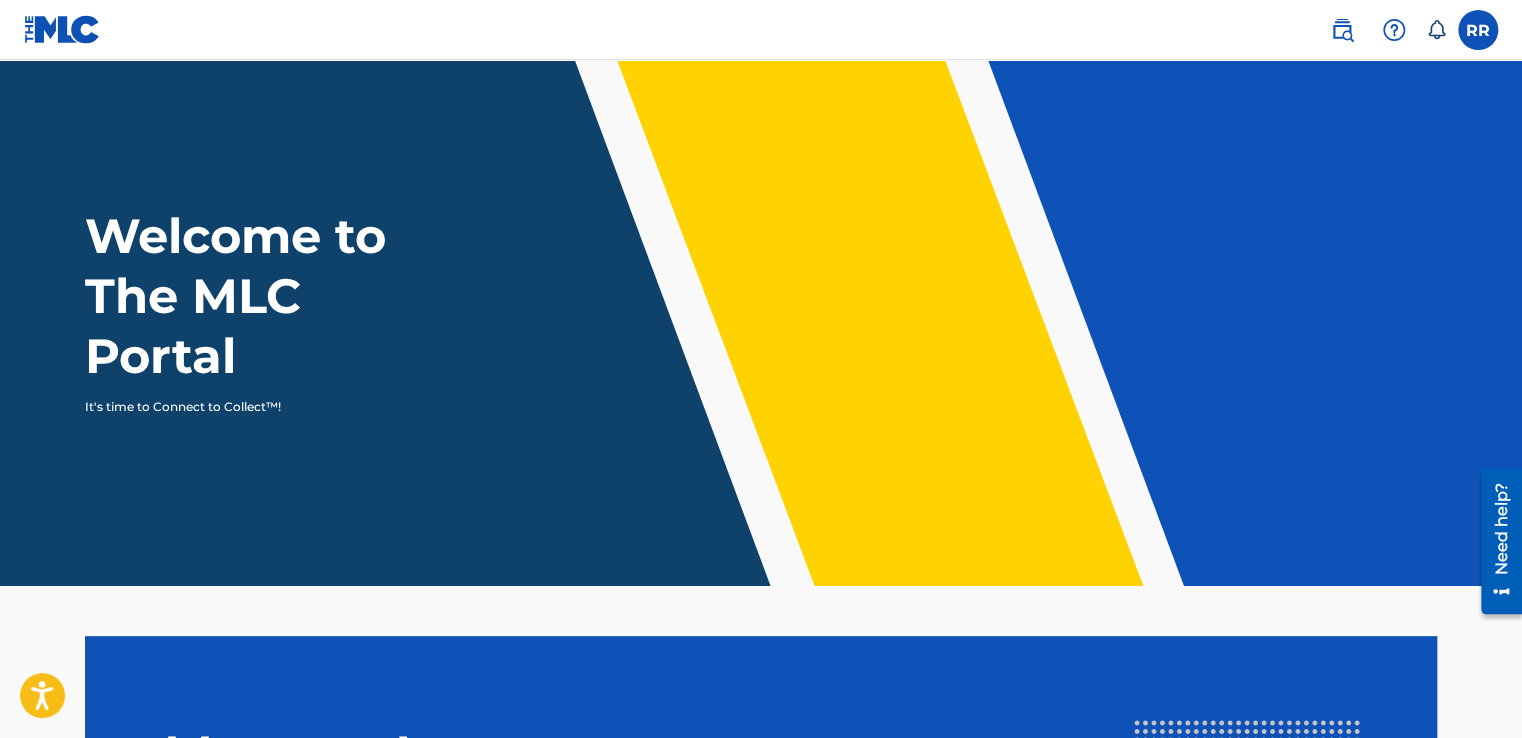 click at bounding box center [1342, 30] 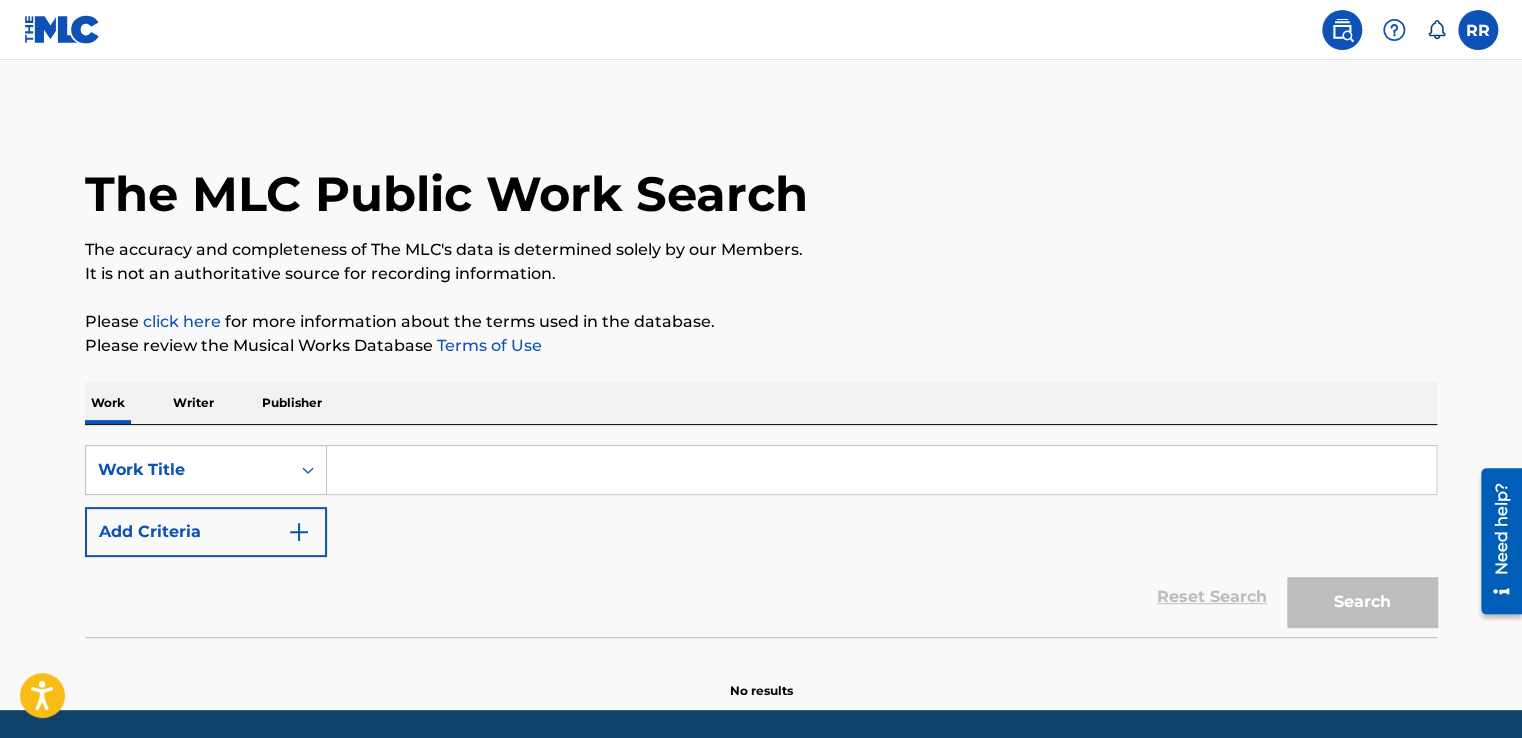 click on "click here" at bounding box center [182, 321] 